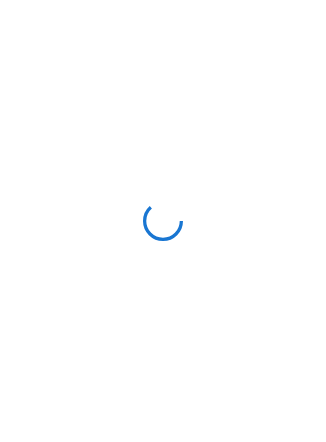 scroll, scrollTop: 0, scrollLeft: 0, axis: both 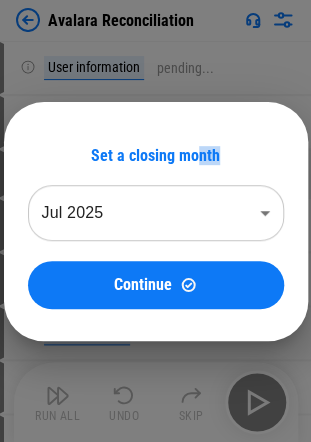 drag, startPoint x: 194, startPoint y: 153, endPoint x: 132, endPoint y: 220, distance: 91.28527 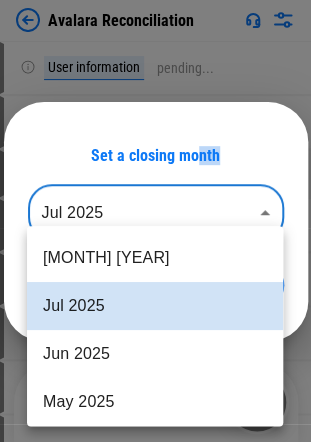 click on "Avalara Reconciliation  User information pending... User information pending... Manual Change Required pending... Move Or Copy Sheet pending... Rename Sheet pending... Reorder Sheet pending... Close Workbook pending... Move Or Copy Sheet pending... Rename Sheet pending... Reorder Sheet pending... Close Workbook pending... Move Or Copy Sheet pending... Rename Sheet pending... Reorder Sheet pending... Close Workbook pending... Rename Sheet pending... Add Columns pending... Update pending... Update pending... Copy pending... Paste Formulas pending... Change Format pending... Add Columns pending... Set filter pending... Update pending... Apply Filter pending... Update pending... Clear All Filters pending... Set filter pending... Apply Filter pending... Update pending... Clear All Filters pending... Change Format pending... Apply Filter pending... Apply Filter pending... Change Format pending... Update pending... Copy pending... Paste Formulas pending... Apply Filter pending... Manual Change Required Copy" at bounding box center (155, 221) 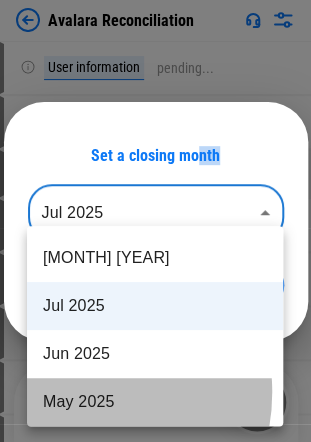 click on "May 2025" at bounding box center (155, 402) 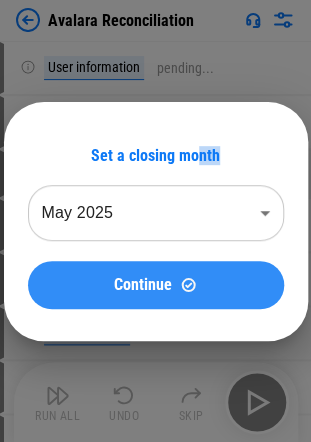 click at bounding box center [188, 284] 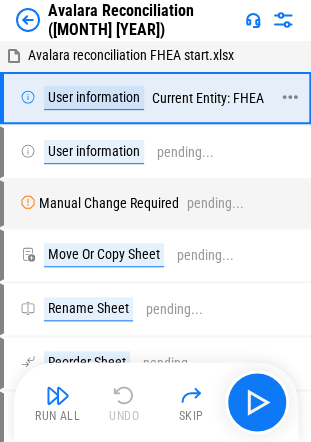 click on "User information Current Entity: FHEA" at bounding box center [142, 98] 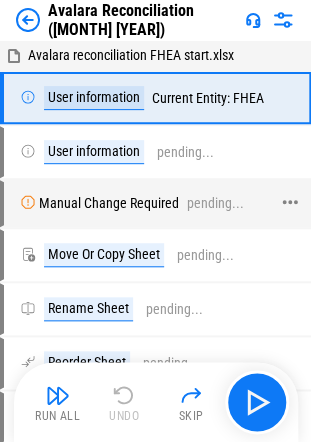 click on "Manual Change Required" at bounding box center [109, 203] 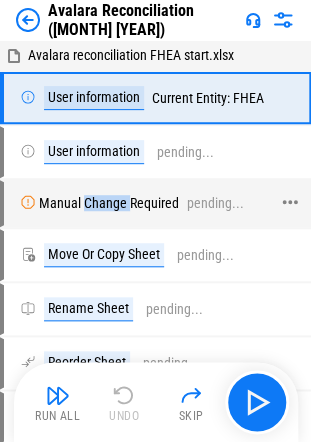click on "Manual Change Required" at bounding box center (109, 203) 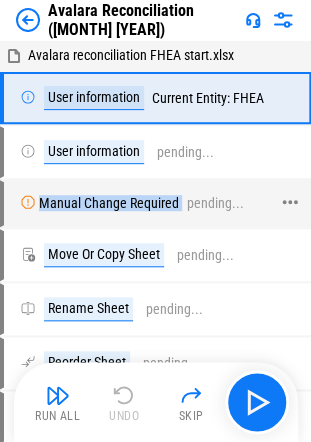 click on "Manual Change Required" at bounding box center (109, 203) 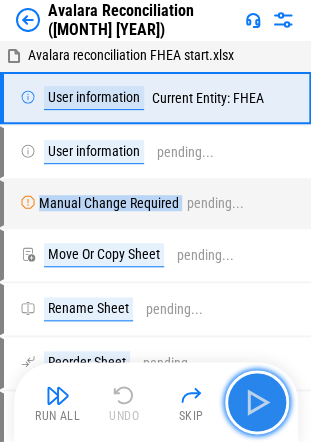 click at bounding box center [257, 402] 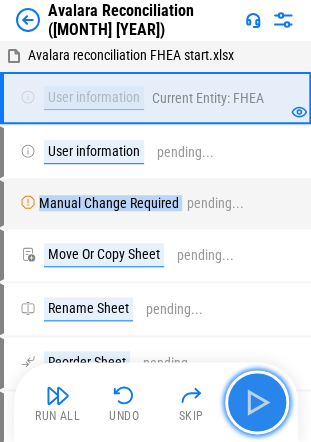 click at bounding box center (257, 402) 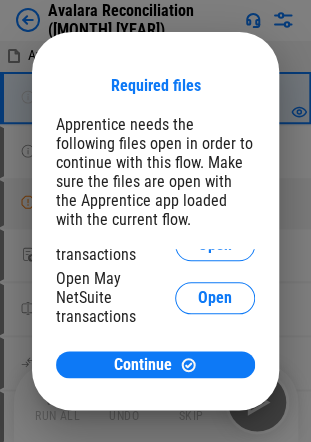 scroll, scrollTop: 0, scrollLeft: 0, axis: both 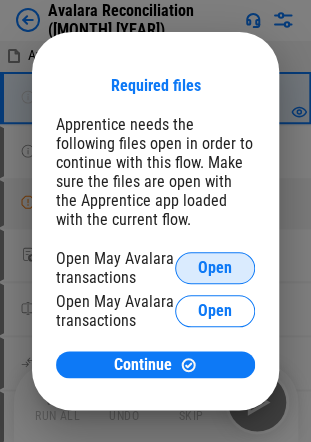 click on "Open" at bounding box center [215, 268] 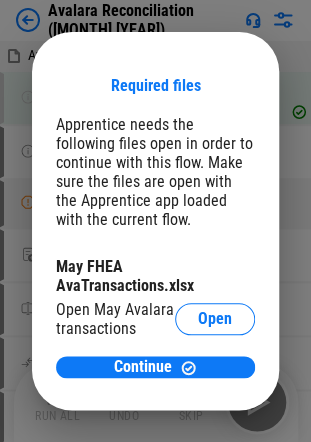 scroll, scrollTop: 67, scrollLeft: 0, axis: vertical 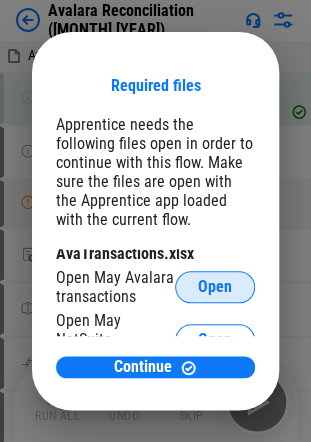 click on "Open" at bounding box center [215, 287] 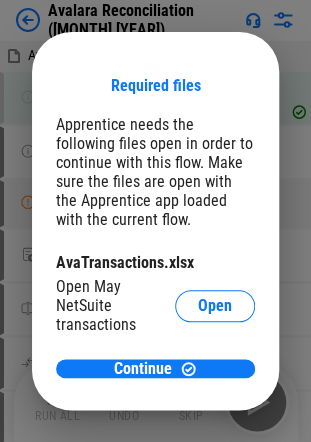 scroll, scrollTop: 186, scrollLeft: 0, axis: vertical 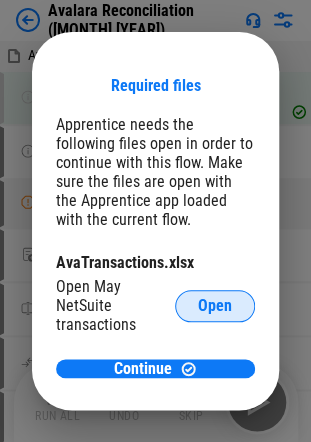 click on "Open" at bounding box center (215, 306) 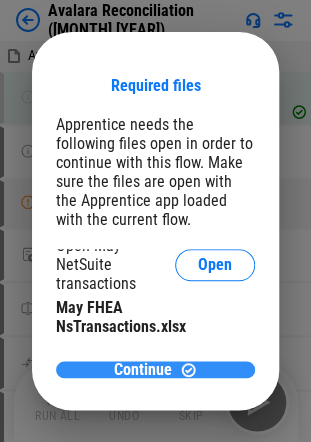 click on "Continue" at bounding box center [143, 370] 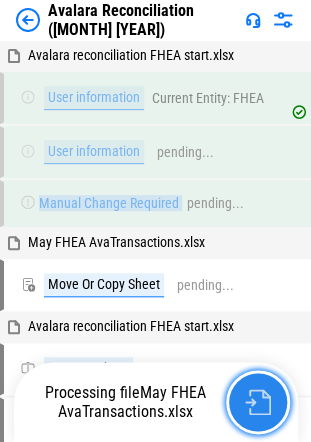 click at bounding box center [258, 402] 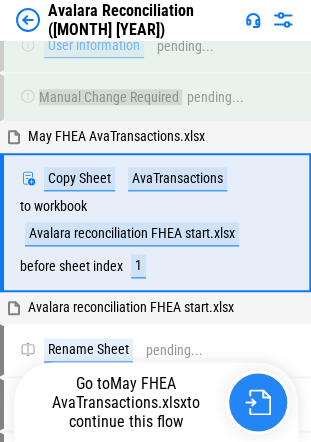 scroll, scrollTop: 106, scrollLeft: 0, axis: vertical 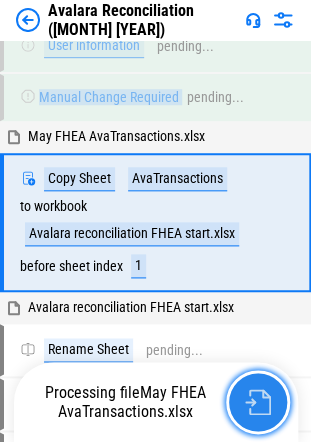 click at bounding box center [258, 402] 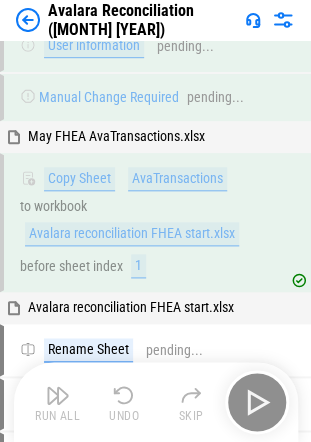 click on "Run All Undo Skip" at bounding box center [158, 402] 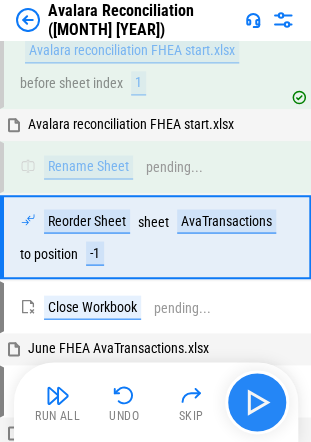 scroll, scrollTop: 303, scrollLeft: 0, axis: vertical 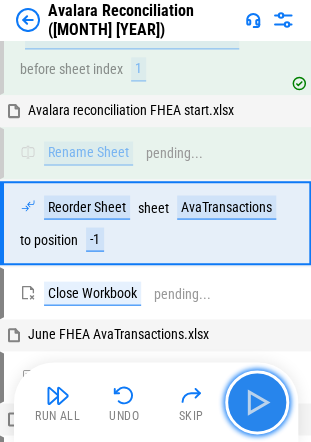 click at bounding box center (257, 402) 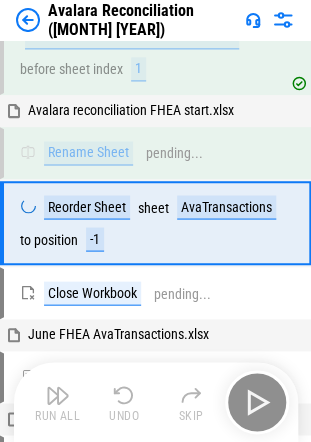 click on "Run All Undo Skip" at bounding box center [158, 402] 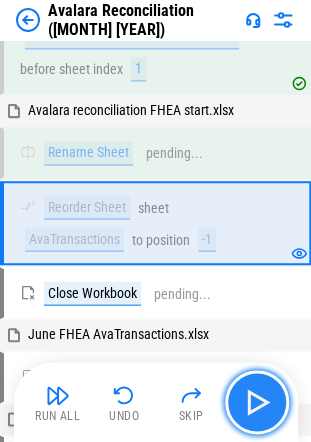 click at bounding box center (257, 402) 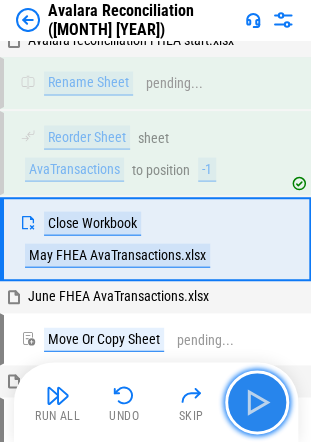 scroll, scrollTop: 388, scrollLeft: 0, axis: vertical 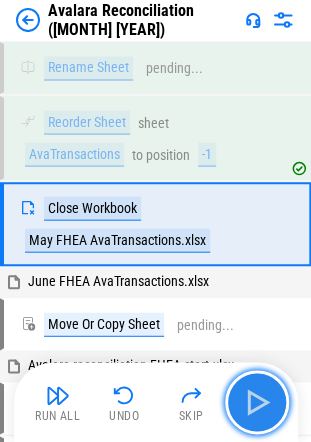 click at bounding box center [257, 402] 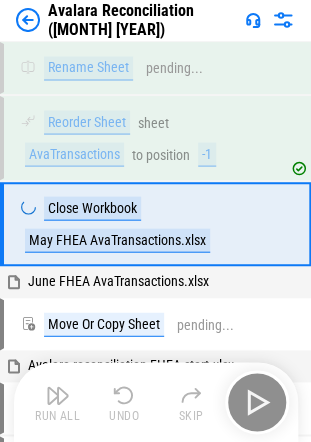 click on "Run All Undo Skip" at bounding box center [158, 402] 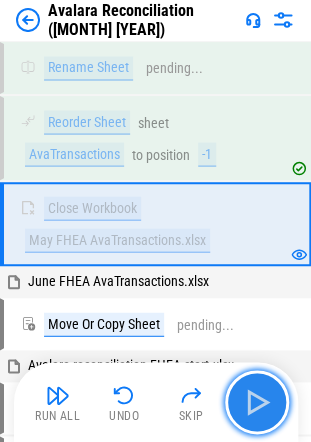 click at bounding box center (257, 402) 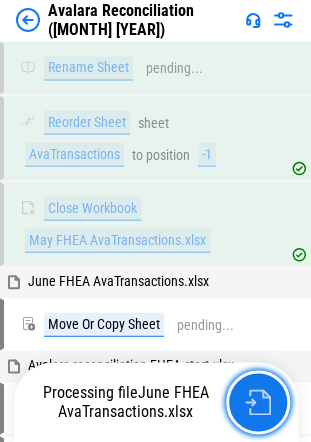 click at bounding box center (258, 402) 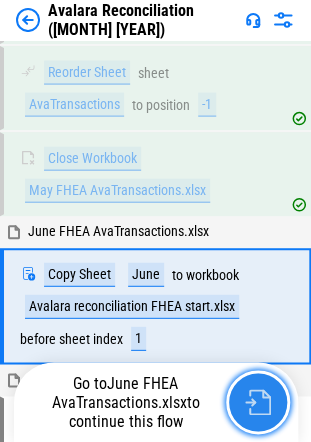 click at bounding box center (258, 402) 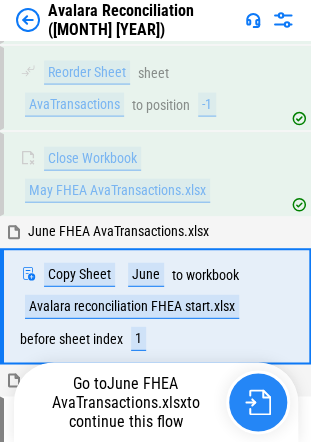 scroll, scrollTop: 519, scrollLeft: 0, axis: vertical 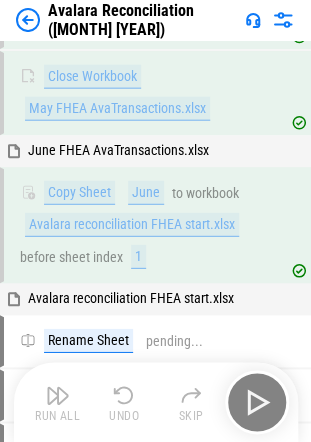 click on "Run All Undo Skip" at bounding box center (158, 402) 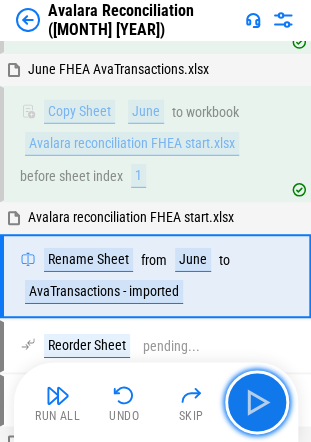 scroll, scrollTop: 650, scrollLeft: 0, axis: vertical 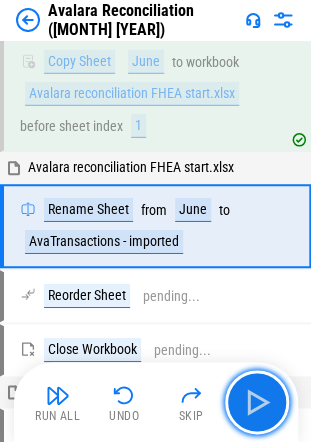 click at bounding box center (257, 402) 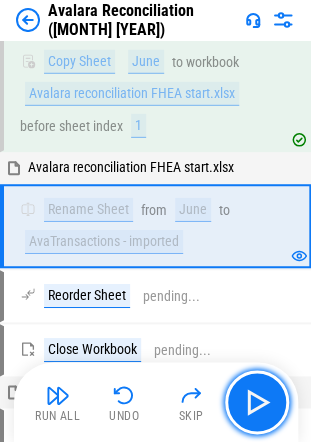 click at bounding box center (257, 402) 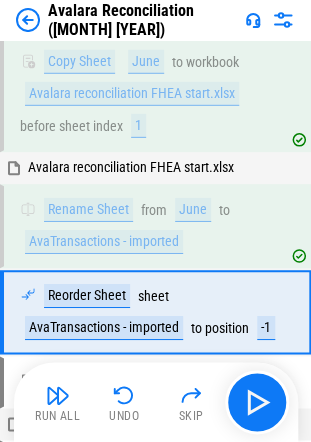 scroll, scrollTop: 736, scrollLeft: 0, axis: vertical 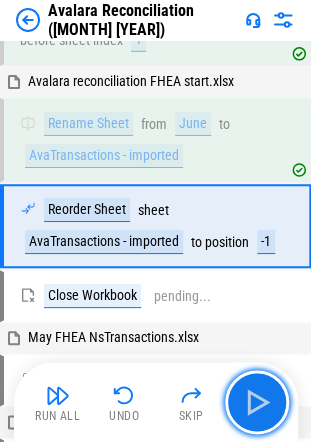 click at bounding box center (257, 402) 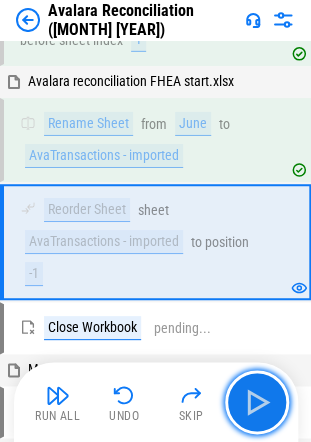 click at bounding box center [257, 402] 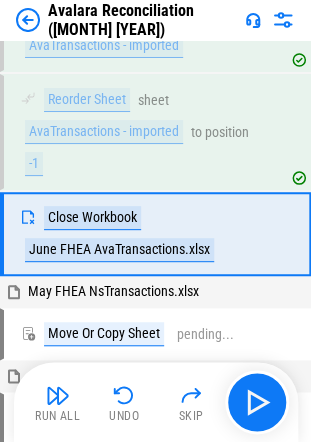 scroll, scrollTop: 853, scrollLeft: 0, axis: vertical 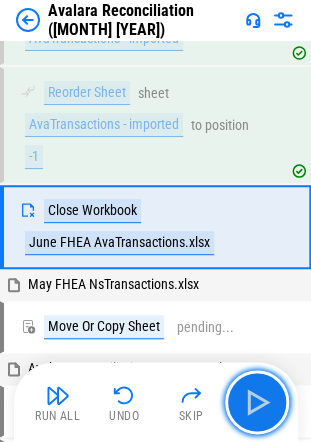 click at bounding box center [257, 402] 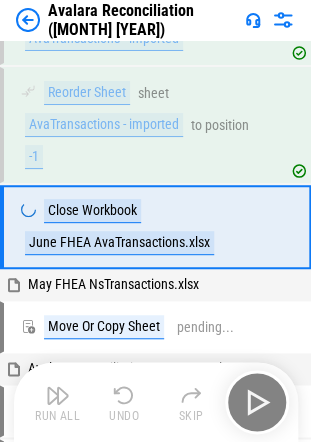 click on "Run All Undo Skip" at bounding box center [158, 402] 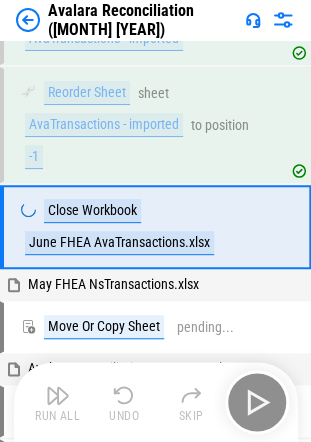 click on "Run All Undo Skip" at bounding box center (158, 402) 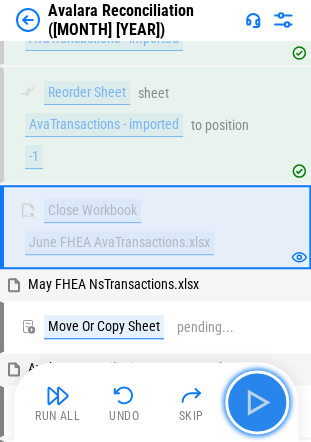 click at bounding box center (257, 402) 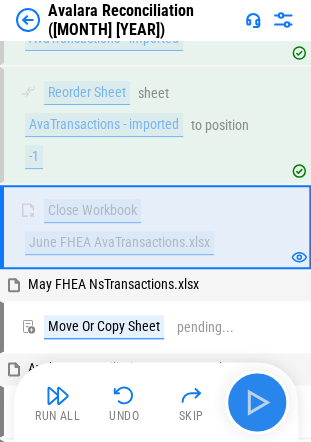 click on "Run All Undo Skip" at bounding box center [158, 402] 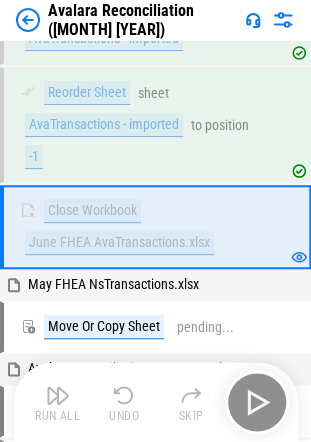 click on "Run All Undo Skip" at bounding box center (158, 402) 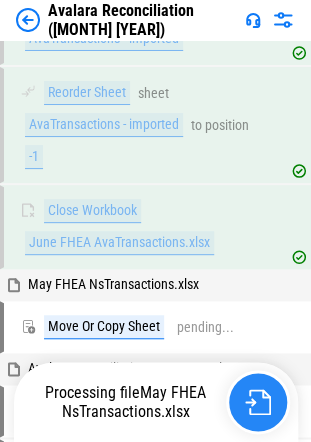 click at bounding box center [258, 402] 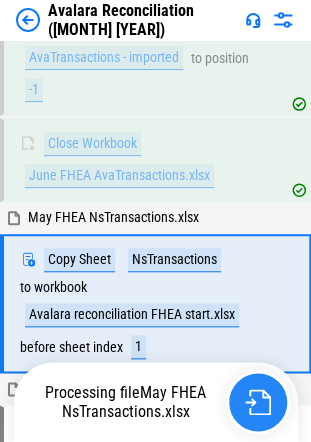 scroll, scrollTop: 996, scrollLeft: 0, axis: vertical 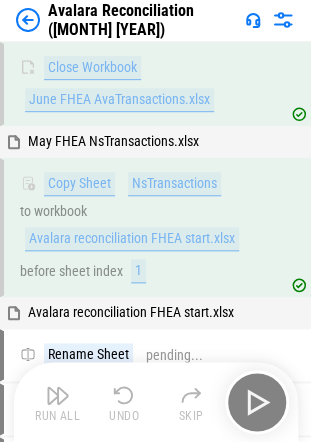 drag, startPoint x: 256, startPoint y: 401, endPoint x: 257, endPoint y: 390, distance: 11.045361 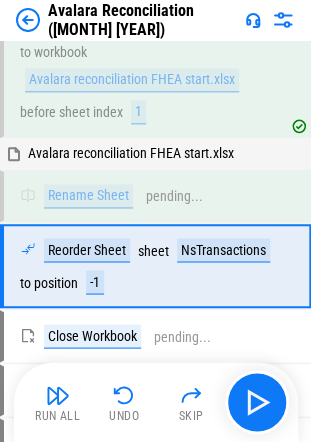 scroll, scrollTop: 1192, scrollLeft: 0, axis: vertical 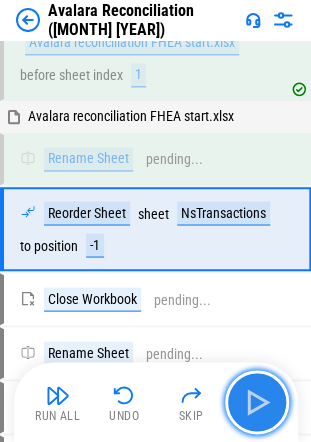 click at bounding box center (257, 402) 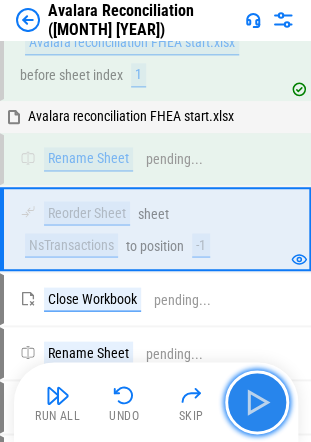 click at bounding box center [257, 402] 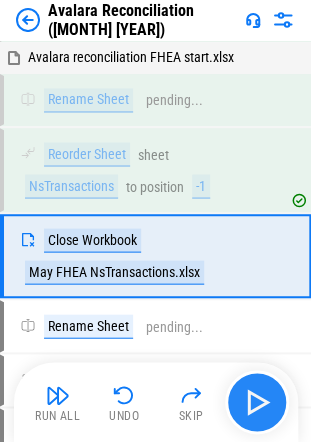 scroll, scrollTop: 1277, scrollLeft: 0, axis: vertical 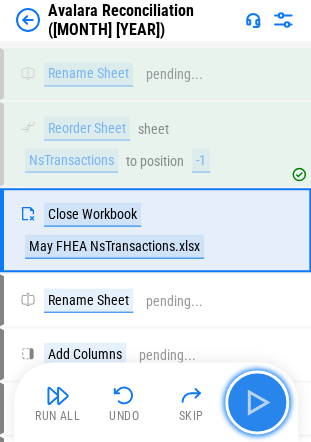 click at bounding box center [257, 402] 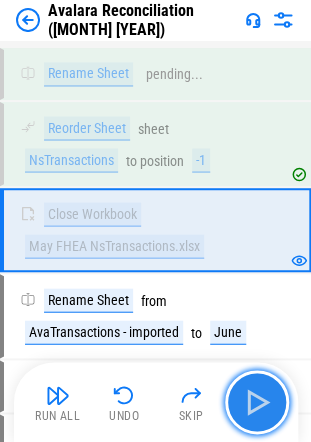 click at bounding box center (257, 402) 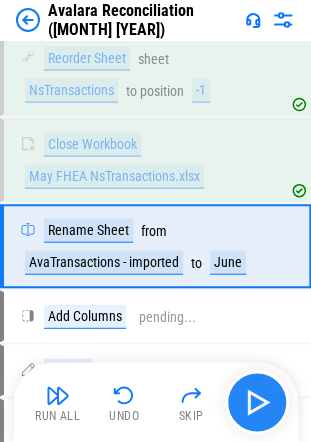 scroll, scrollTop: 1362, scrollLeft: 0, axis: vertical 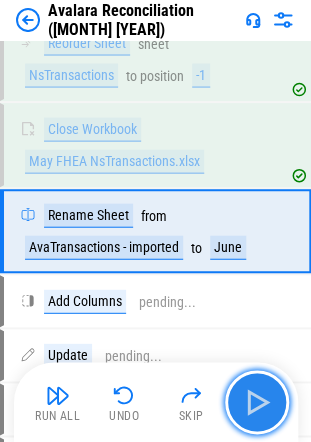 click at bounding box center [257, 402] 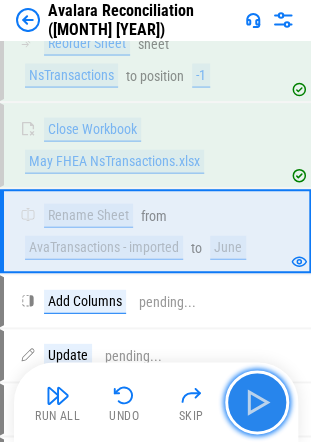 click at bounding box center (257, 402) 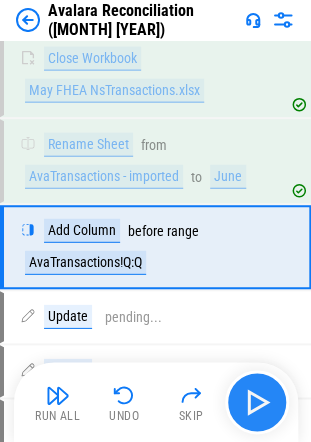 scroll, scrollTop: 1448, scrollLeft: 0, axis: vertical 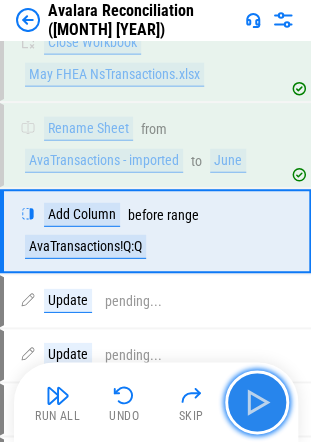 click at bounding box center (257, 402) 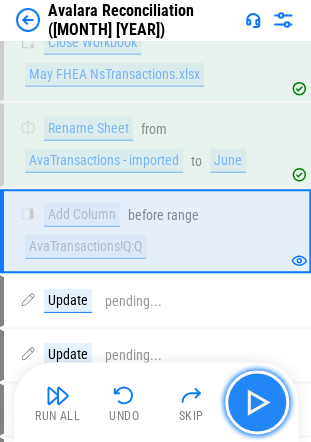 click at bounding box center (257, 402) 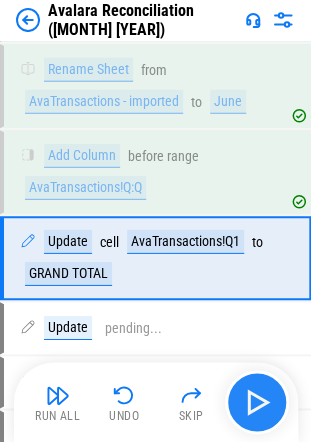 scroll, scrollTop: 1533, scrollLeft: 0, axis: vertical 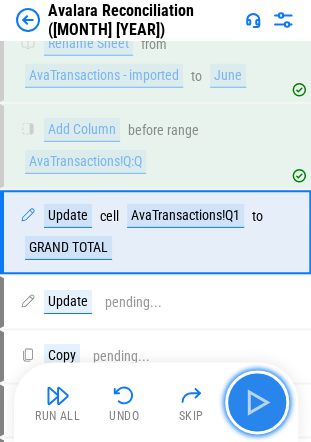 click at bounding box center [257, 402] 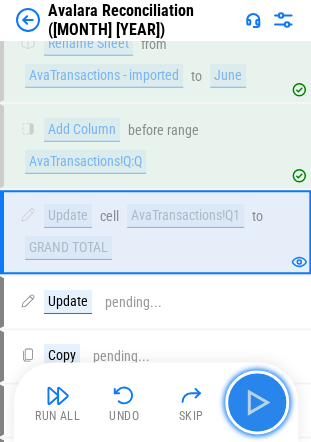 click at bounding box center (257, 402) 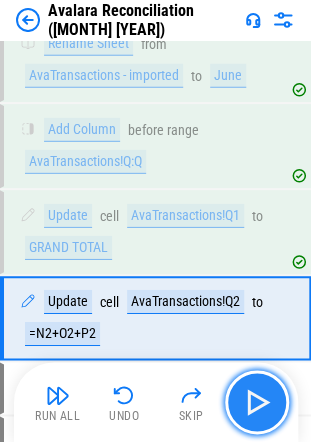 scroll, scrollTop: 1618, scrollLeft: 0, axis: vertical 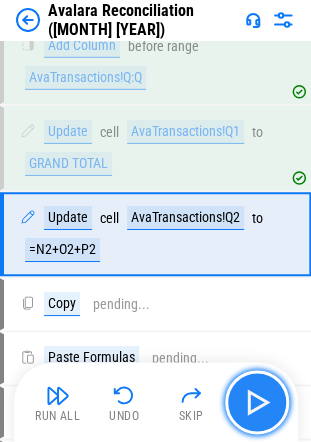 click at bounding box center (257, 402) 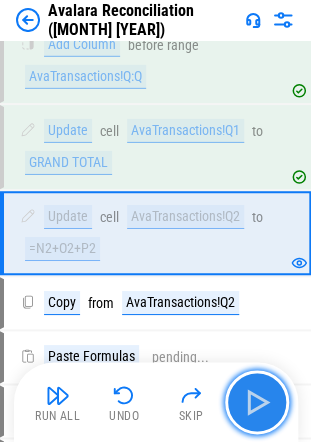 click at bounding box center (257, 402) 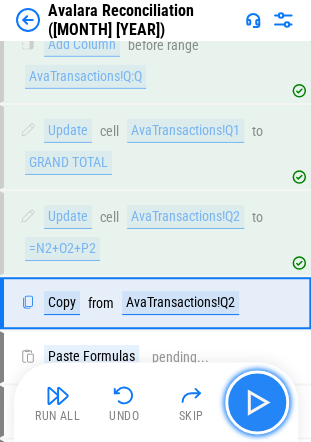 click at bounding box center [257, 402] 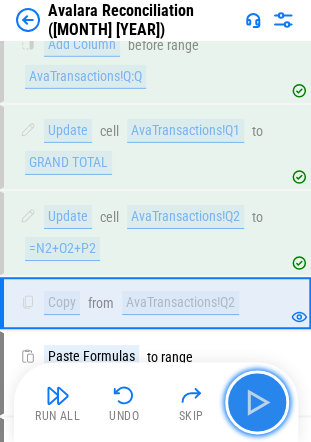 click at bounding box center [257, 402] 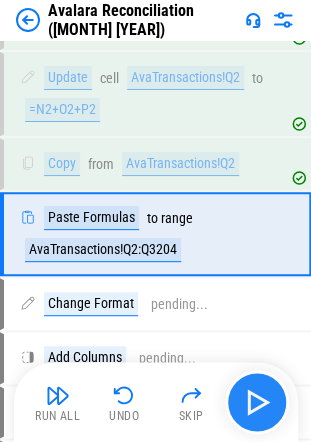 scroll, scrollTop: 1758, scrollLeft: 0, axis: vertical 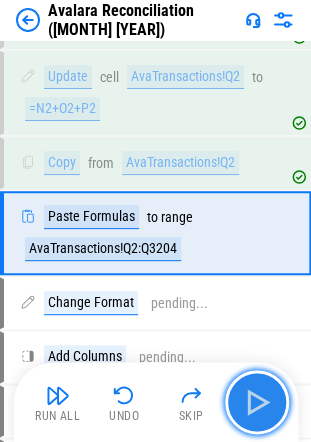 click at bounding box center [257, 402] 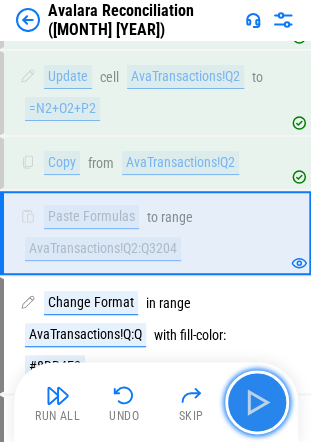 click at bounding box center (257, 402) 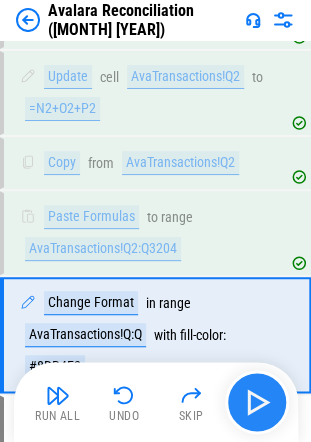 scroll, scrollTop: 1858, scrollLeft: 0, axis: vertical 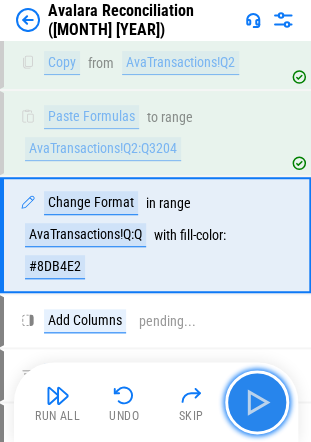 click at bounding box center [257, 402] 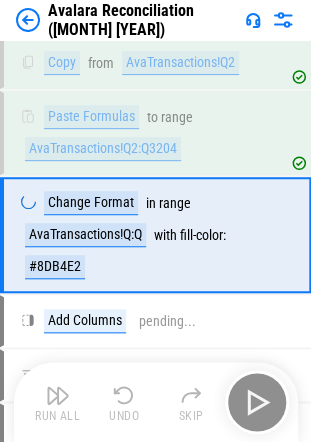 click on "Run All Undo Skip" at bounding box center [158, 402] 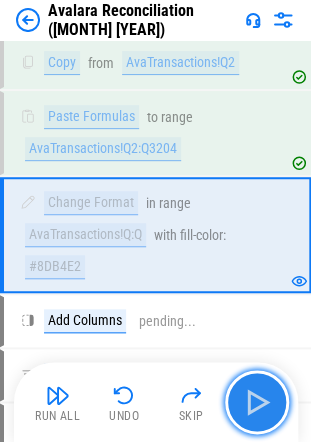 click at bounding box center (257, 402) 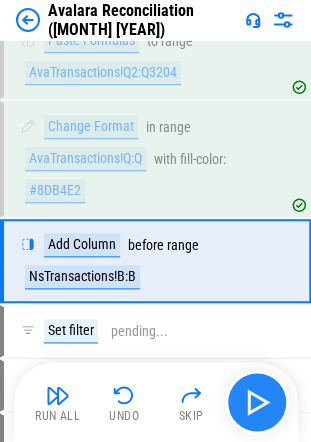scroll, scrollTop: 1960, scrollLeft: 0, axis: vertical 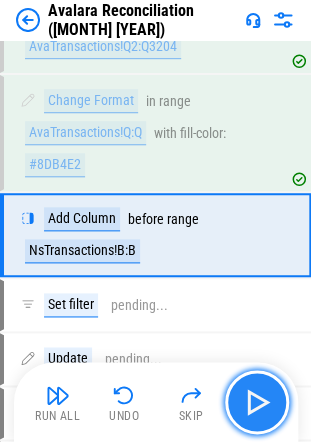 click at bounding box center [257, 402] 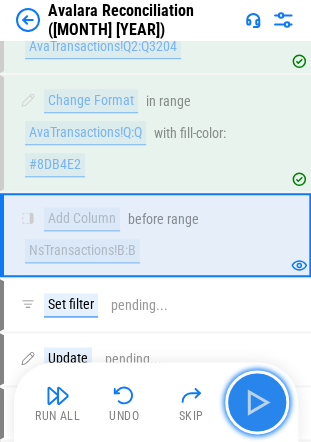 click at bounding box center [257, 402] 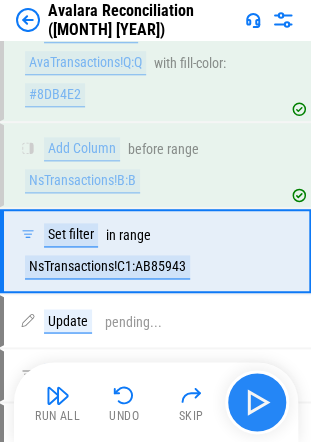 scroll, scrollTop: 2045, scrollLeft: 0, axis: vertical 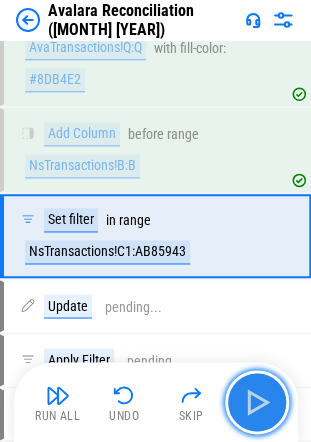 click at bounding box center (257, 402) 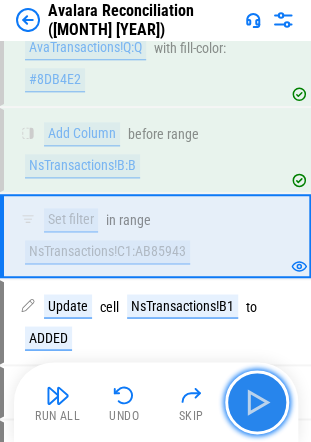 click at bounding box center (257, 402) 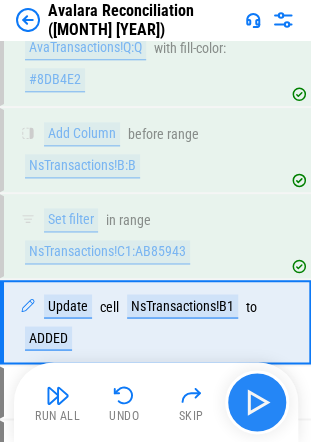 scroll, scrollTop: 2130, scrollLeft: 0, axis: vertical 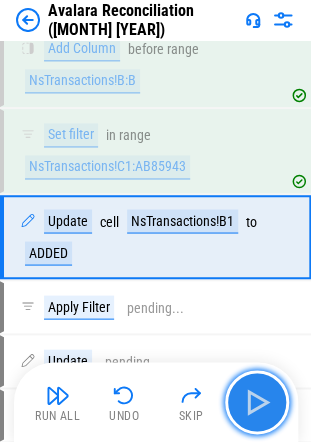 click at bounding box center [257, 402] 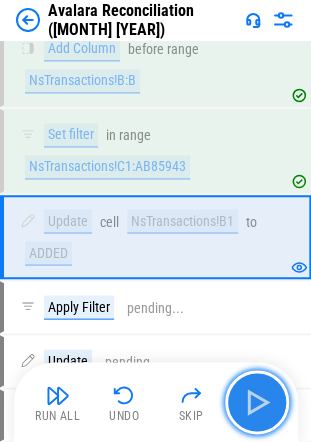 click at bounding box center (257, 402) 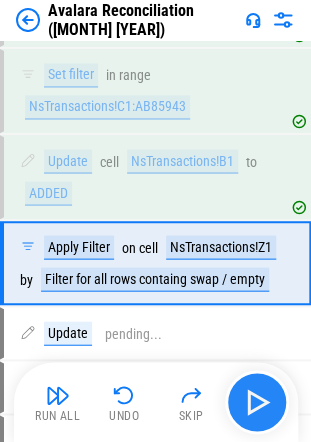 scroll, scrollTop: 2216, scrollLeft: 0, axis: vertical 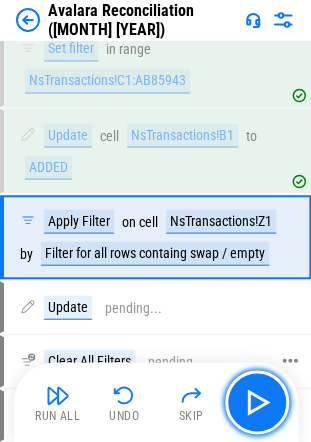type 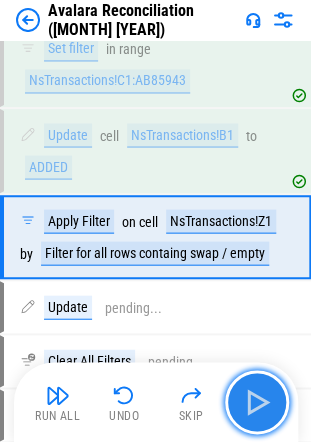 click at bounding box center [257, 402] 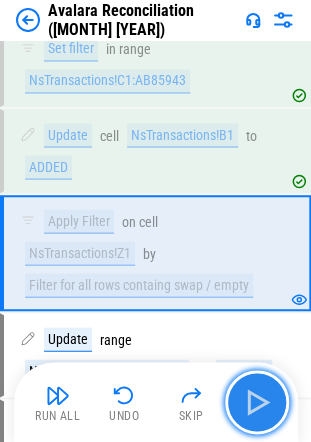 click at bounding box center (257, 402) 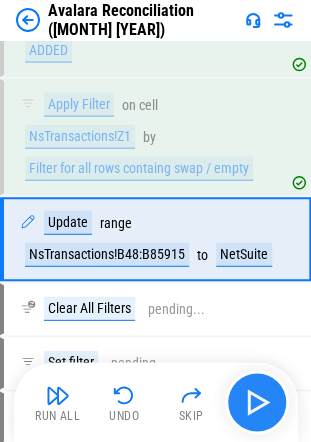 scroll, scrollTop: 2333, scrollLeft: 0, axis: vertical 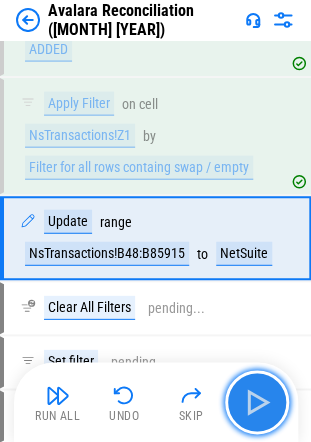 click at bounding box center (257, 402) 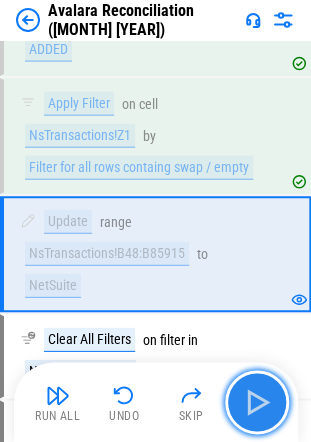 click at bounding box center [257, 402] 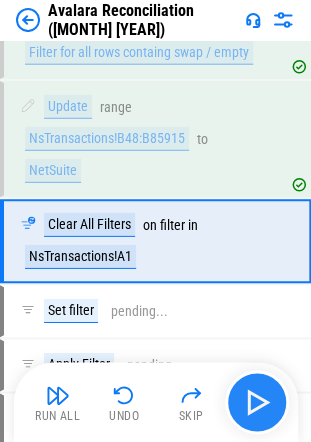 scroll, scrollTop: 2450, scrollLeft: 0, axis: vertical 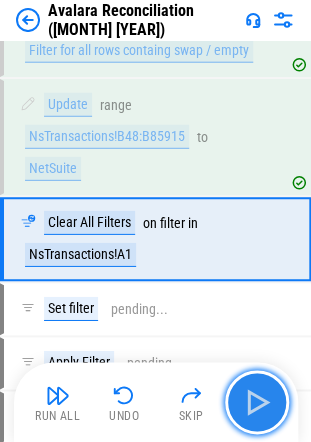 click at bounding box center [257, 402] 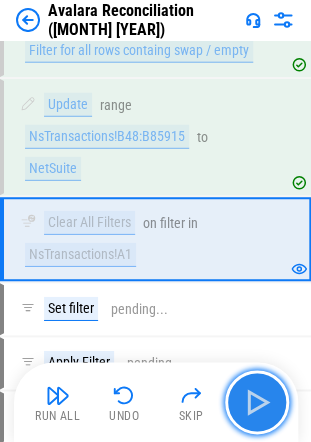 click at bounding box center [257, 402] 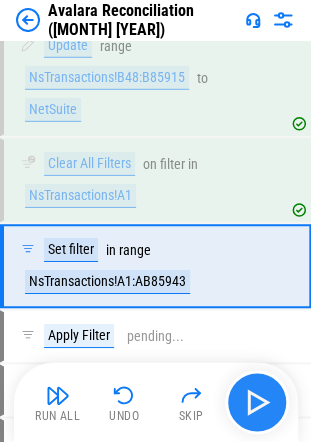 scroll, scrollTop: 2535, scrollLeft: 0, axis: vertical 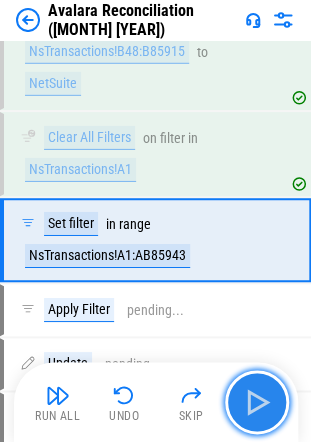 click at bounding box center (257, 402) 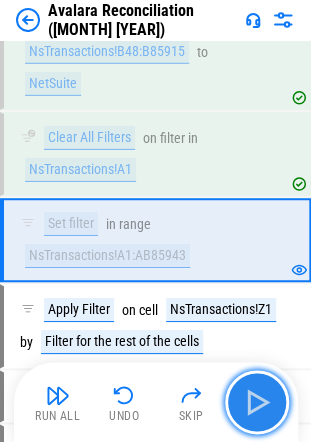 click at bounding box center [257, 402] 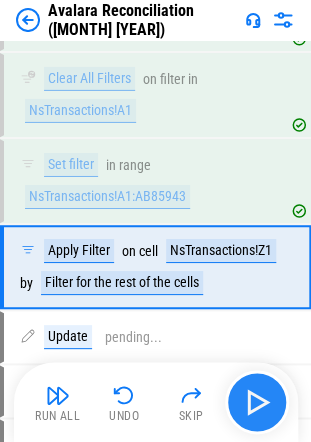 scroll, scrollTop: 2620, scrollLeft: 0, axis: vertical 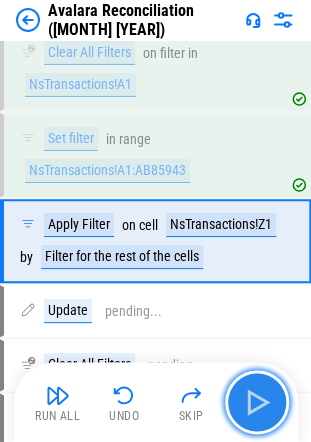 click at bounding box center [257, 402] 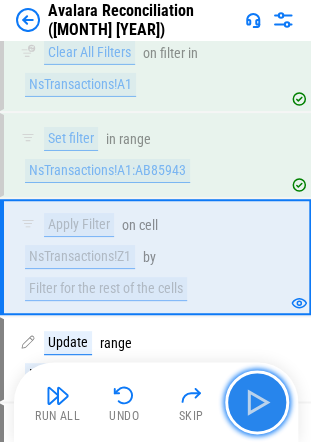 click at bounding box center [257, 402] 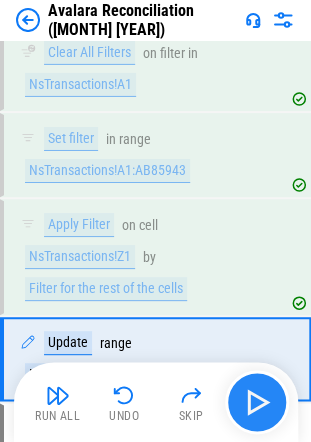 scroll, scrollTop: 2738, scrollLeft: 0, axis: vertical 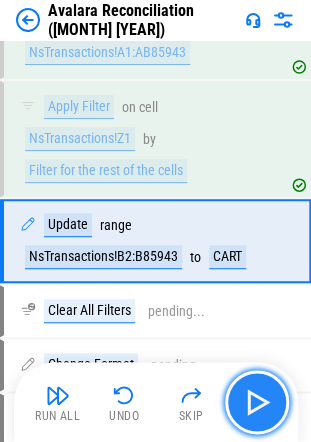 click at bounding box center [257, 402] 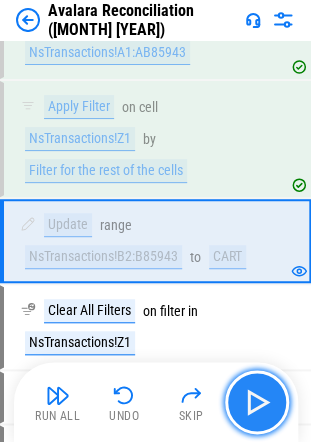 click at bounding box center (257, 402) 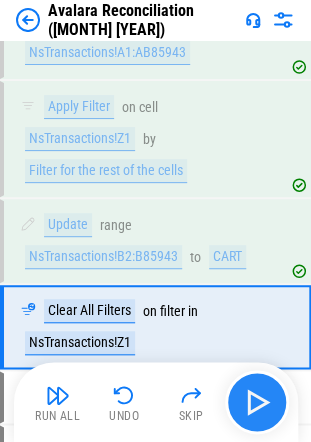 scroll, scrollTop: 2823, scrollLeft: 0, axis: vertical 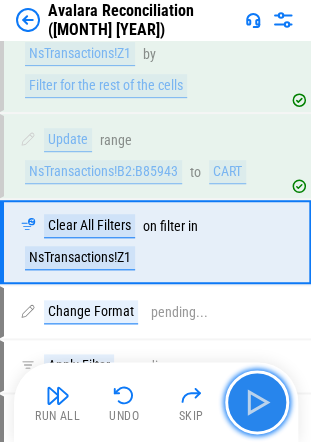 click at bounding box center [257, 402] 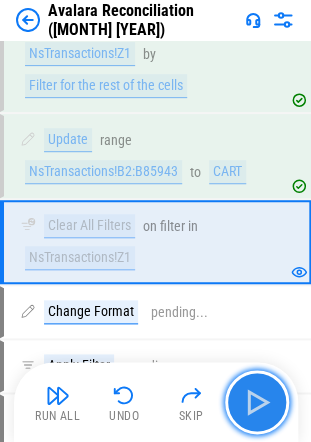 click at bounding box center (257, 402) 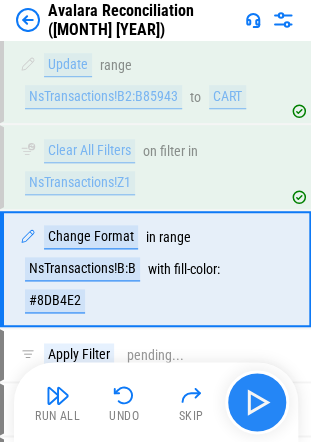 scroll, scrollTop: 2924, scrollLeft: 0, axis: vertical 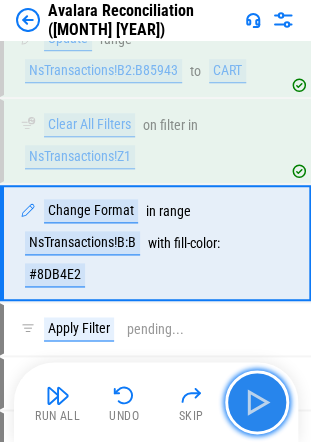 click at bounding box center (257, 402) 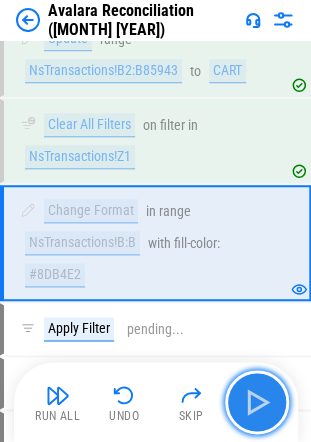 click at bounding box center (257, 402) 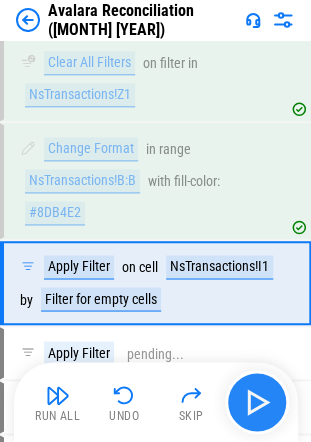 scroll, scrollTop: 3025, scrollLeft: 0, axis: vertical 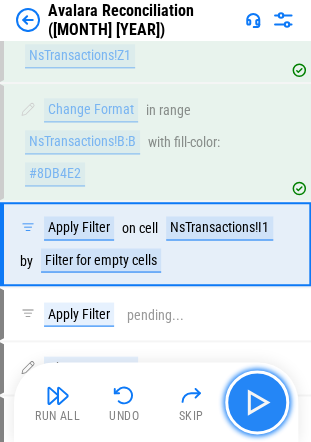 click at bounding box center [257, 402] 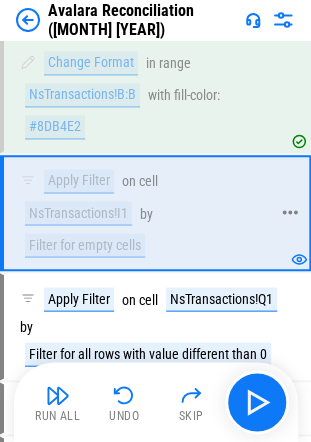 scroll, scrollTop: 3073, scrollLeft: 0, axis: vertical 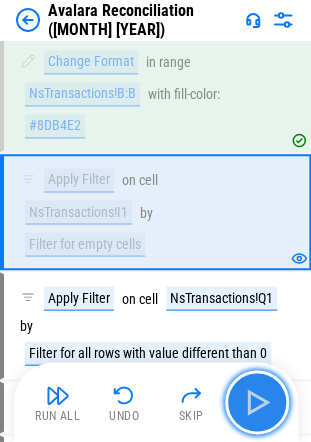 click at bounding box center [257, 402] 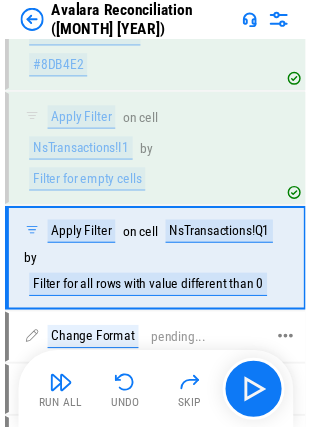 scroll, scrollTop: 3158, scrollLeft: 0, axis: vertical 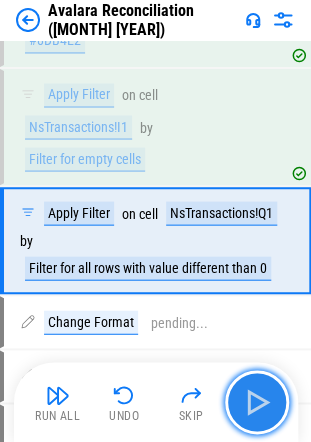 click at bounding box center [257, 402] 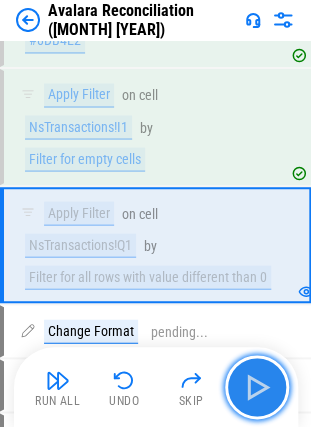 click at bounding box center (257, 387) 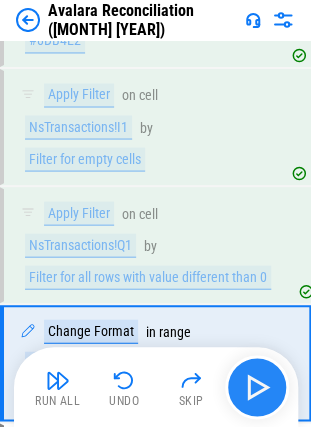scroll, scrollTop: 3282, scrollLeft: 0, axis: vertical 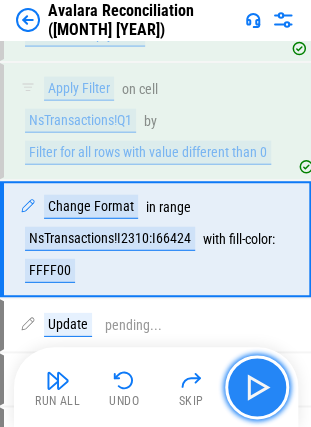 click at bounding box center (257, 387) 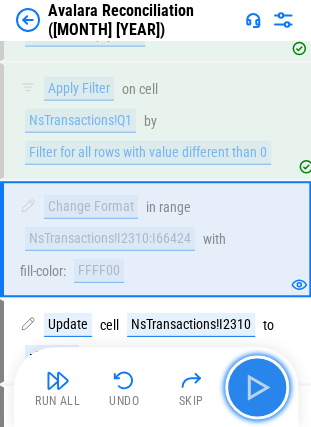 click at bounding box center [257, 387] 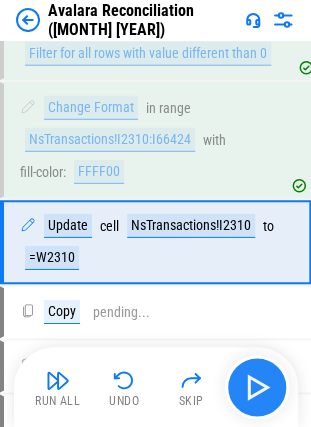 scroll, scrollTop: 3384, scrollLeft: 0, axis: vertical 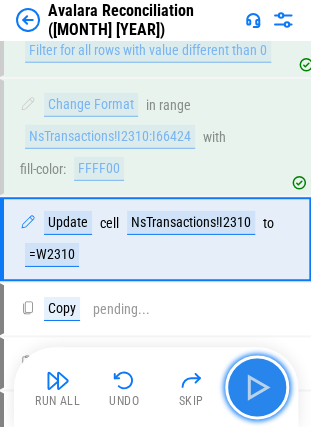 click at bounding box center [257, 387] 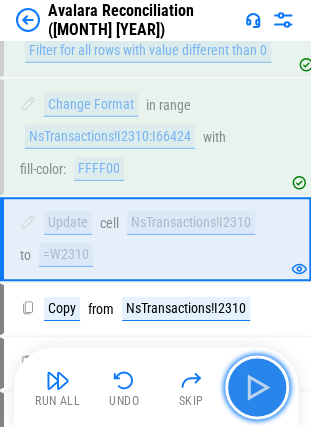 click at bounding box center [257, 387] 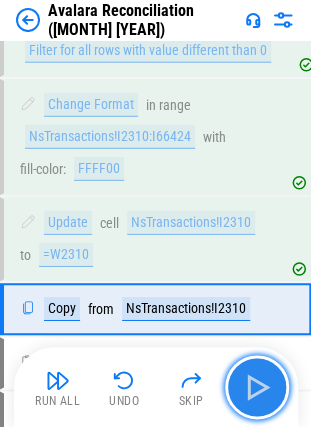 click at bounding box center [257, 387] 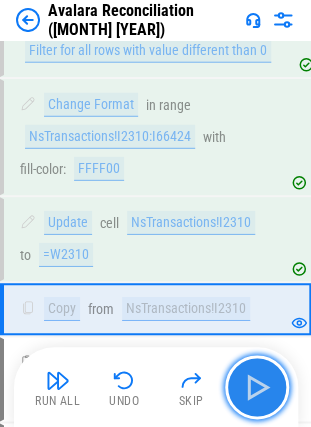 click at bounding box center [257, 387] 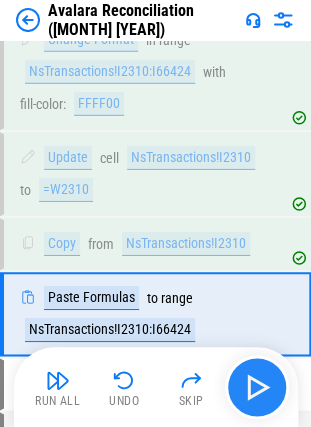 scroll, scrollTop: 3523, scrollLeft: 0, axis: vertical 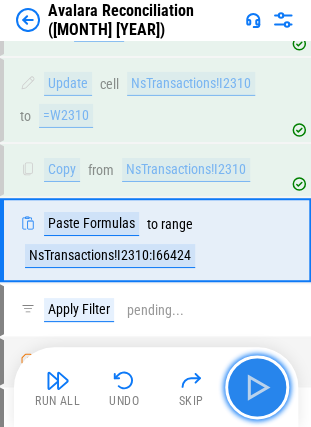 click at bounding box center [257, 387] 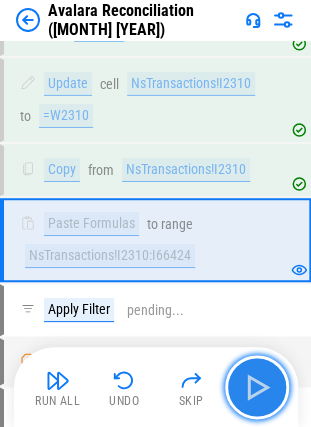 click at bounding box center (257, 387) 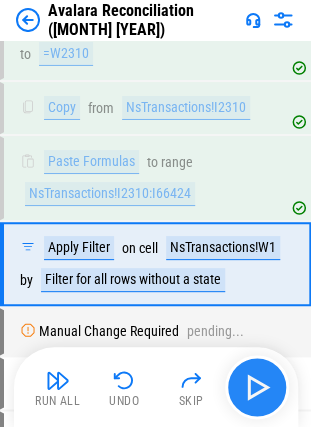 scroll, scrollTop: 3624, scrollLeft: 0, axis: vertical 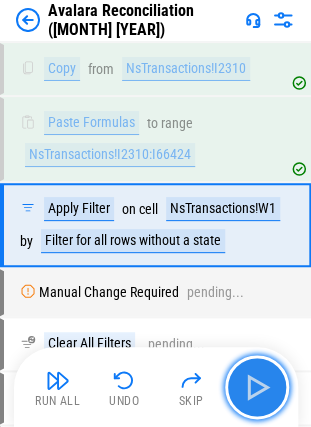 click at bounding box center [257, 387] 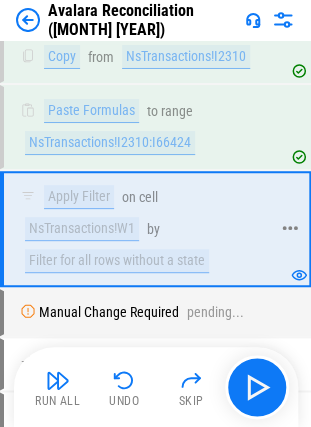 scroll, scrollTop: 3638, scrollLeft: 0, axis: vertical 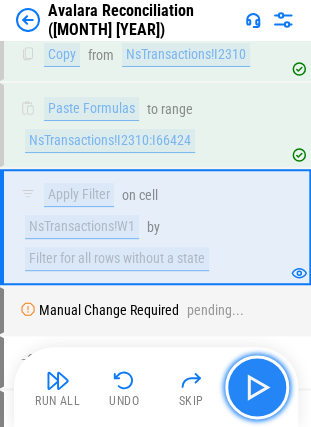 click at bounding box center [257, 387] 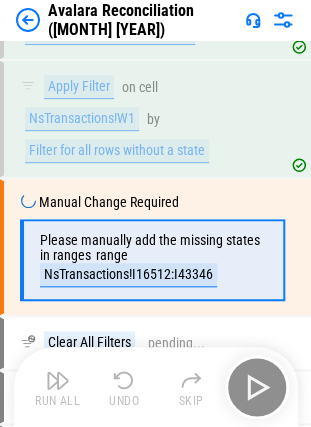 scroll, scrollTop: 3751, scrollLeft: 0, axis: vertical 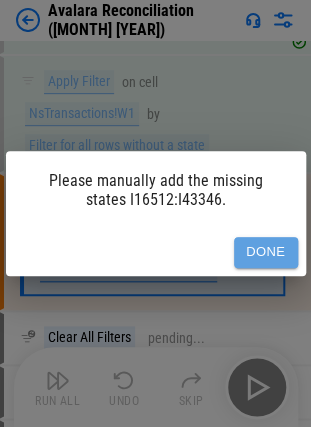 click on "Done" at bounding box center (266, 252) 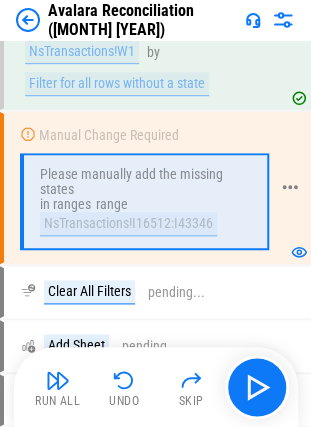 scroll, scrollTop: 3818, scrollLeft: 0, axis: vertical 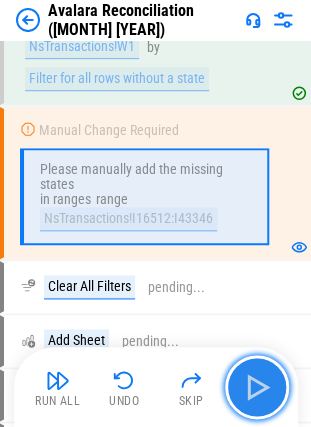 click at bounding box center [257, 387] 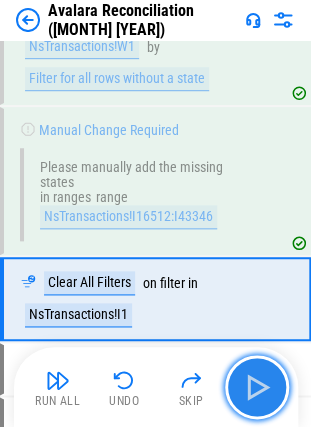 click at bounding box center (257, 387) 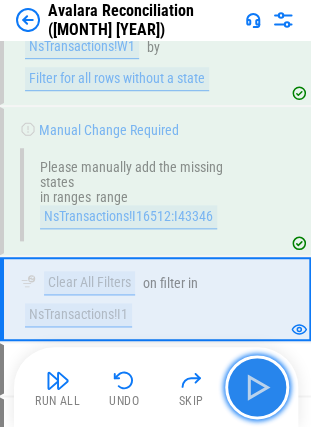 click at bounding box center [257, 387] 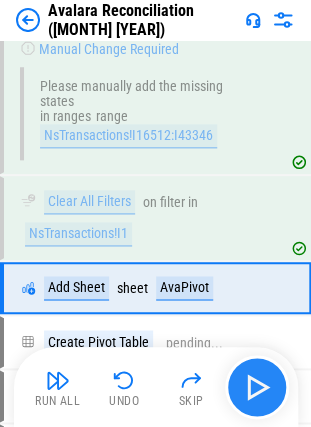 scroll, scrollTop: 3944, scrollLeft: 0, axis: vertical 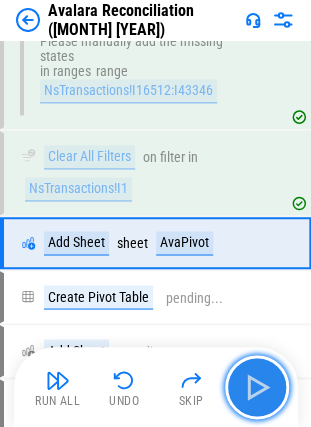 click at bounding box center [257, 387] 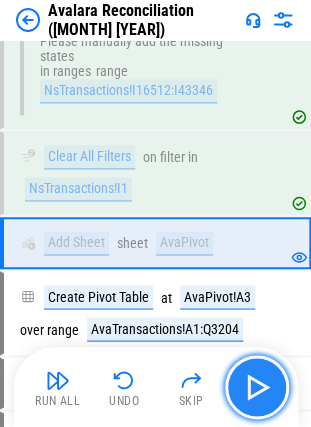 click at bounding box center (257, 387) 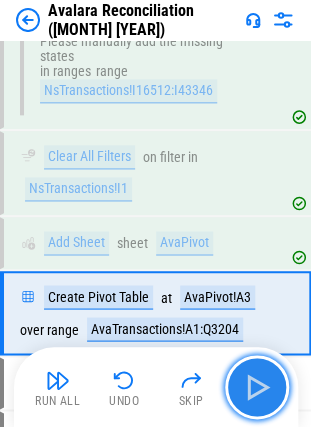 click at bounding box center (257, 387) 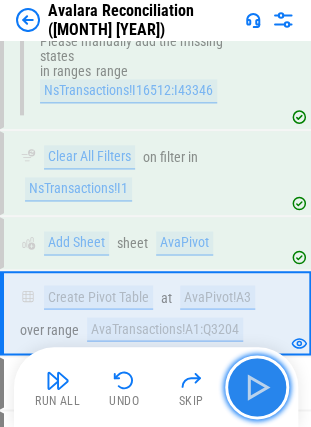 click at bounding box center [257, 387] 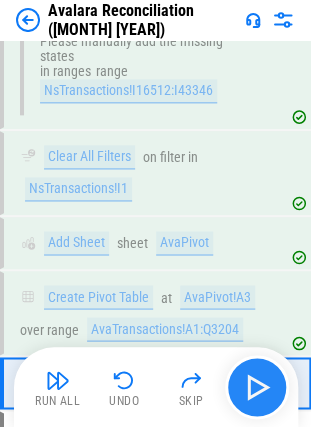 scroll, scrollTop: 4083, scrollLeft: 0, axis: vertical 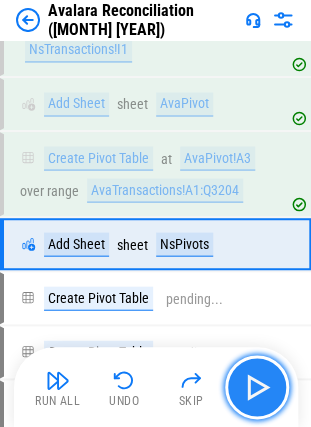 click at bounding box center [257, 387] 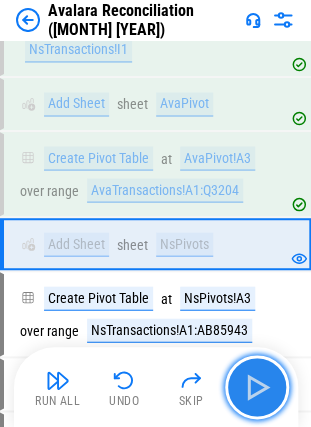 click at bounding box center (257, 387) 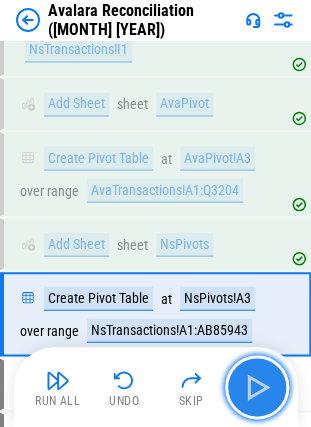 click at bounding box center [257, 387] 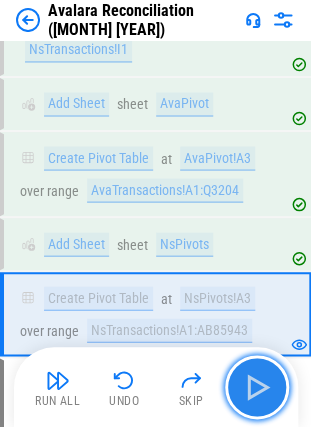 click at bounding box center (257, 387) 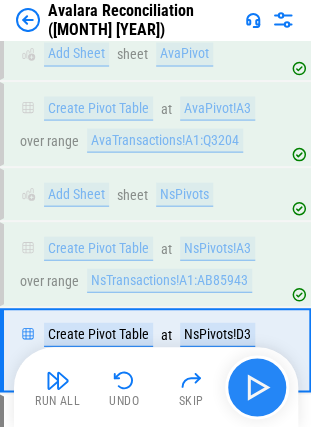 scroll, scrollTop: 4238, scrollLeft: 0, axis: vertical 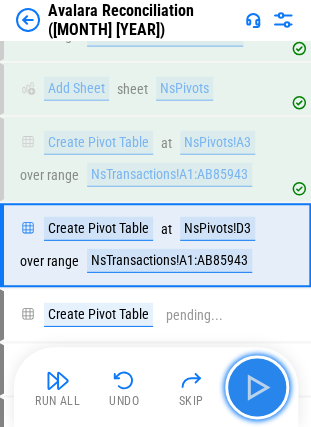 click at bounding box center [257, 387] 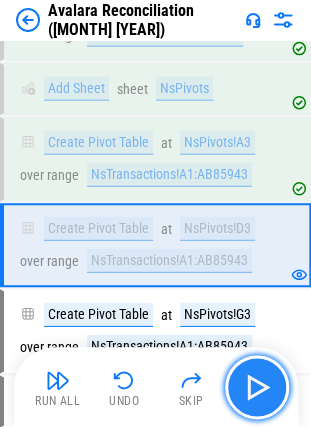 click at bounding box center (257, 387) 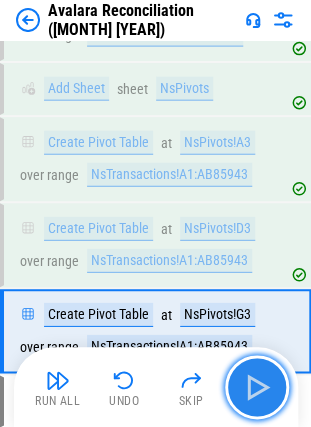 click at bounding box center [257, 387] 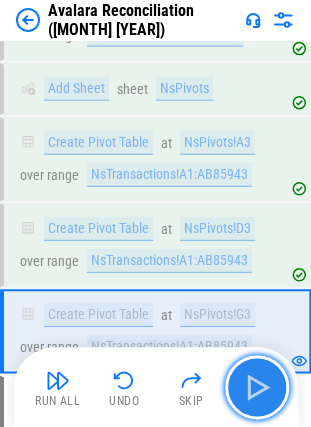 click at bounding box center [257, 387] 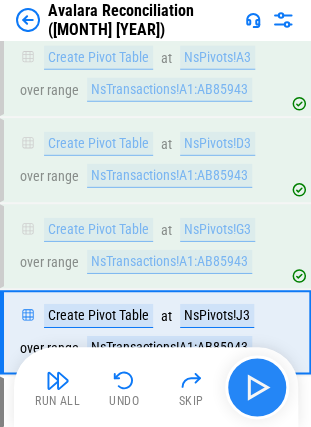 scroll, scrollTop: 4409, scrollLeft: 0, axis: vertical 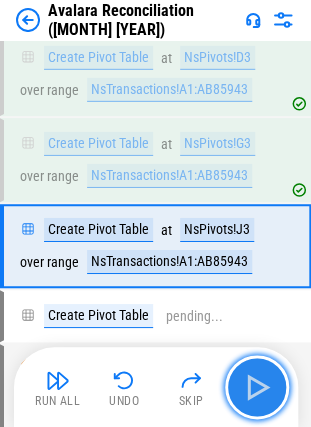 click at bounding box center (257, 387) 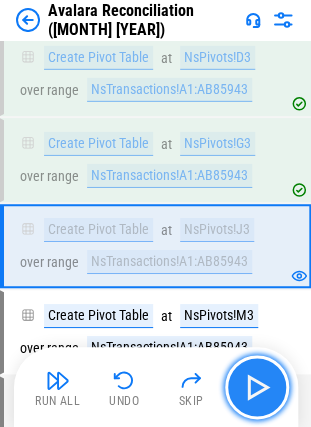 click at bounding box center (257, 387) 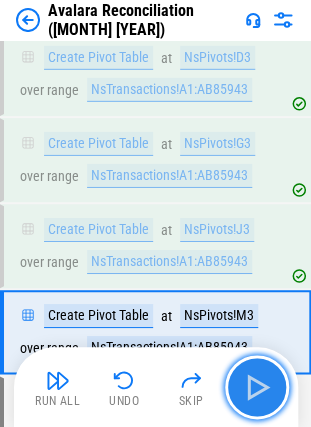 click at bounding box center (257, 387) 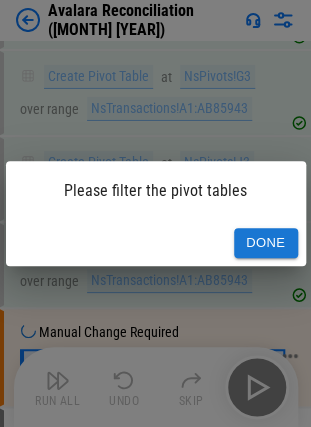 scroll, scrollTop: 4586, scrollLeft: 0, axis: vertical 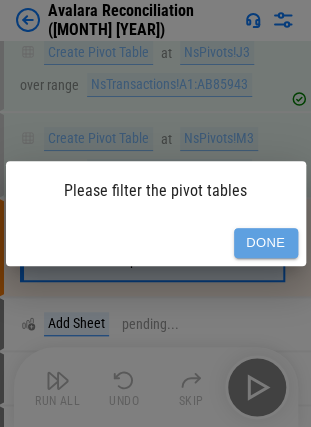 click on "Done" at bounding box center (266, 243) 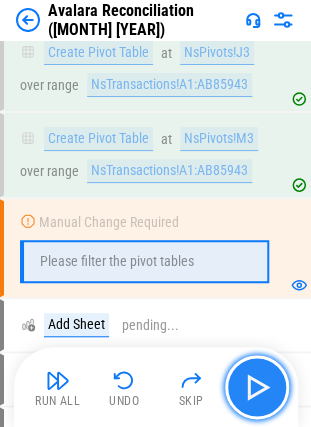 click at bounding box center [257, 387] 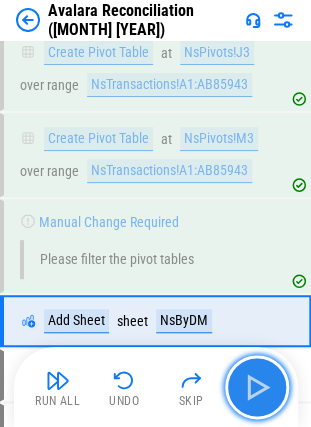 click at bounding box center (257, 387) 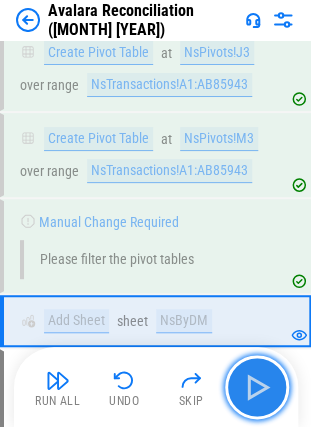click at bounding box center (257, 387) 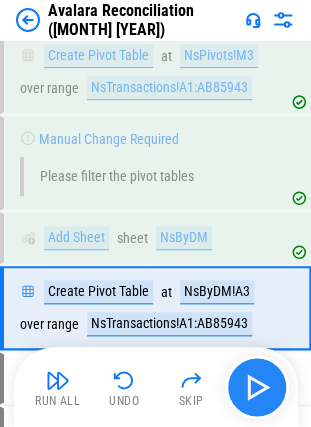 scroll, scrollTop: 4729, scrollLeft: 0, axis: vertical 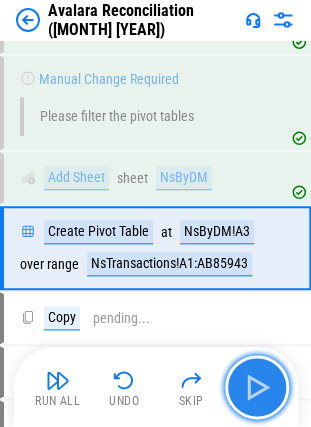 click at bounding box center [257, 387] 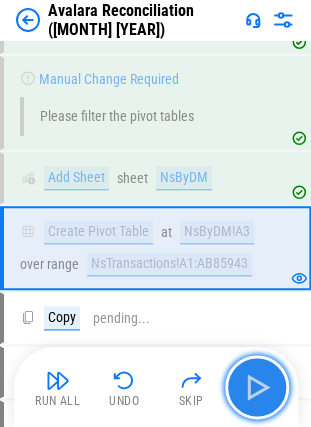 click at bounding box center (257, 387) 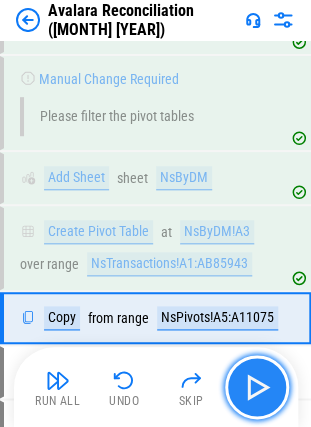 click at bounding box center [257, 387] 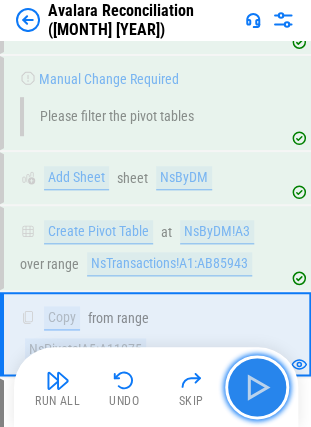 click at bounding box center [257, 387] 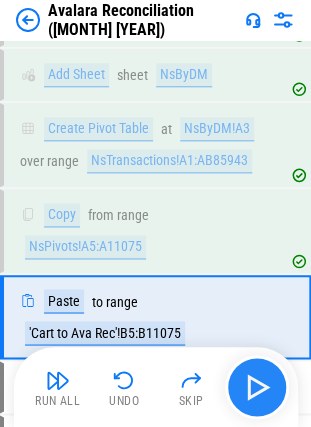 scroll, scrollTop: 4900, scrollLeft: 0, axis: vertical 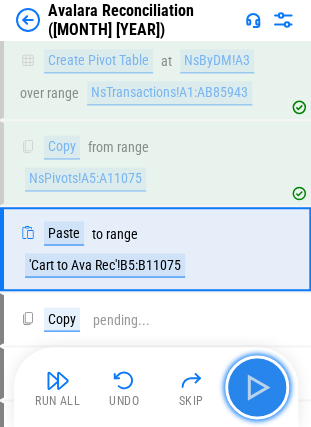 click at bounding box center [257, 387] 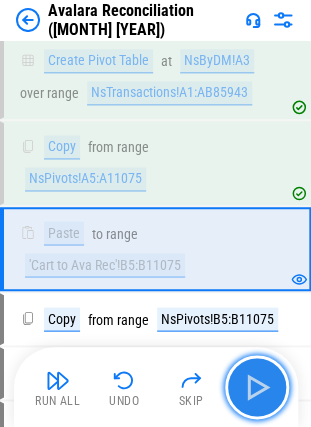 click at bounding box center (257, 387) 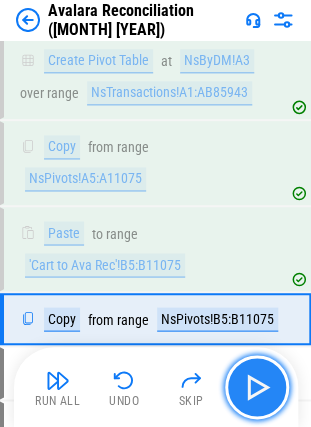 click at bounding box center [257, 387] 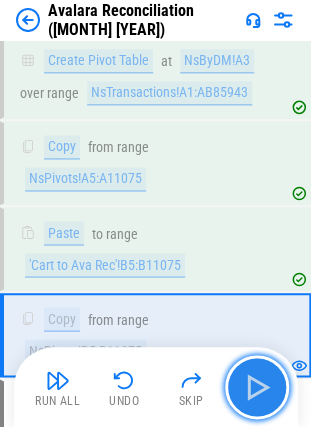 click at bounding box center [257, 387] 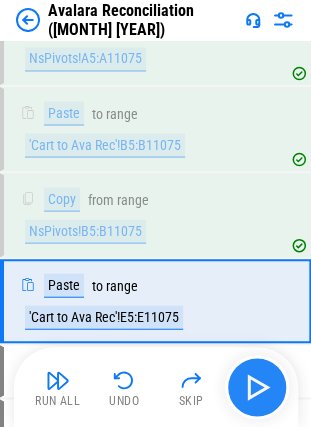 scroll, scrollTop: 5070, scrollLeft: 0, axis: vertical 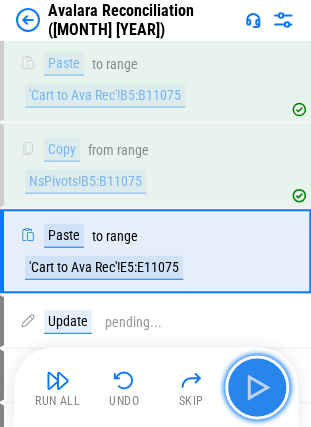 click at bounding box center (257, 387) 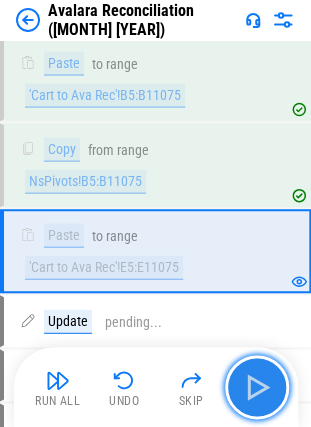 click at bounding box center [257, 387] 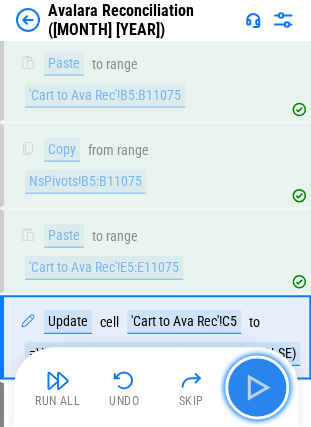 click at bounding box center [257, 387] 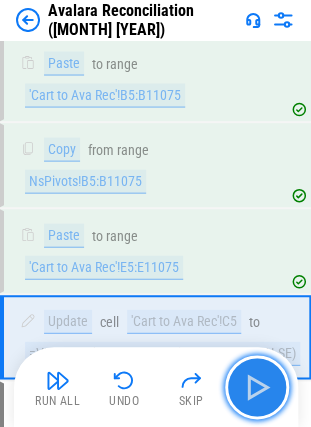 click at bounding box center [257, 387] 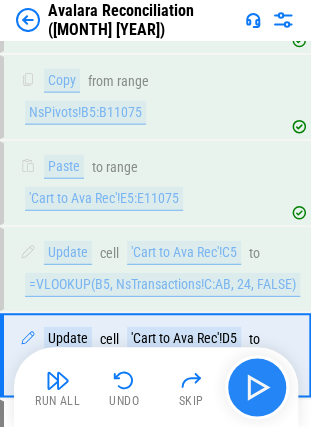 scroll, scrollTop: 5241, scrollLeft: 0, axis: vertical 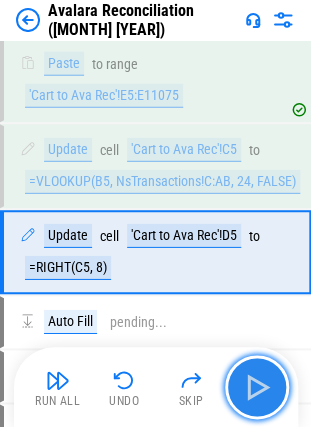 click at bounding box center [257, 387] 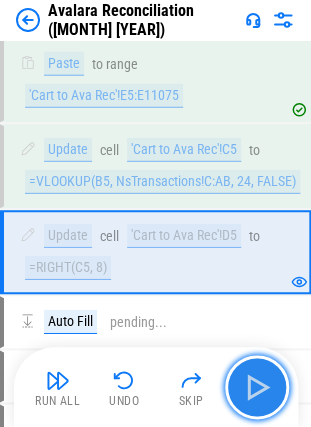 click at bounding box center [257, 387] 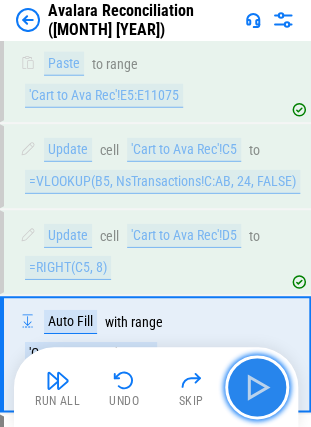 scroll, scrollTop: 5342, scrollLeft: 0, axis: vertical 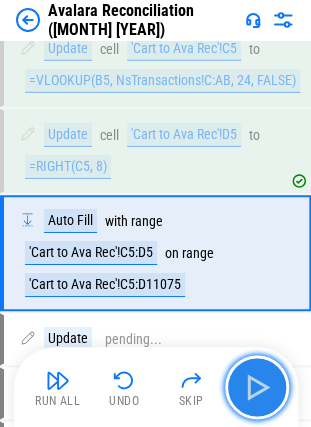 click at bounding box center (257, 387) 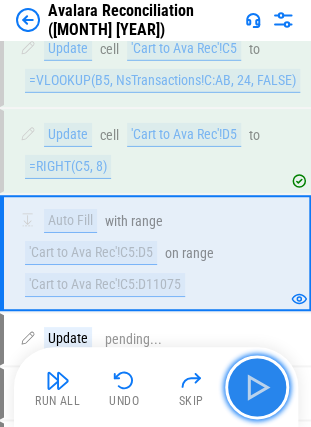 click at bounding box center (257, 387) 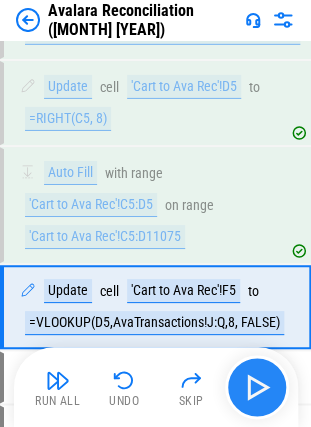 scroll, scrollTop: 5444, scrollLeft: 0, axis: vertical 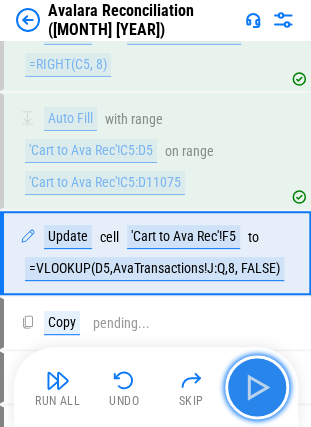click at bounding box center [257, 387] 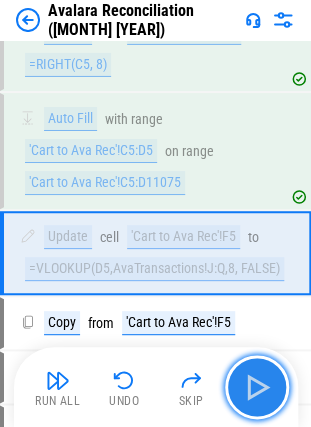 click at bounding box center (257, 387) 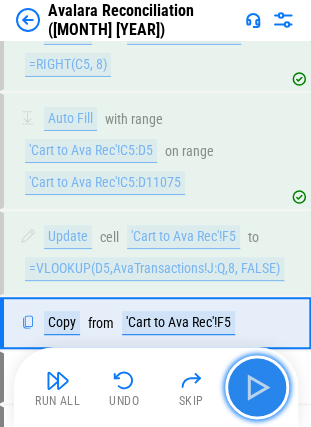 click at bounding box center (257, 387) 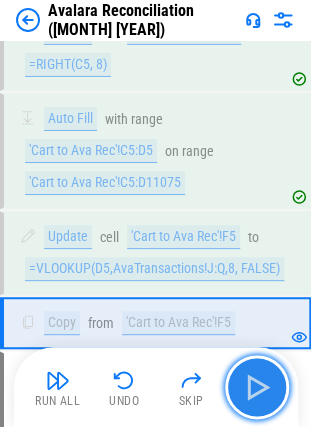 click at bounding box center (257, 387) 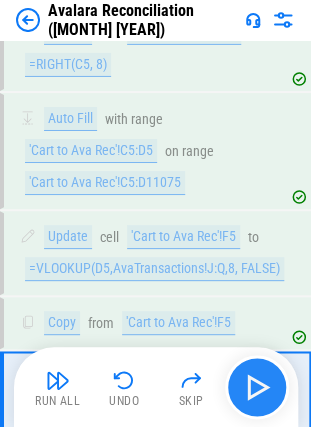 scroll, scrollTop: 5582, scrollLeft: 0, axis: vertical 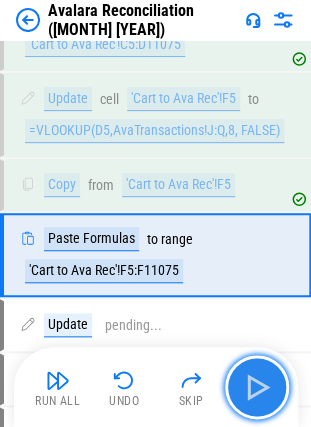 click at bounding box center [257, 387] 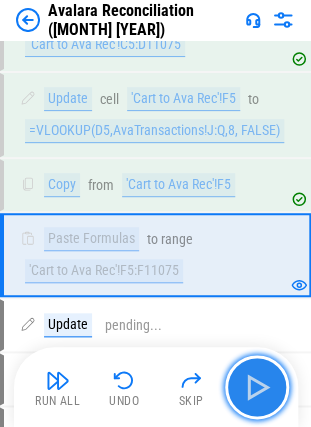 click at bounding box center [257, 387] 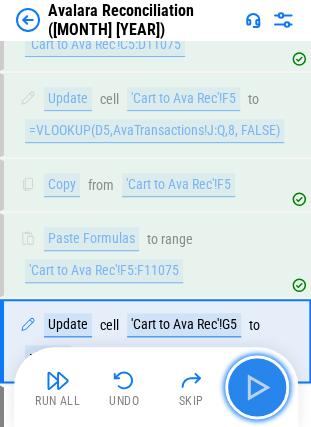 click at bounding box center [257, 387] 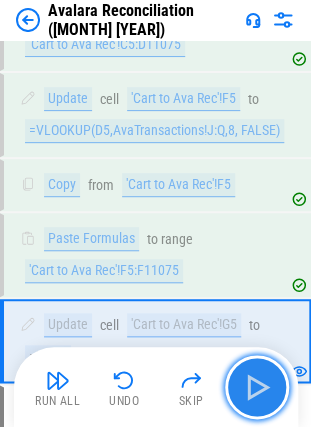 click at bounding box center [257, 387] 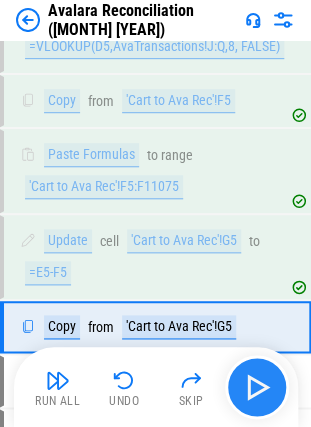 scroll, scrollTop: 5737, scrollLeft: 0, axis: vertical 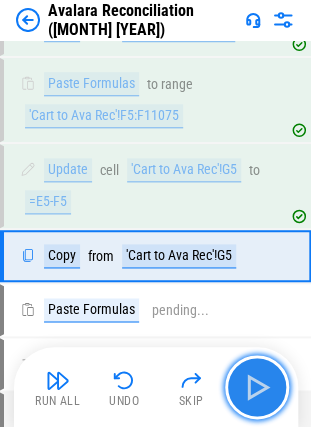 click at bounding box center [257, 387] 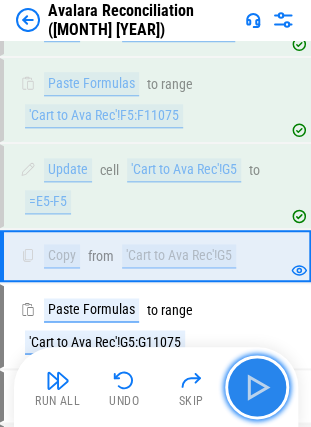 click at bounding box center (257, 387) 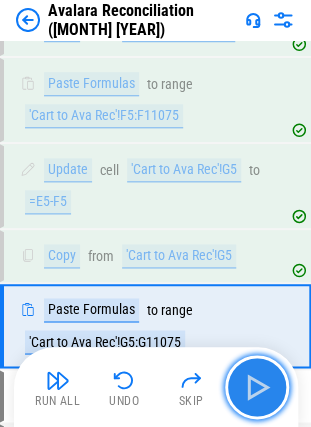 click at bounding box center (257, 387) 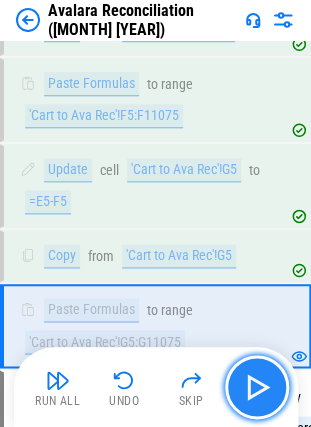 click at bounding box center [257, 387] 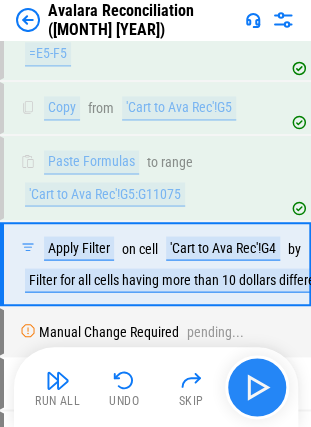 scroll, scrollTop: 5892, scrollLeft: 0, axis: vertical 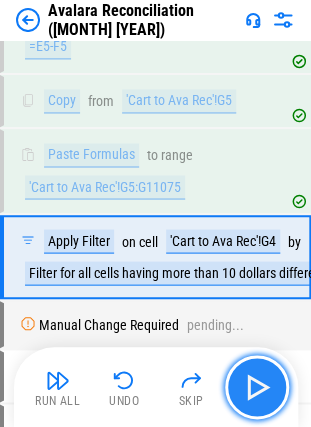 click at bounding box center [257, 387] 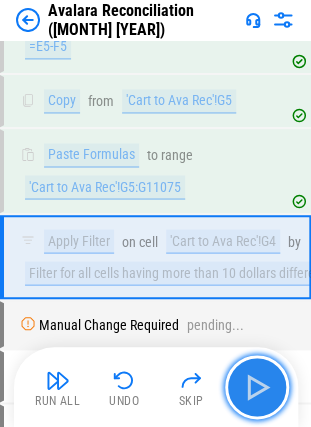 click at bounding box center [257, 387] 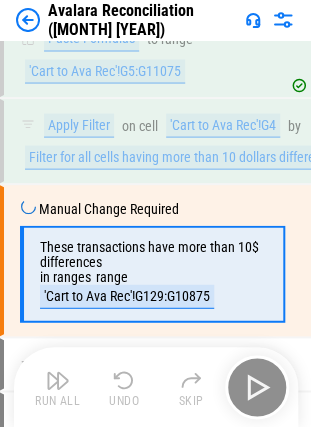 scroll, scrollTop: 6011, scrollLeft: 0, axis: vertical 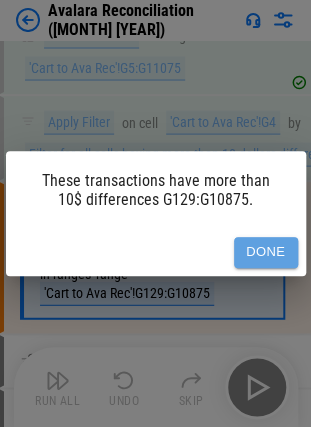 click on "Done" at bounding box center [266, 252] 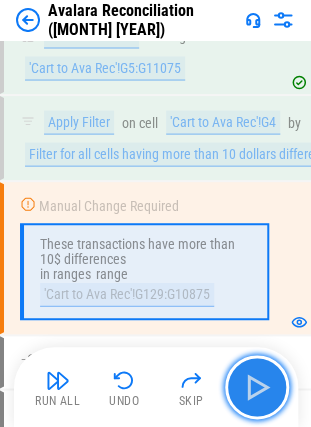 click at bounding box center (257, 387) 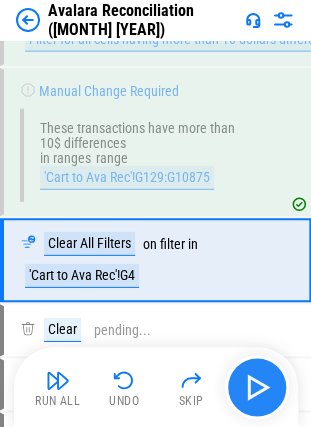 scroll, scrollTop: 6127, scrollLeft: 0, axis: vertical 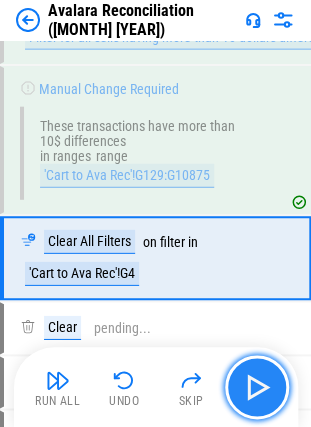 click at bounding box center (257, 387) 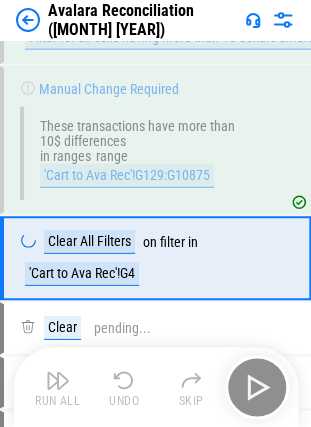 click on "Run All Undo Skip" at bounding box center (158, 387) 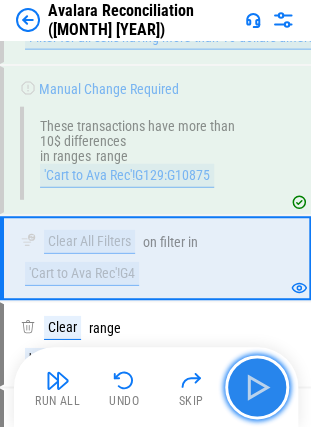click at bounding box center (257, 387) 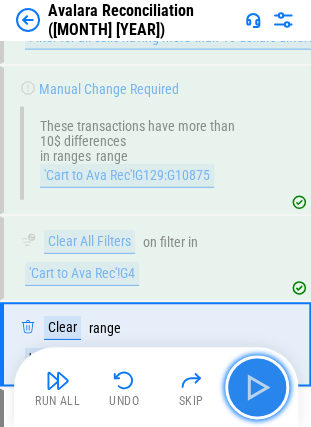 click at bounding box center (257, 387) 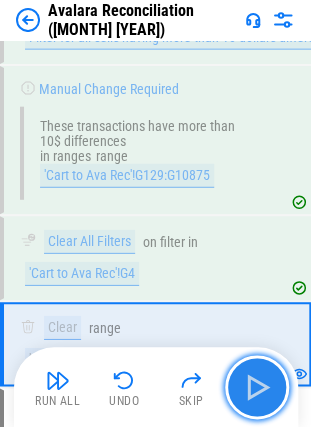 click at bounding box center [257, 387] 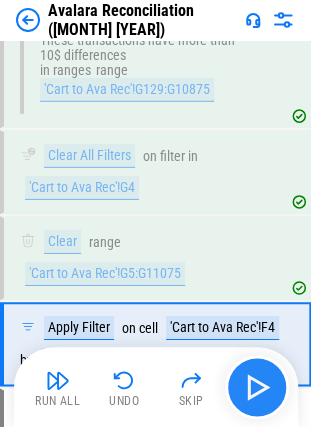 scroll, scrollTop: 6314, scrollLeft: 0, axis: vertical 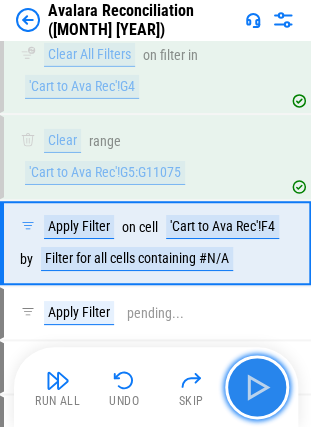 click at bounding box center (257, 387) 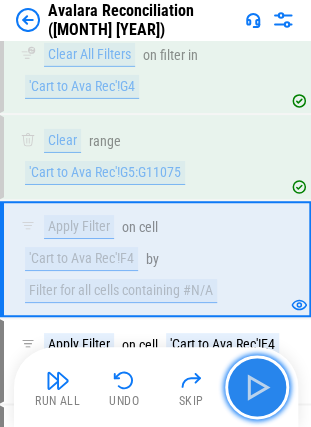 click at bounding box center (257, 387) 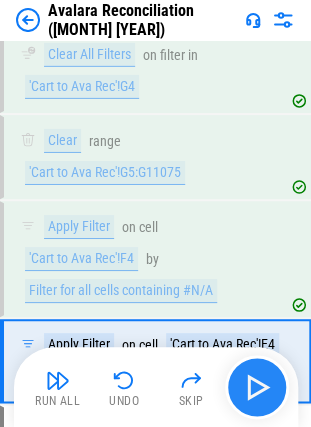 scroll, scrollTop: 6430, scrollLeft: 0, axis: vertical 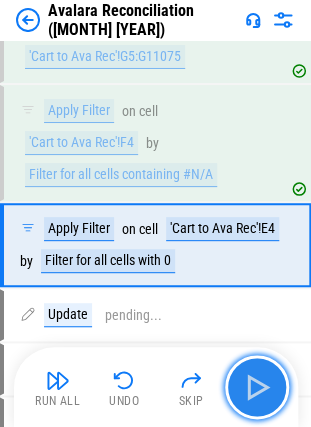 click at bounding box center (257, 387) 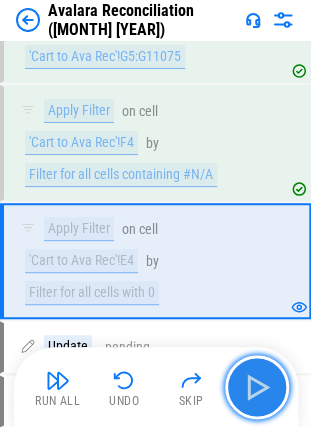 click at bounding box center [257, 387] 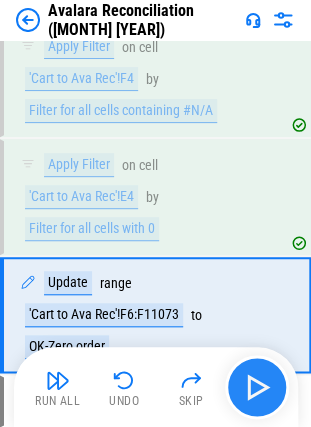 scroll, scrollTop: 6548, scrollLeft: 0, axis: vertical 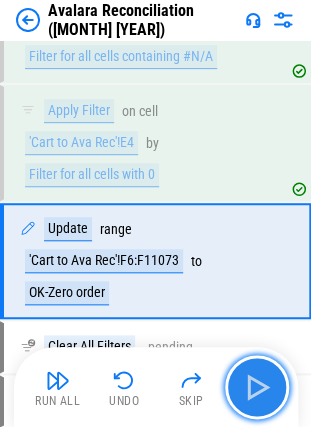 click at bounding box center [257, 387] 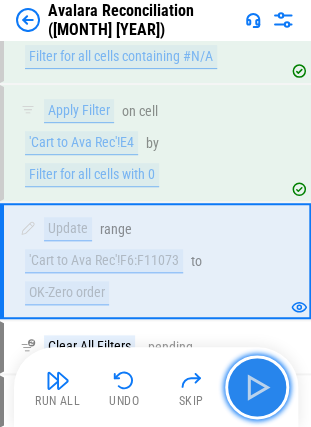 click at bounding box center [257, 387] 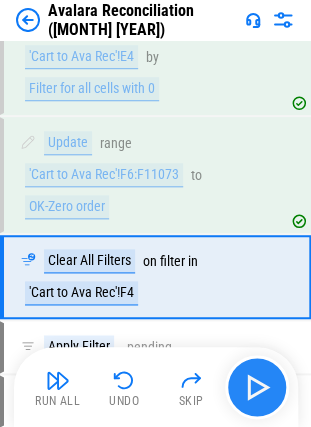 scroll, scrollTop: 6649, scrollLeft: 0, axis: vertical 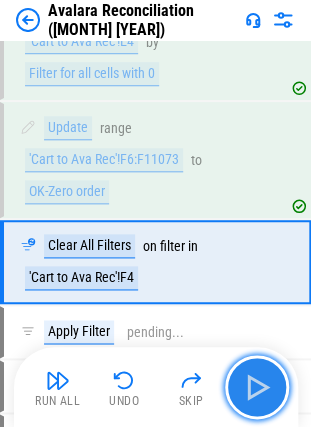 click at bounding box center (257, 387) 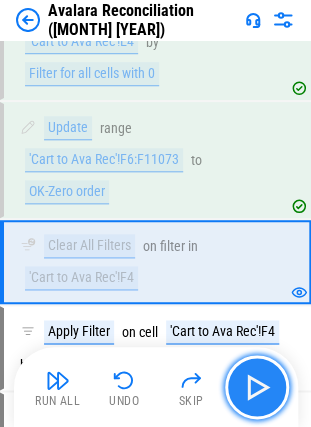 click at bounding box center [257, 387] 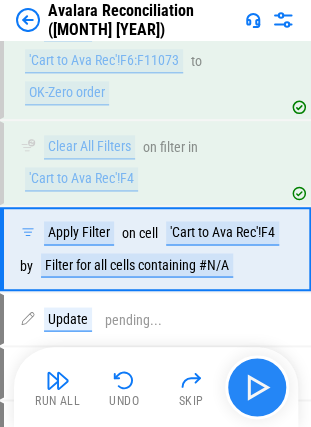 scroll, scrollTop: 6750, scrollLeft: 0, axis: vertical 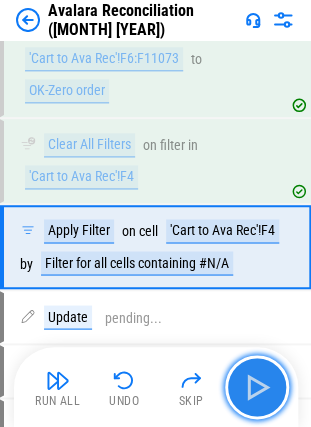 click at bounding box center [257, 387] 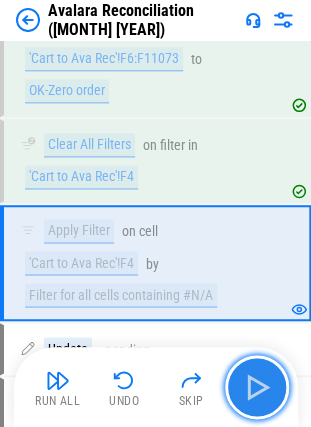 click at bounding box center [257, 387] 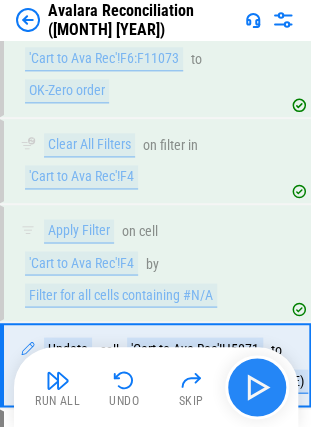 scroll, scrollTop: 6851, scrollLeft: 0, axis: vertical 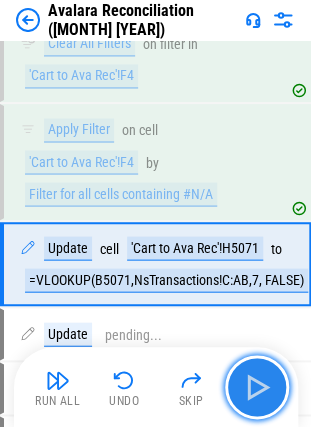 click at bounding box center (257, 387) 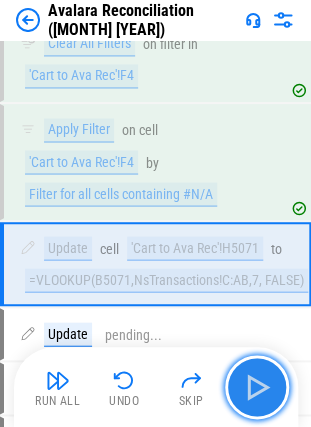 click at bounding box center (257, 387) 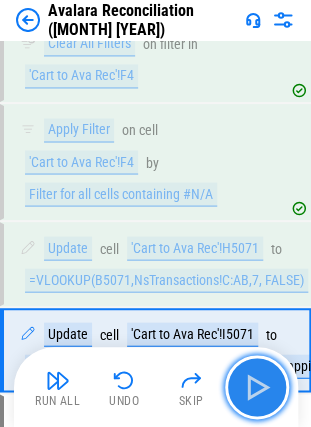 click at bounding box center (257, 387) 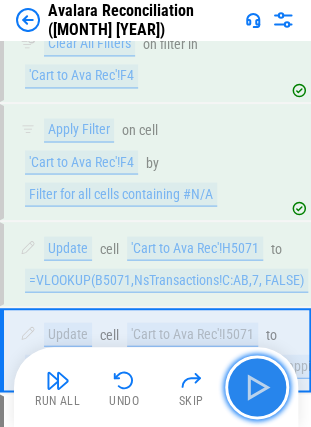 click at bounding box center (257, 387) 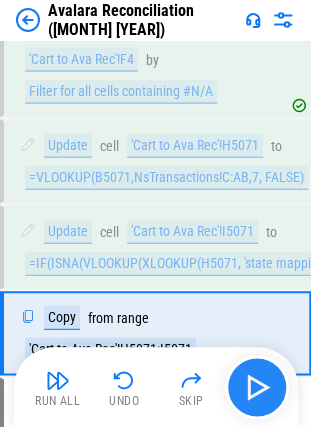 scroll, scrollTop: 7022, scrollLeft: 0, axis: vertical 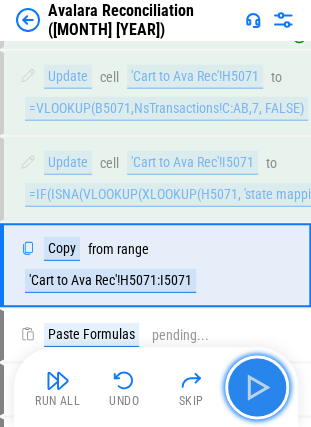 click at bounding box center (257, 387) 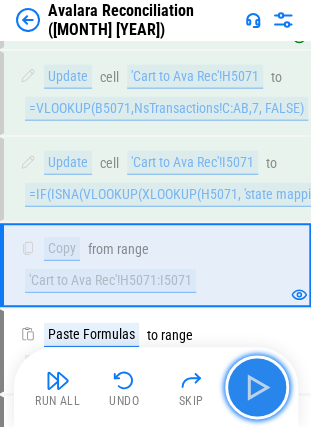 click at bounding box center [257, 387] 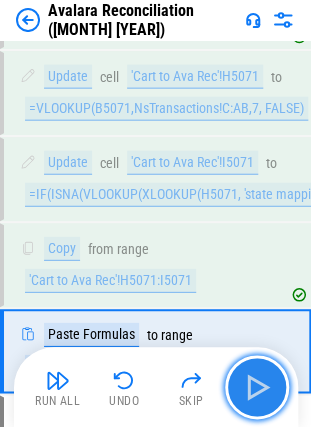 click at bounding box center [257, 387] 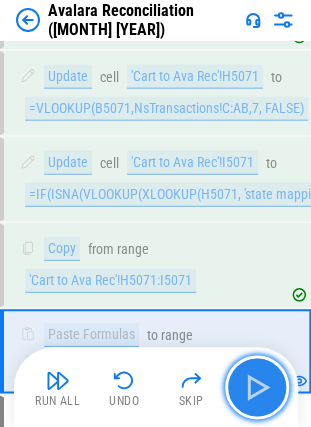 click at bounding box center [257, 387] 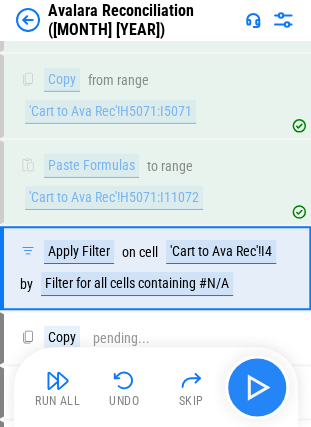 scroll, scrollTop: 7192, scrollLeft: 0, axis: vertical 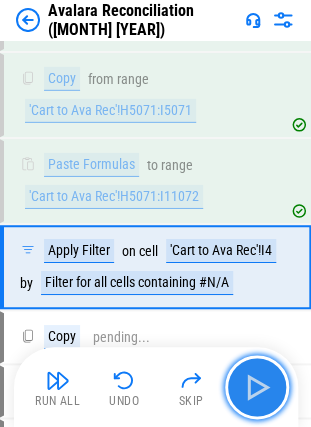 click at bounding box center (257, 387) 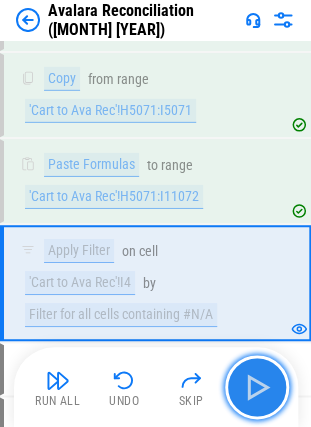 click at bounding box center (257, 387) 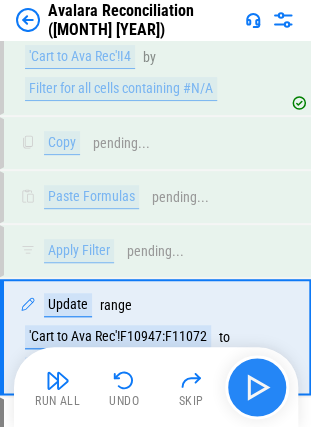 scroll, scrollTop: 7486, scrollLeft: 0, axis: vertical 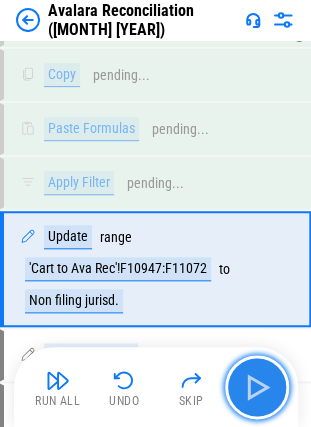 click at bounding box center [257, 387] 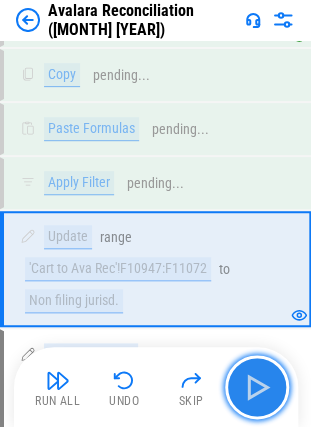 click at bounding box center [257, 387] 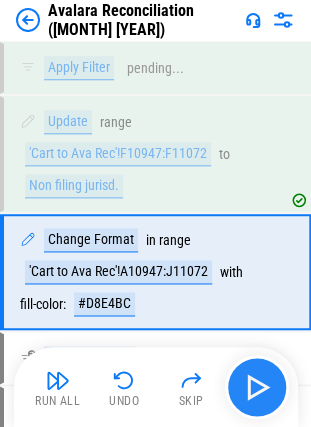 scroll, scrollTop: 7603, scrollLeft: 0, axis: vertical 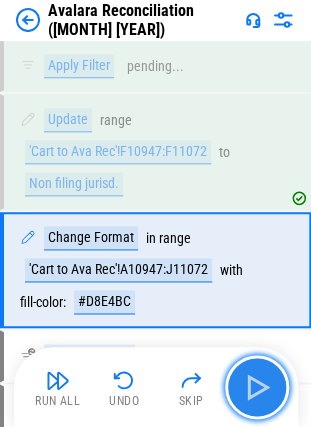 click at bounding box center [257, 387] 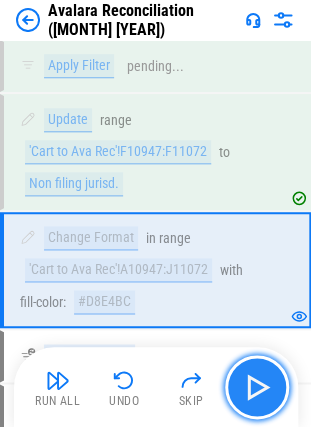 click at bounding box center (257, 387) 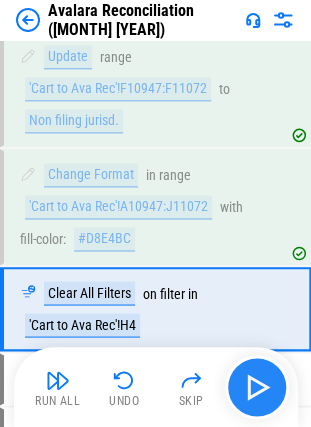 scroll, scrollTop: 7704, scrollLeft: 0, axis: vertical 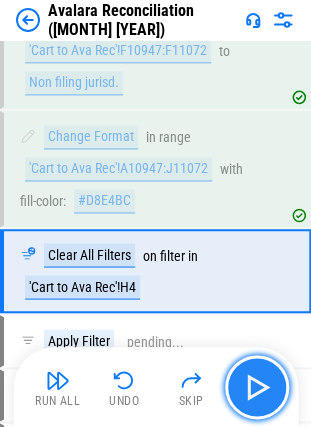 click at bounding box center (257, 387) 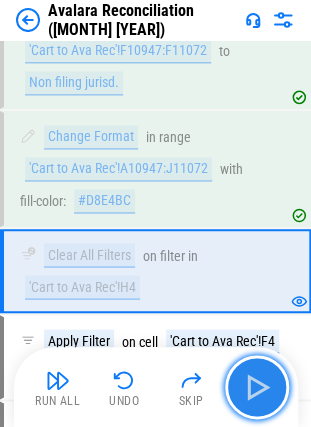 click at bounding box center [257, 387] 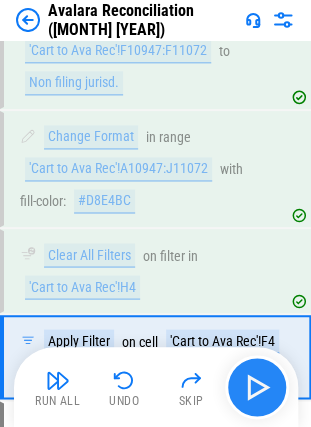 scroll, scrollTop: 7806, scrollLeft: 0, axis: vertical 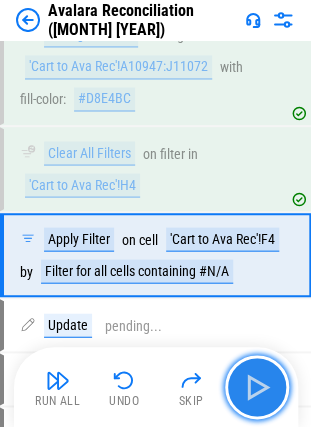 click at bounding box center (257, 387) 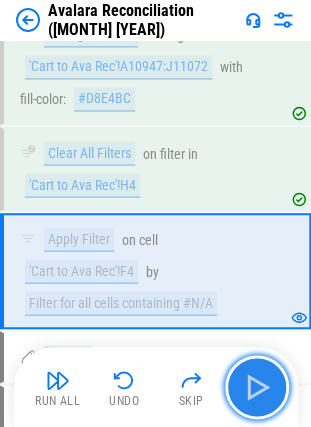 click at bounding box center [257, 387] 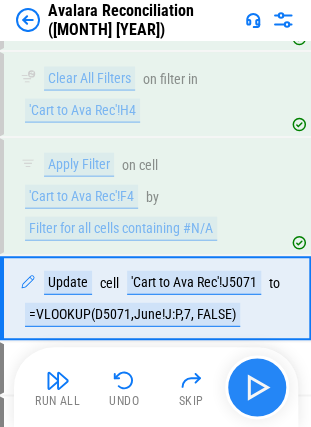 scroll, scrollTop: 7907, scrollLeft: 0, axis: vertical 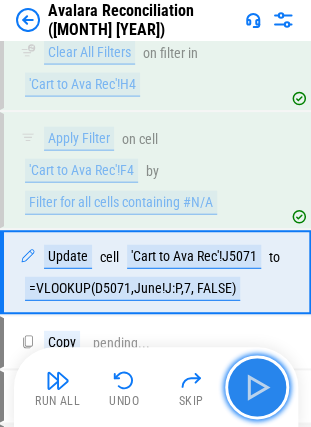 click at bounding box center (257, 387) 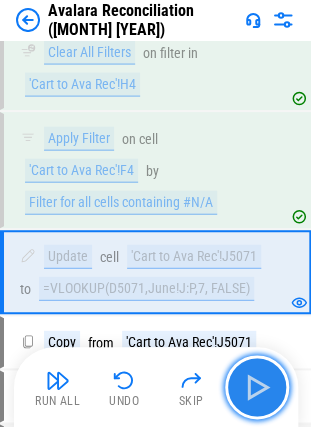 click at bounding box center (257, 387) 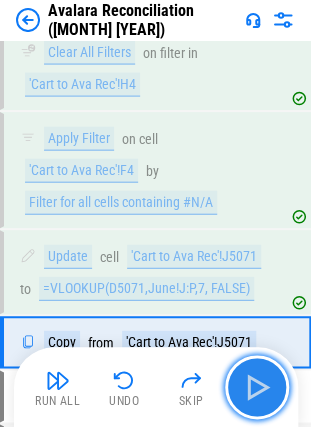 click at bounding box center [257, 387] 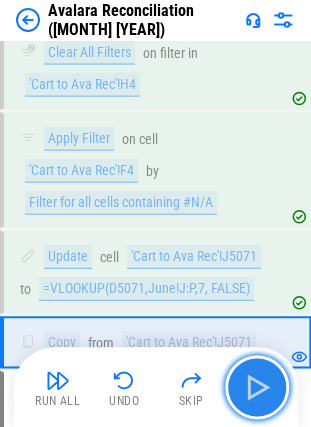 click at bounding box center [257, 387] 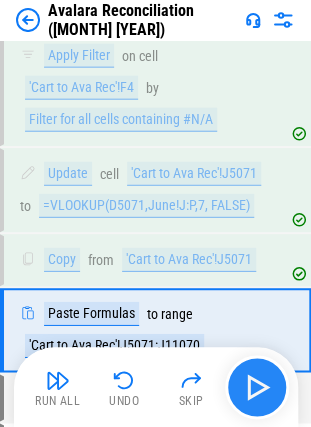 scroll, scrollTop: 8046, scrollLeft: 0, axis: vertical 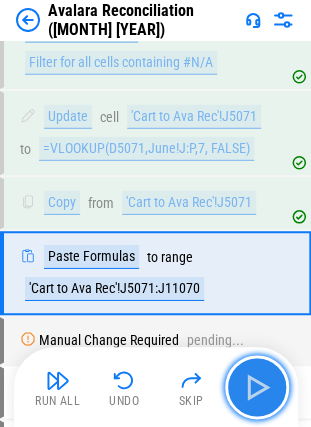 click at bounding box center (257, 387) 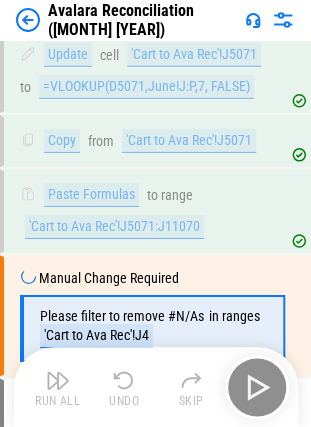 scroll, scrollTop: 8150, scrollLeft: 0, axis: vertical 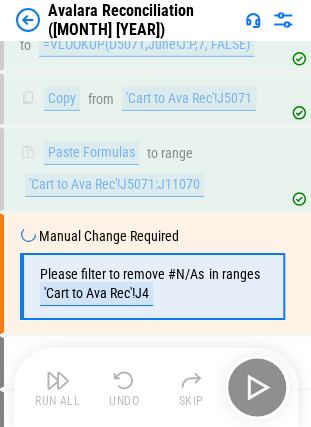 click on "Run All Undo Skip" at bounding box center (158, 387) 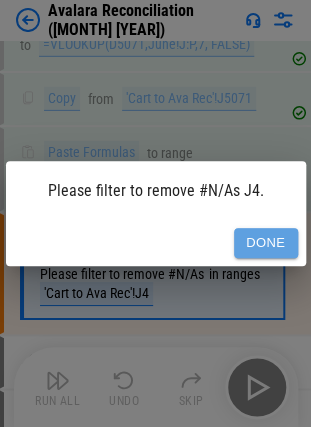 click on "Done" at bounding box center [266, 243] 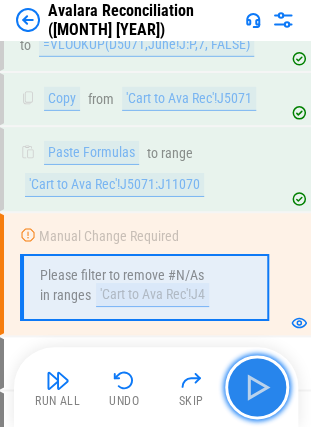 click at bounding box center (257, 387) 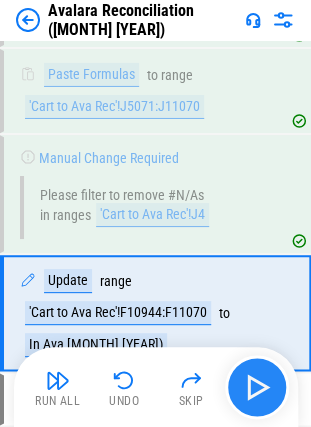 scroll, scrollTop: 8266, scrollLeft: 0, axis: vertical 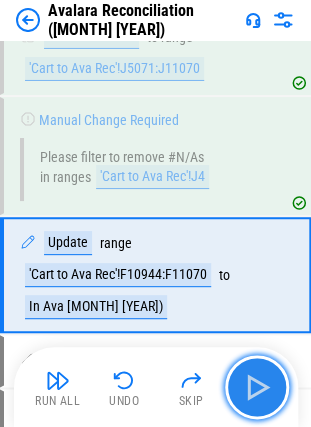 click at bounding box center (257, 387) 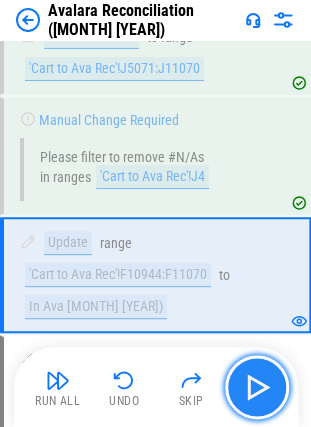 click at bounding box center [257, 387] 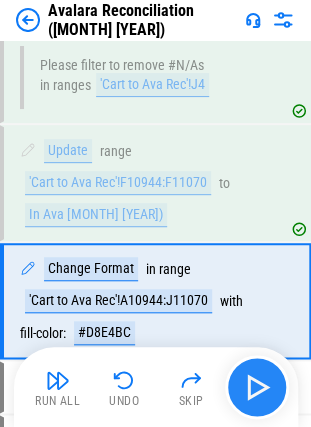 scroll, scrollTop: 8384, scrollLeft: 0, axis: vertical 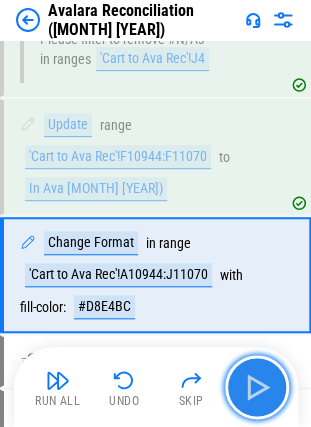 click at bounding box center [257, 387] 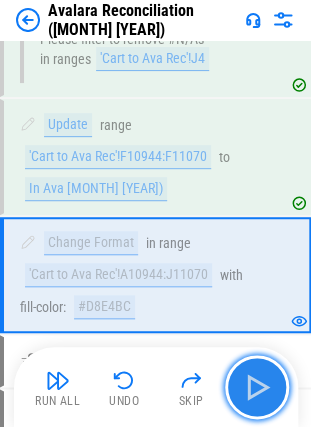 click at bounding box center [257, 387] 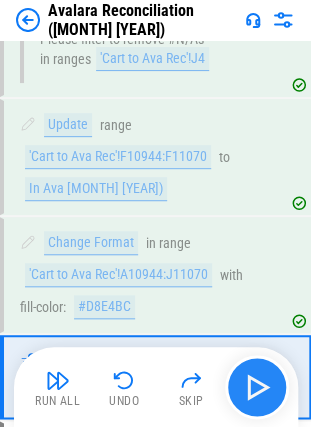 scroll, scrollTop: 8485, scrollLeft: 0, axis: vertical 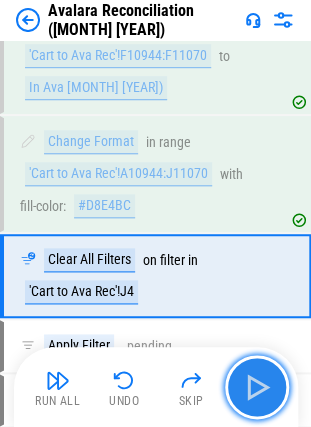 click at bounding box center (257, 387) 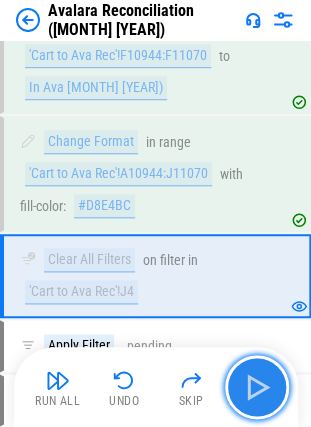 click at bounding box center (257, 387) 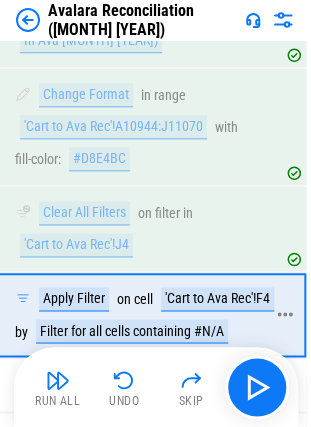 scroll, scrollTop: 8534, scrollLeft: 0, axis: vertical 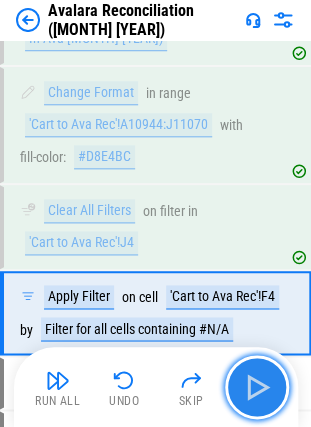 click at bounding box center [257, 387] 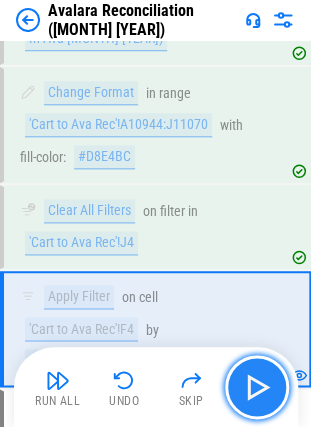 click at bounding box center (257, 387) 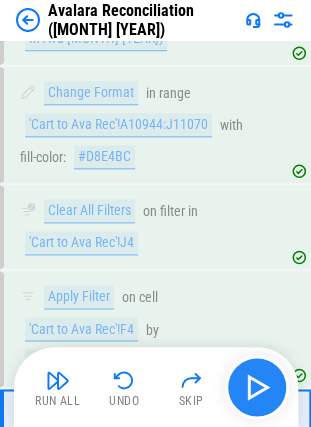 scroll, scrollTop: 8687, scrollLeft: 0, axis: vertical 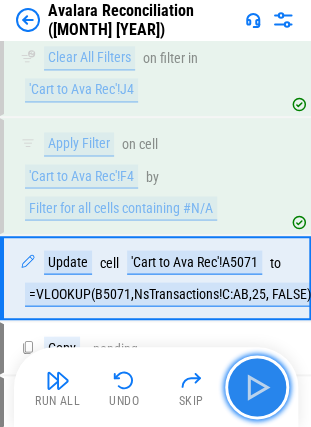 click at bounding box center (257, 387) 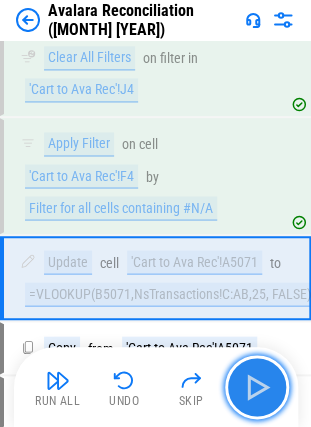 click at bounding box center (257, 387) 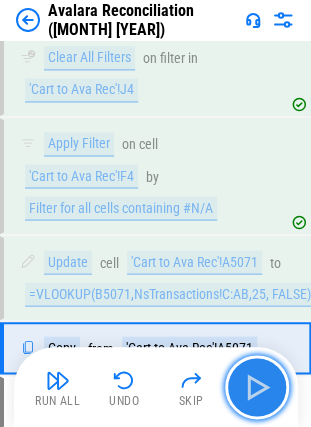 click at bounding box center [257, 387] 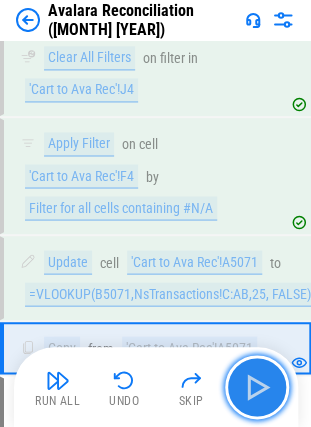 click at bounding box center (257, 387) 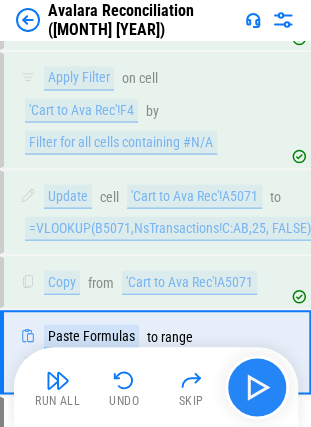 scroll, scrollTop: 8826, scrollLeft: 0, axis: vertical 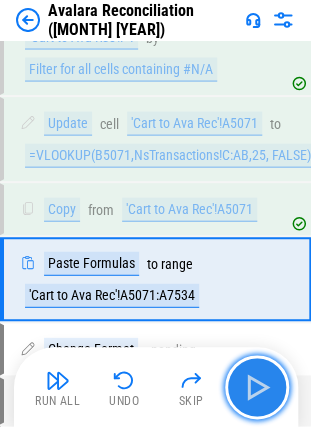 click at bounding box center (257, 387) 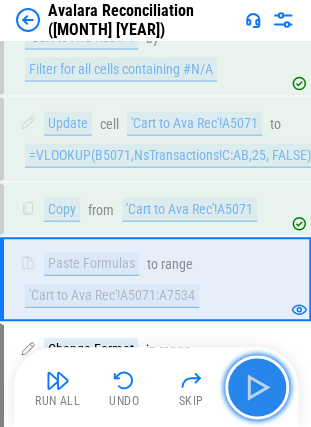 click at bounding box center (257, 387) 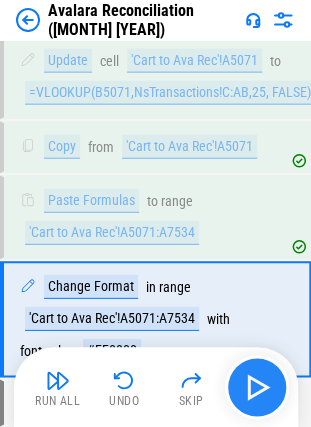 scroll, scrollTop: 8927, scrollLeft: 0, axis: vertical 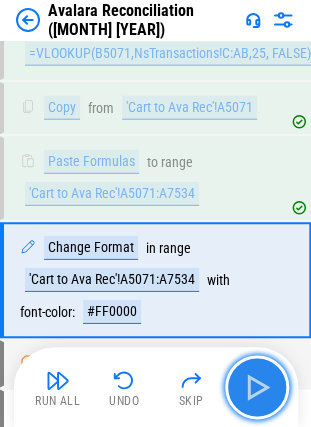 click at bounding box center (257, 387) 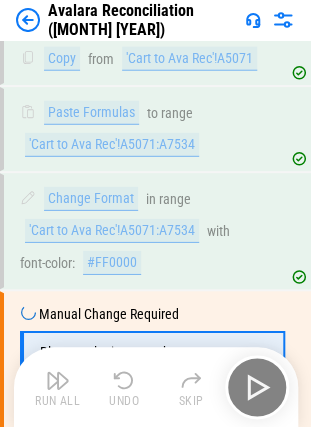scroll, scrollTop: 9062, scrollLeft: 0, axis: vertical 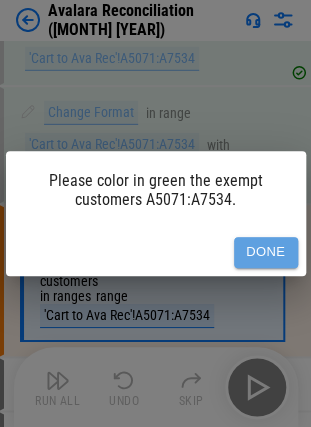 click on "Done" at bounding box center (266, 252) 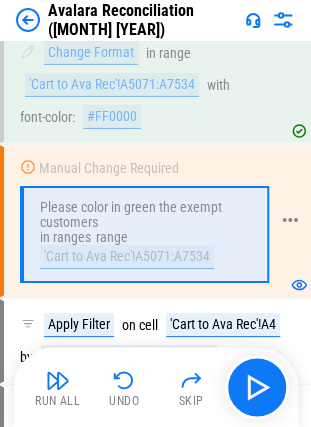 scroll, scrollTop: 9130, scrollLeft: 0, axis: vertical 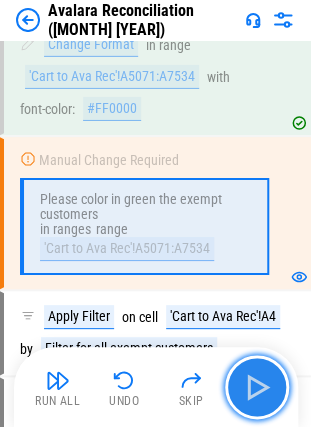 click at bounding box center [257, 387] 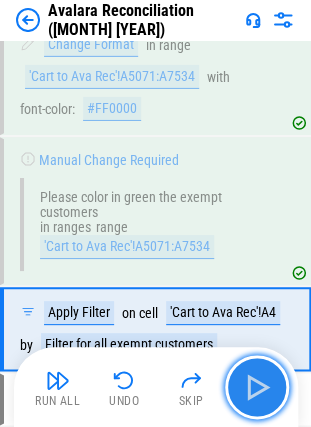 click at bounding box center [257, 387] 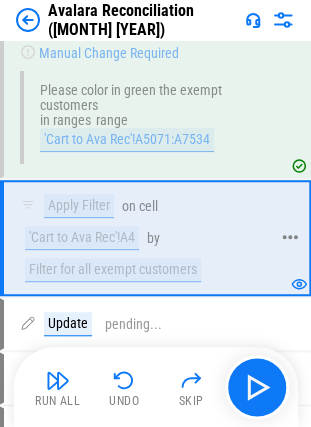 scroll, scrollTop: 9238, scrollLeft: 0, axis: vertical 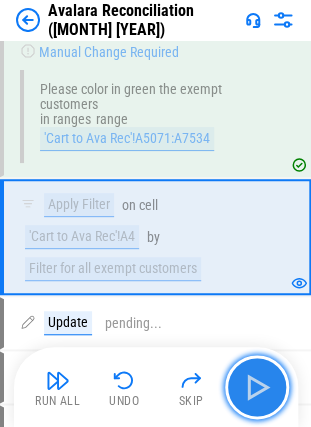 click at bounding box center [257, 387] 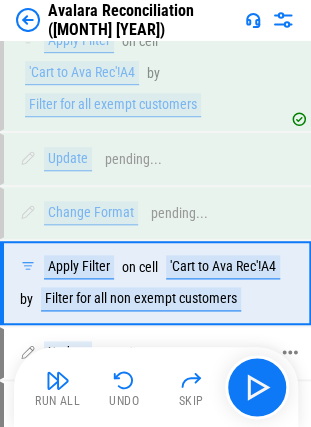 scroll, scrollTop: 9418, scrollLeft: 0, axis: vertical 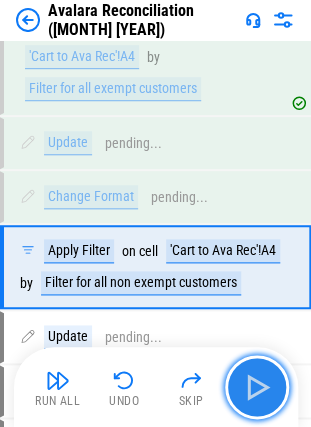 click at bounding box center (257, 387) 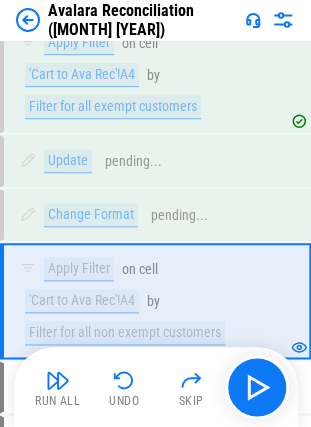 scroll, scrollTop: 9412, scrollLeft: 0, axis: vertical 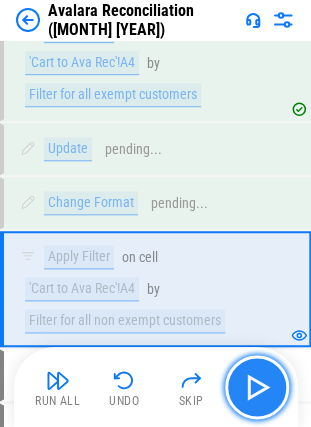 click at bounding box center (257, 387) 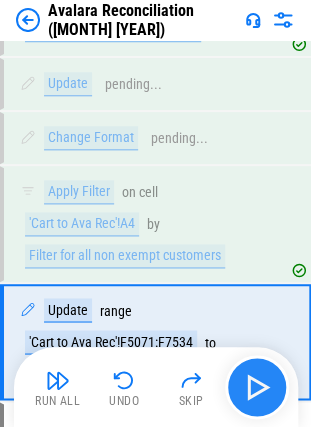 scroll, scrollTop: 9535, scrollLeft: 0, axis: vertical 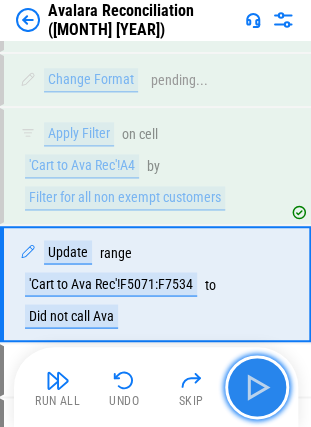 click at bounding box center (257, 387) 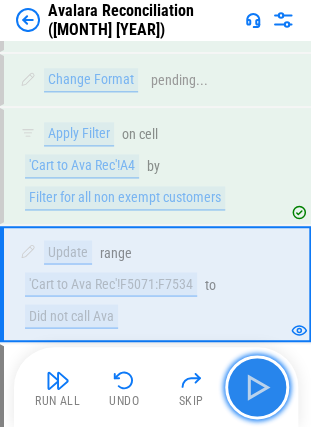 click at bounding box center (257, 387) 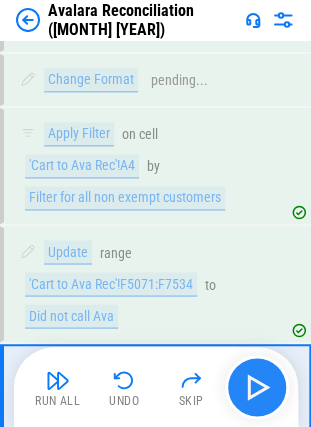 scroll, scrollTop: 9652, scrollLeft: 0, axis: vertical 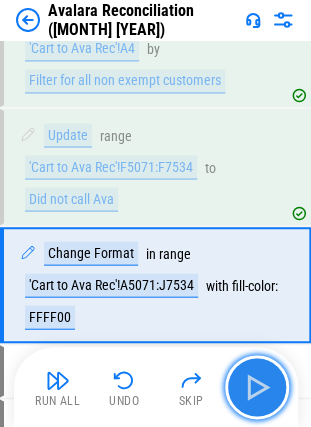 click at bounding box center [257, 387] 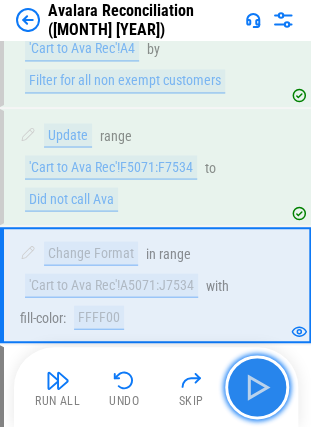 click at bounding box center [257, 387] 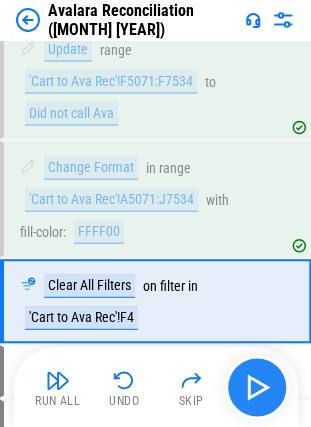 scroll, scrollTop: 9754, scrollLeft: 0, axis: vertical 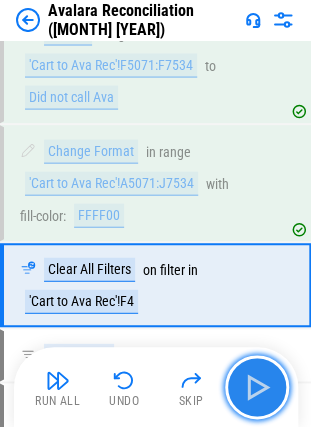 click at bounding box center (257, 387) 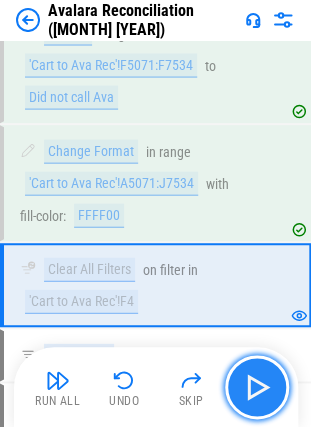 click at bounding box center [257, 387] 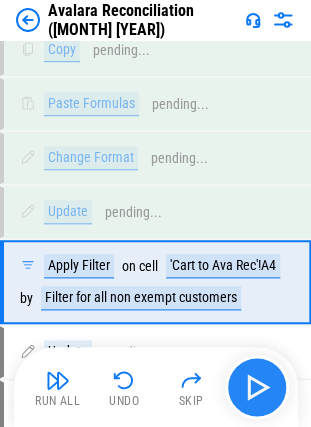 scroll, scrollTop: 10338, scrollLeft: 0, axis: vertical 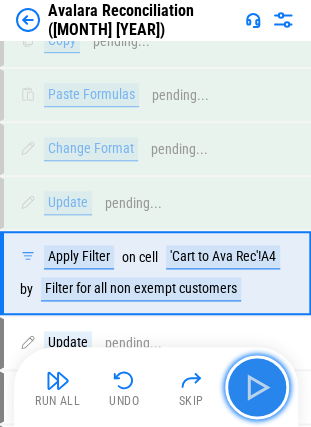 click at bounding box center (257, 387) 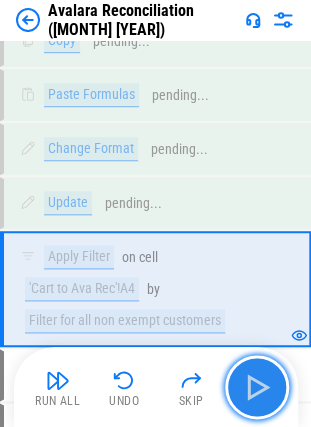 click at bounding box center (257, 387) 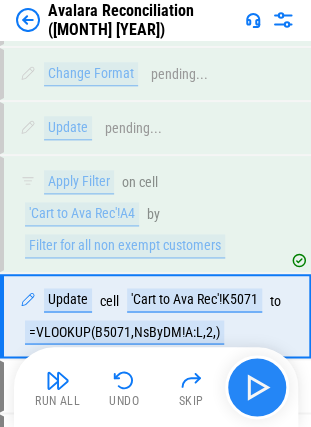 scroll, scrollTop: 10439, scrollLeft: 0, axis: vertical 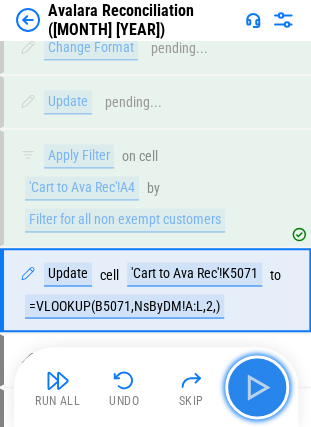 click at bounding box center (257, 387) 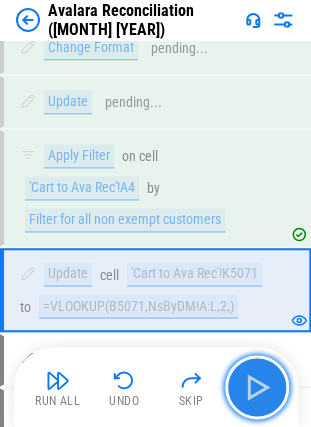 click at bounding box center (257, 387) 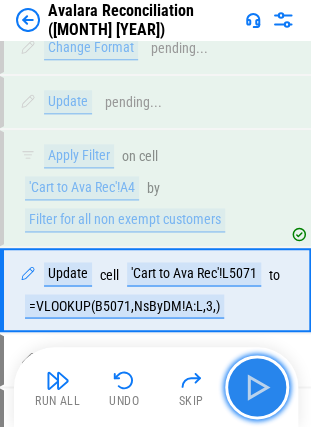 click at bounding box center [257, 387] 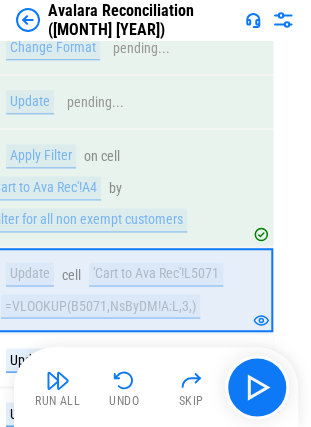 scroll, scrollTop: 10439, scrollLeft: 40, axis: both 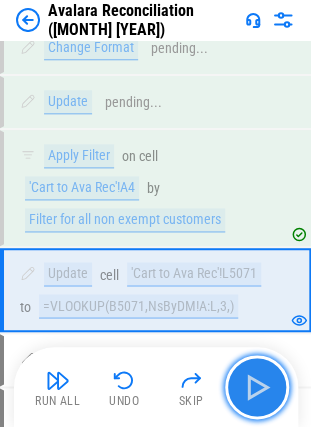 click at bounding box center [257, 387] 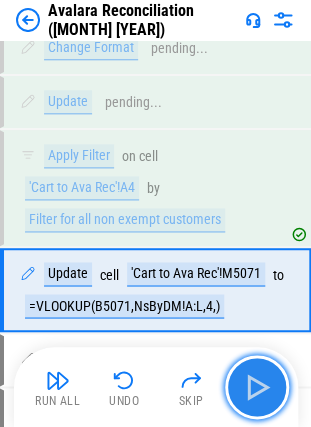 click at bounding box center (257, 387) 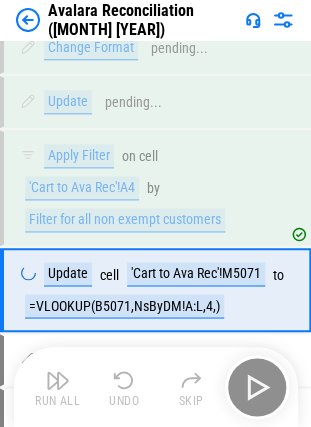 click on "Run All Undo Skip" at bounding box center (158, 387) 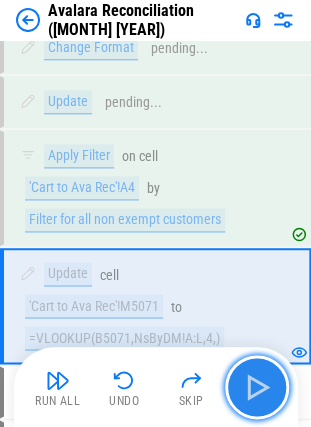 click at bounding box center (257, 387) 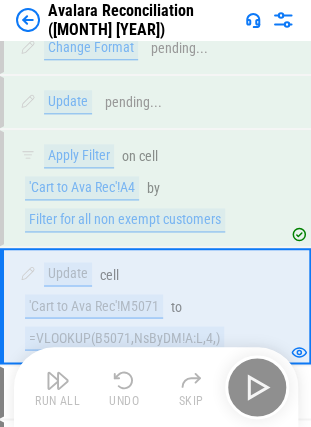 click on "Run All Undo Skip" at bounding box center [158, 387] 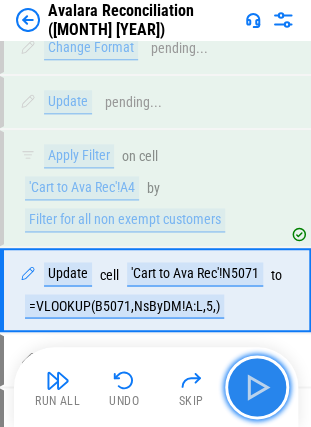 click at bounding box center (257, 387) 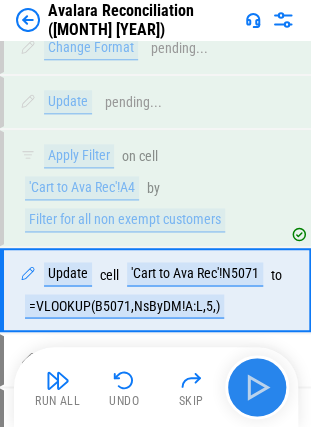 click on "Run All Undo Skip" at bounding box center (158, 387) 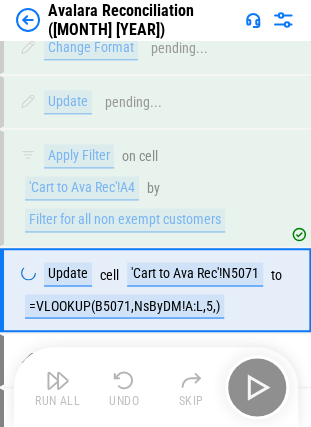 click on "Run All Undo Skip" at bounding box center (158, 387) 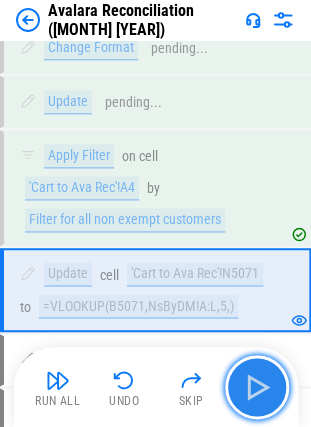 click at bounding box center (257, 387) 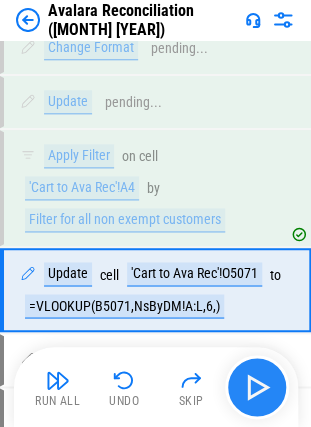 click on "Run All Undo Skip" at bounding box center [158, 387] 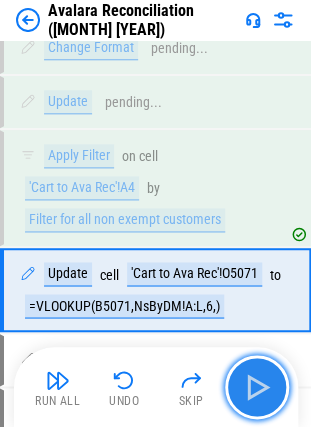 click at bounding box center (257, 387) 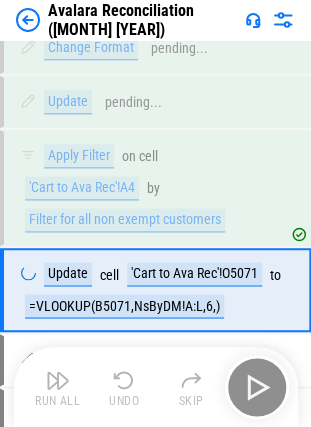 click on "Run All Undo Skip" at bounding box center [158, 387] 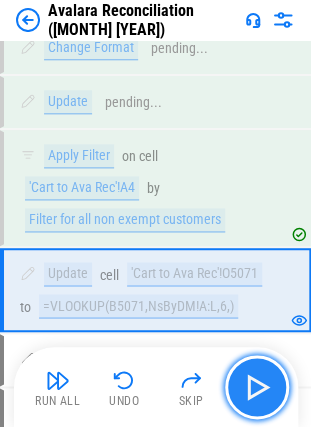 click at bounding box center [257, 387] 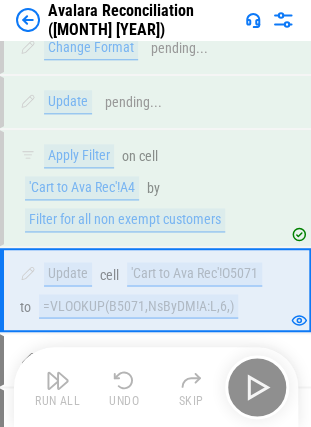 click on "Run All Undo Skip" at bounding box center (158, 387) 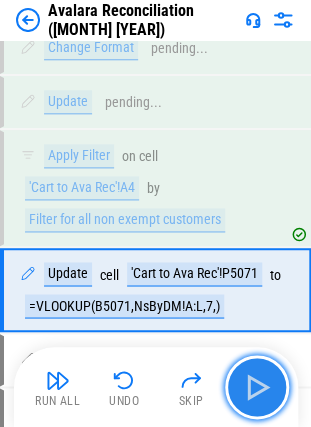 click at bounding box center (257, 387) 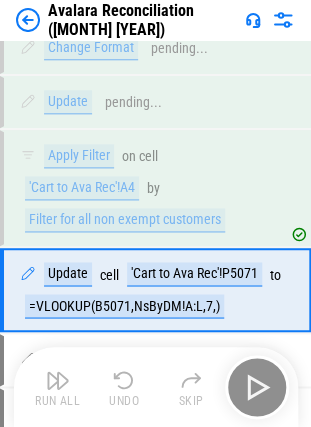 click on "Run All Undo Skip" at bounding box center [158, 387] 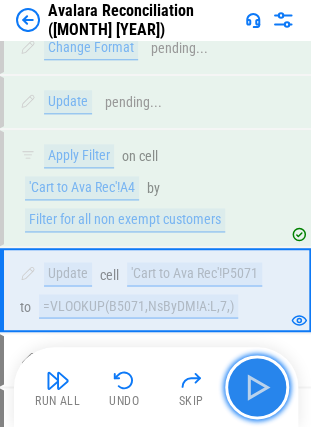 click at bounding box center [257, 387] 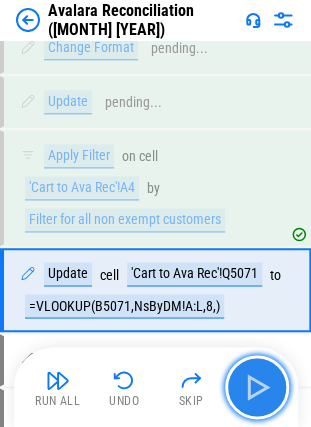 click at bounding box center [257, 387] 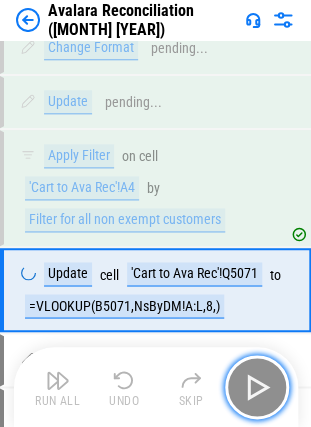 click at bounding box center (257, 387) 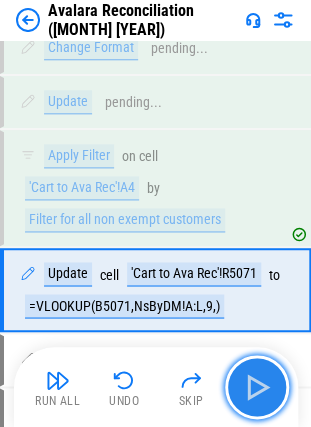 click at bounding box center [257, 387] 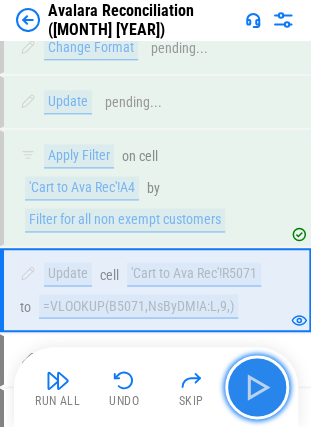 click at bounding box center [257, 387] 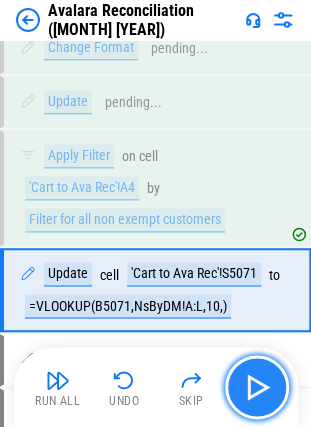 click at bounding box center (257, 387) 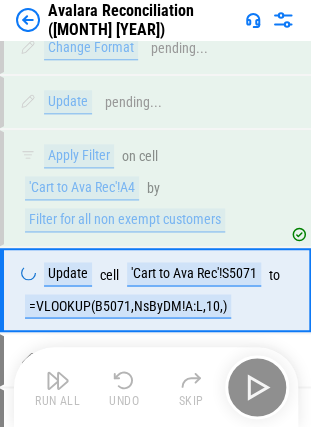 click on "Run All Undo Skip" at bounding box center [158, 387] 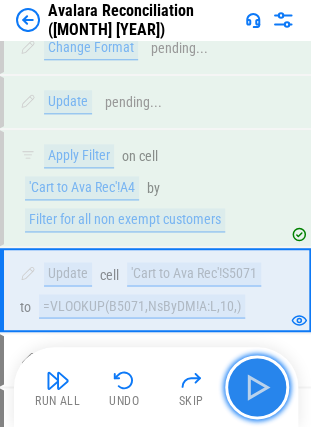click at bounding box center [257, 387] 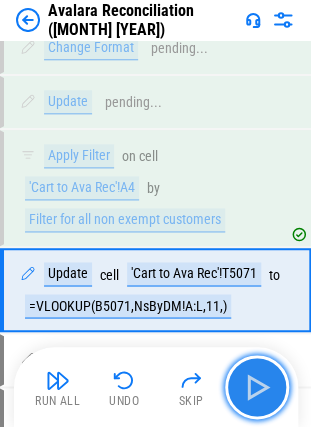 click at bounding box center (257, 387) 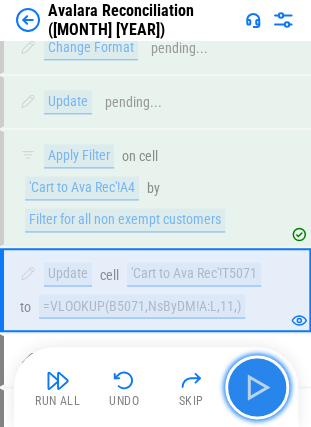 click at bounding box center [257, 387] 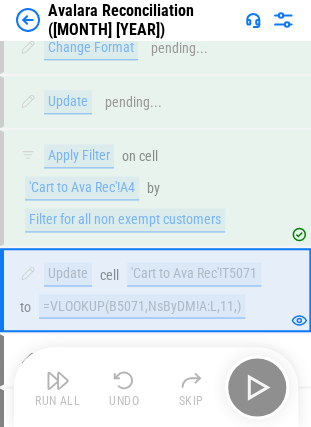 click on "Run All Undo Skip" at bounding box center [158, 387] 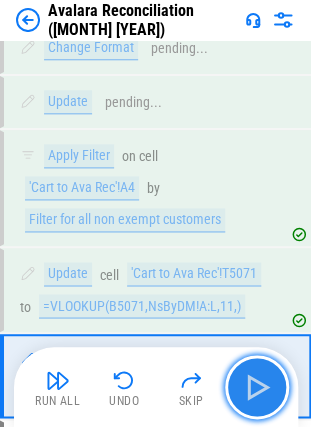 click at bounding box center [257, 387] 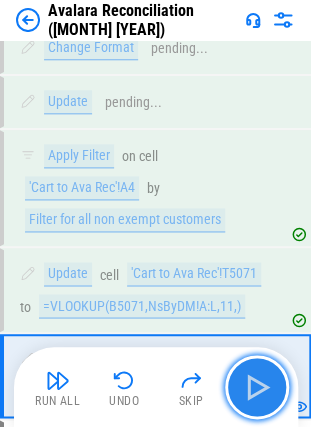click at bounding box center [257, 387] 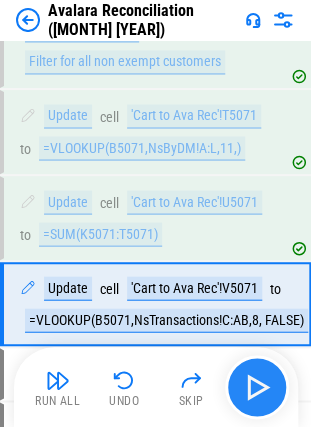 scroll, scrollTop: 10610, scrollLeft: 0, axis: vertical 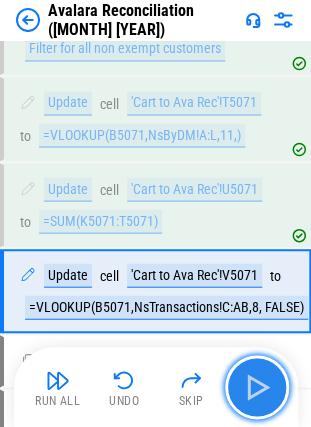 click at bounding box center [257, 387] 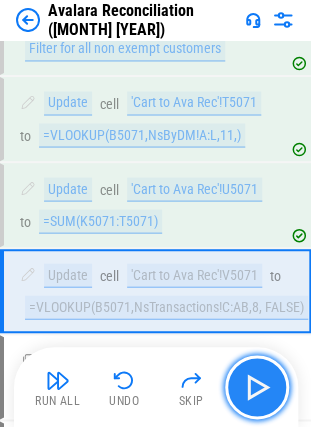 click at bounding box center (257, 387) 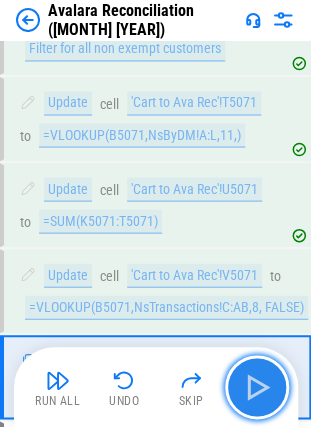 click at bounding box center (257, 387) 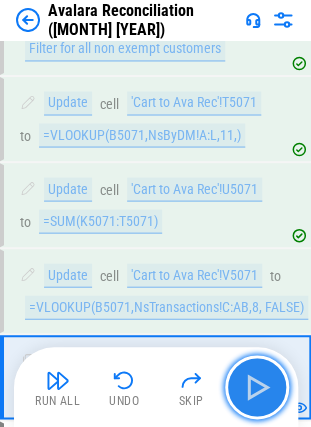 click at bounding box center (257, 387) 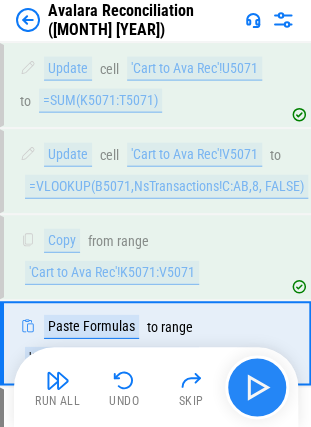scroll, scrollTop: 10780, scrollLeft: 0, axis: vertical 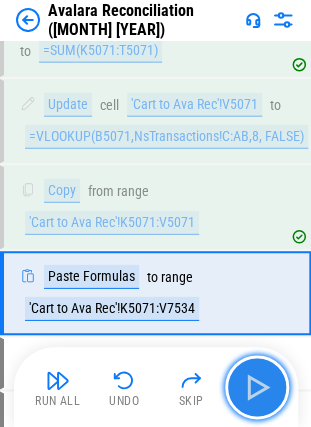 click at bounding box center [257, 387] 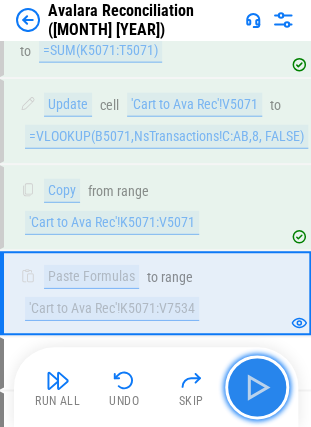 click at bounding box center [257, 387] 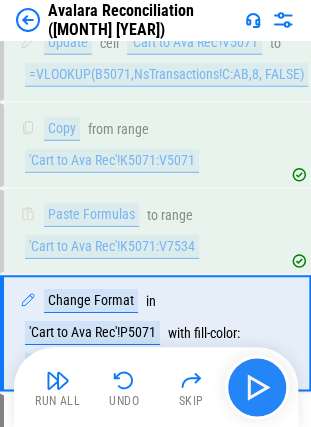 scroll, scrollTop: 10881, scrollLeft: 0, axis: vertical 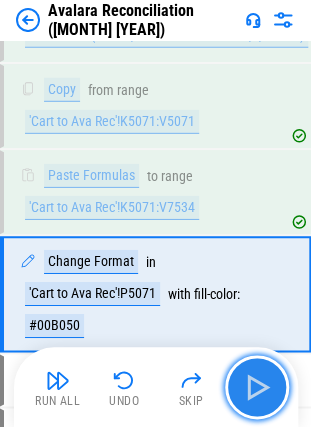 click at bounding box center [257, 387] 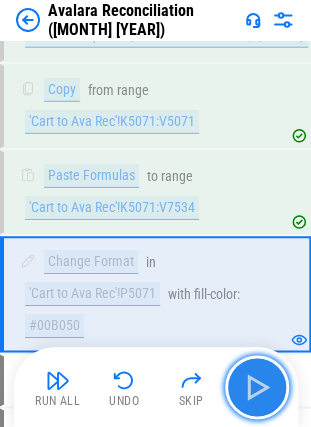 click at bounding box center [257, 387] 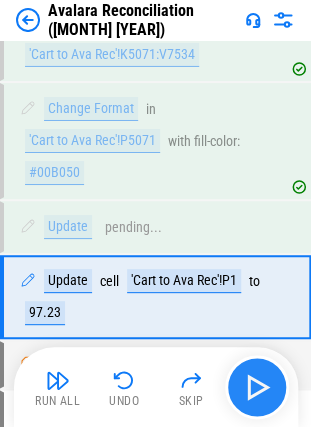 scroll, scrollTop: 11036, scrollLeft: 0, axis: vertical 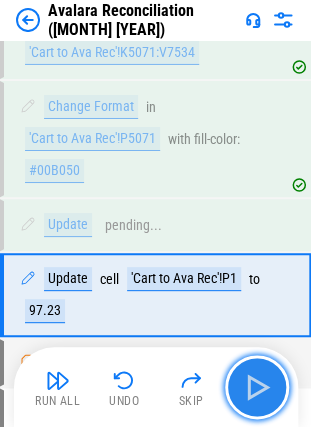 click at bounding box center (257, 387) 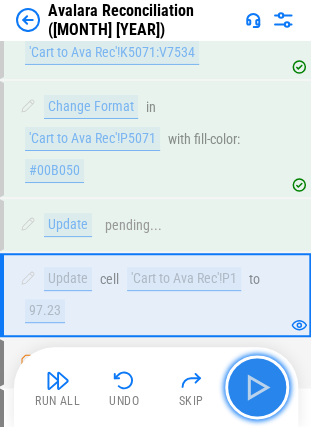 click at bounding box center (257, 387) 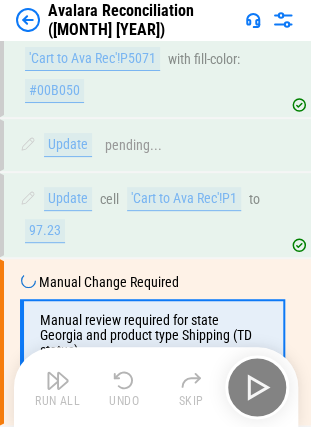 scroll, scrollTop: 11162, scrollLeft: 0, axis: vertical 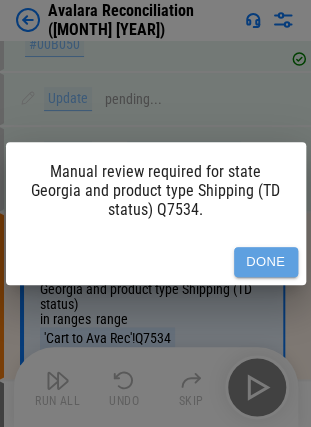 click on "Done" at bounding box center [266, 262] 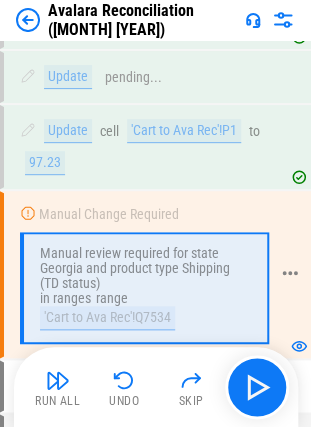 scroll, scrollTop: 11184, scrollLeft: 0, axis: vertical 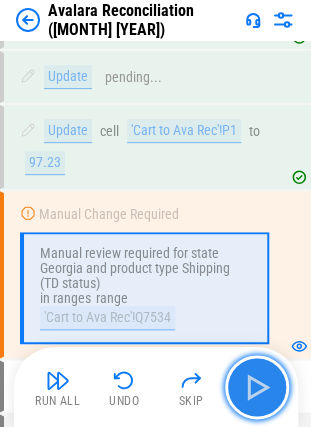 click at bounding box center [257, 387] 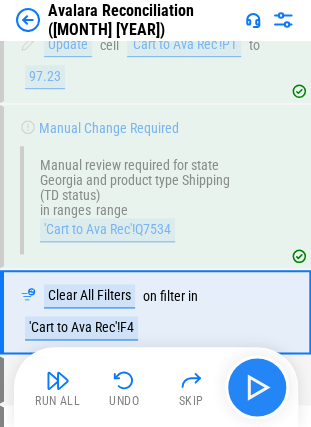 scroll, scrollTop: 11286, scrollLeft: 0, axis: vertical 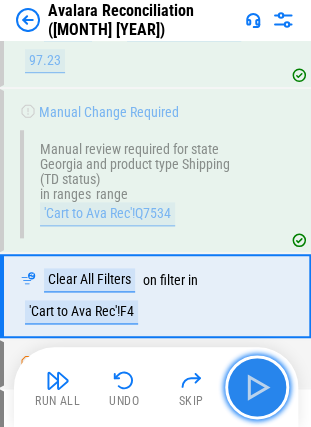 click at bounding box center [257, 387] 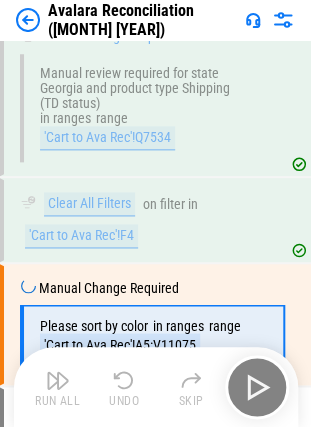 scroll, scrollTop: 11390, scrollLeft: 0, axis: vertical 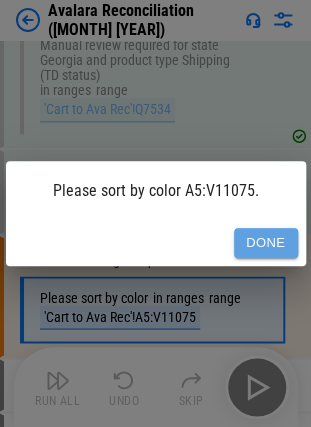 click on "Done" at bounding box center (266, 243) 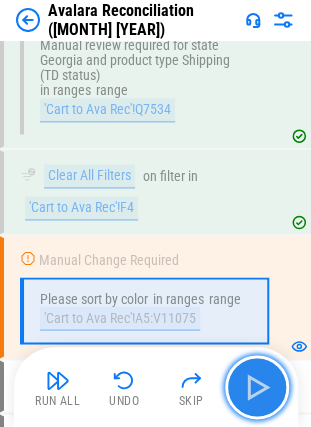 click at bounding box center (257, 387) 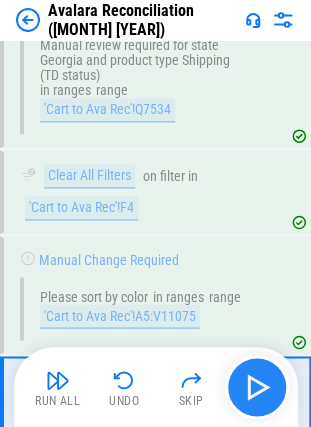 scroll, scrollTop: 11507, scrollLeft: 0, axis: vertical 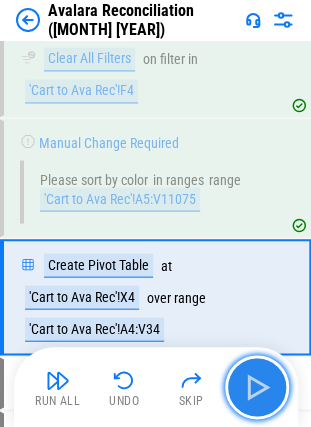 click at bounding box center [257, 387] 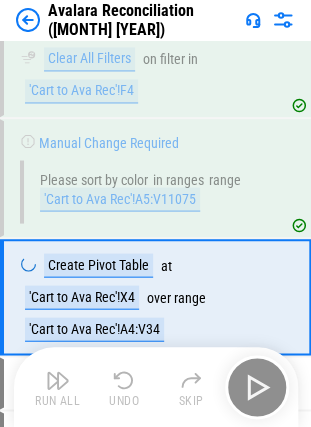 click on "Run All Undo Skip" at bounding box center (158, 387) 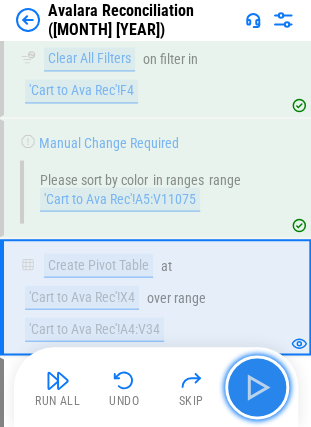 click at bounding box center [257, 387] 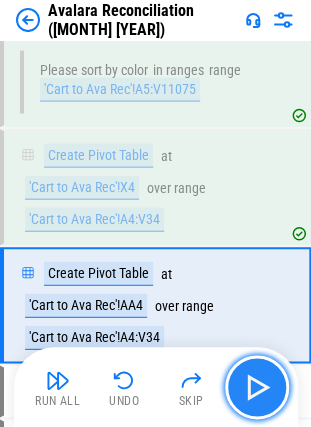 click at bounding box center (257, 387) 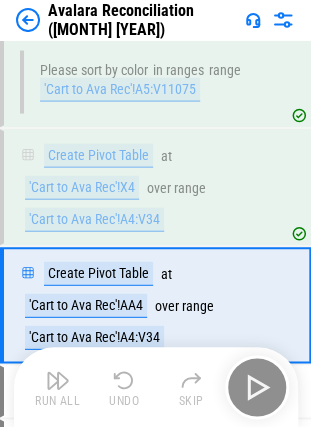 scroll, scrollTop: 11624, scrollLeft: 0, axis: vertical 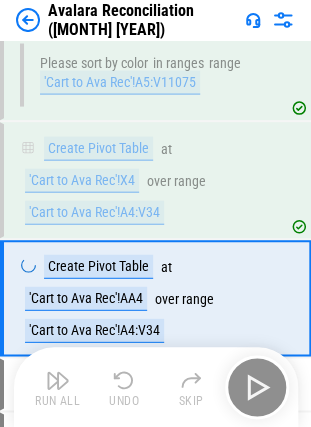 click on "Run All Undo Skip" at bounding box center (158, 387) 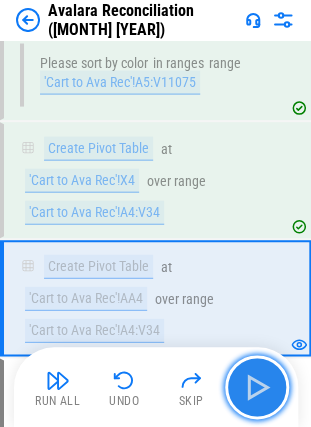 click at bounding box center (257, 387) 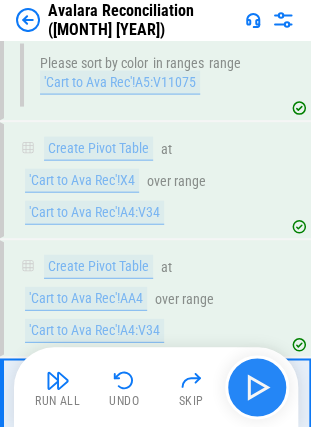 scroll, scrollTop: 11741, scrollLeft: 0, axis: vertical 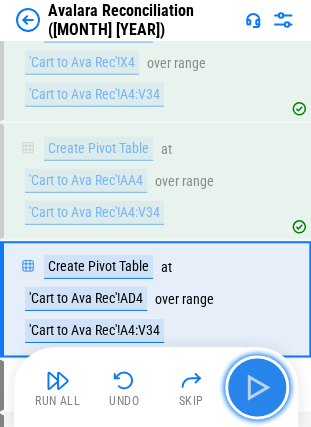 click at bounding box center (257, 387) 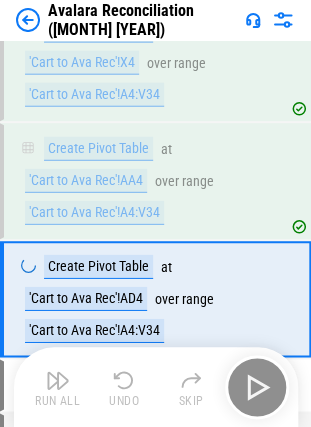 click on "Run All Undo Skip" at bounding box center [158, 387] 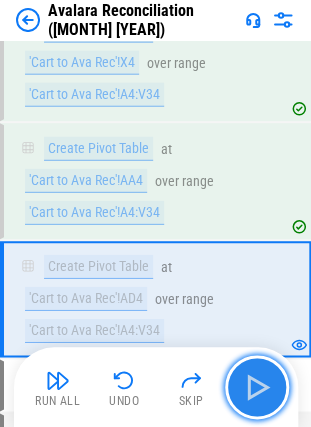 click at bounding box center (257, 387) 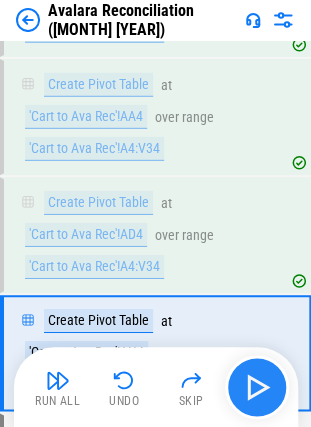 scroll, scrollTop: 11858, scrollLeft: 0, axis: vertical 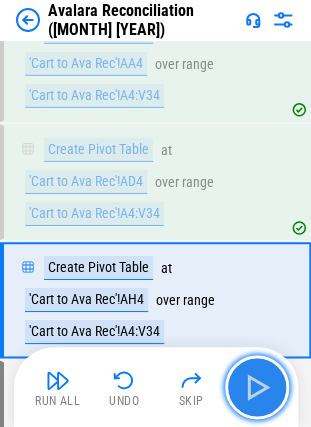 click at bounding box center [257, 387] 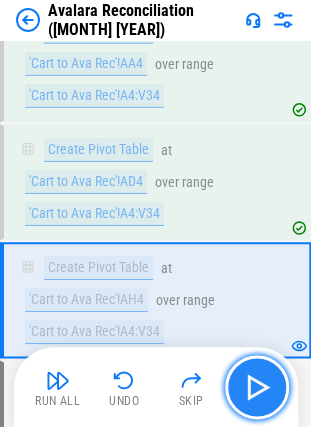 click at bounding box center [257, 387] 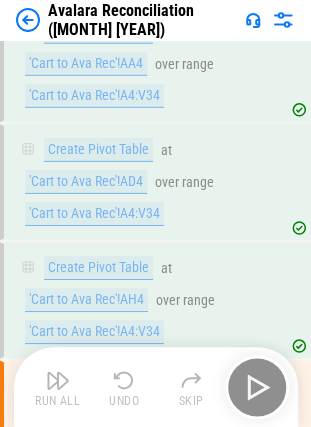 scroll, scrollTop: 11974, scrollLeft: 0, axis: vertical 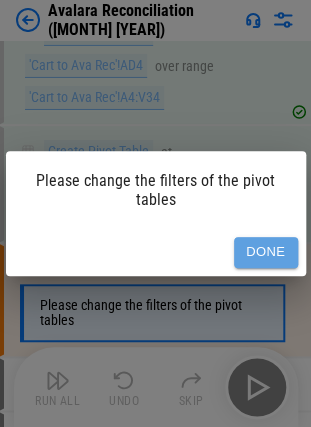 click on "Done" at bounding box center (266, 252) 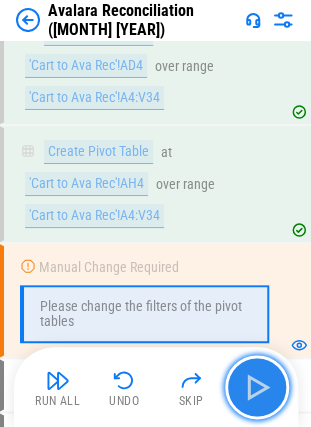 click at bounding box center [257, 387] 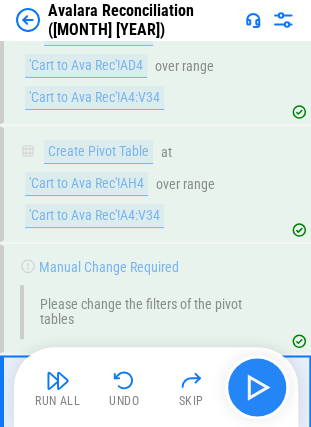 scroll, scrollTop: 12070, scrollLeft: 0, axis: vertical 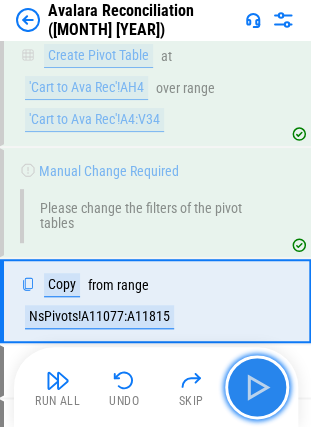 click at bounding box center (257, 387) 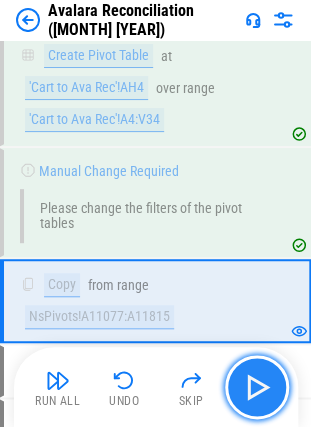 click at bounding box center [257, 387] 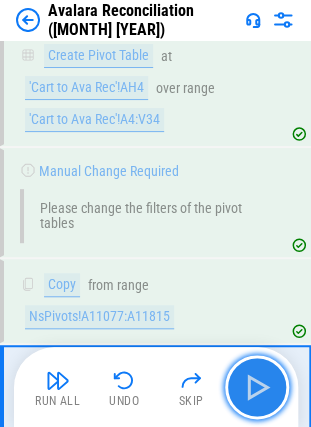 click at bounding box center (257, 387) 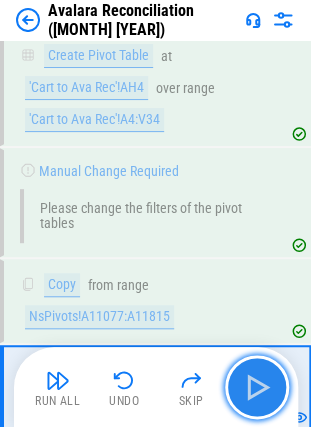 click at bounding box center (257, 387) 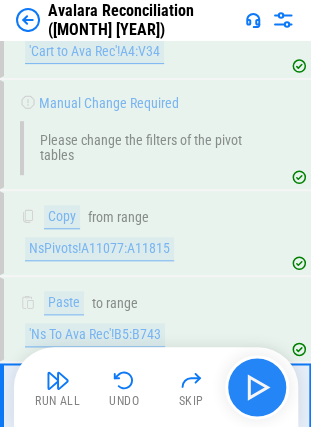 scroll, scrollTop: 12241, scrollLeft: 0, axis: vertical 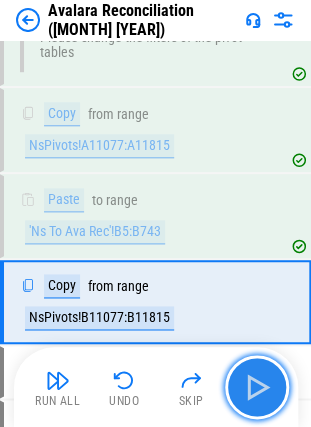 click at bounding box center (257, 387) 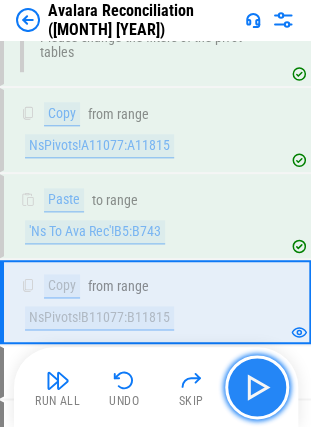 click at bounding box center (257, 387) 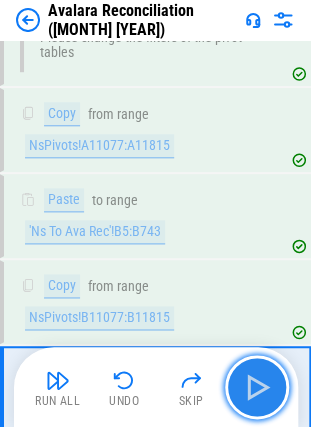 click at bounding box center [257, 387] 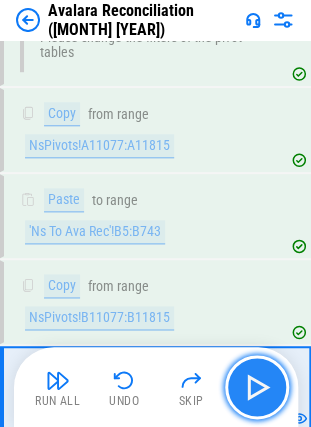 click at bounding box center (257, 387) 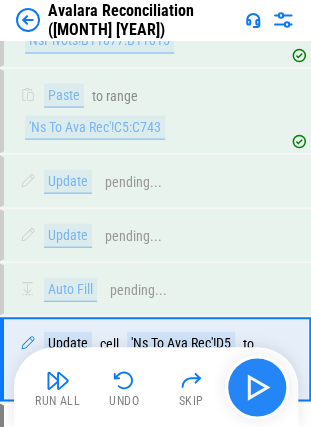 scroll, scrollTop: 12572, scrollLeft: 0, axis: vertical 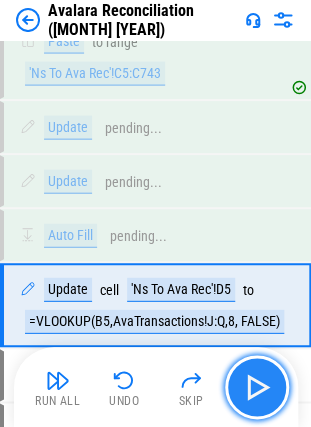 click at bounding box center (257, 387) 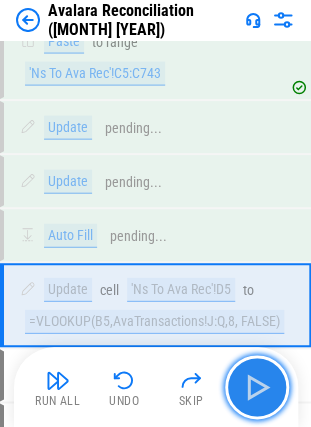 click at bounding box center (257, 387) 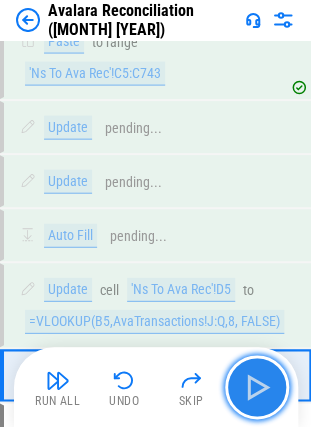 click at bounding box center [257, 387] 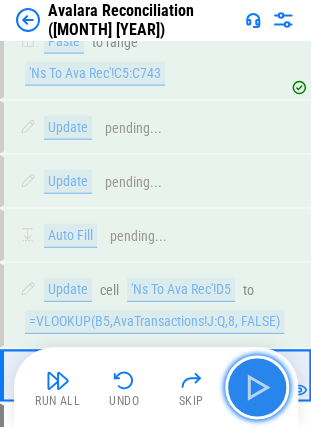 click at bounding box center (257, 387) 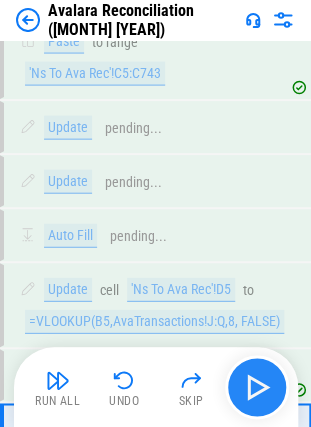 scroll, scrollTop: 12712, scrollLeft: 0, axis: vertical 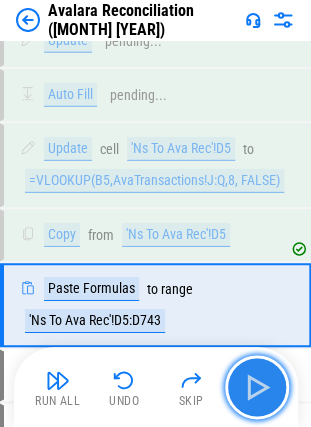 click at bounding box center (257, 387) 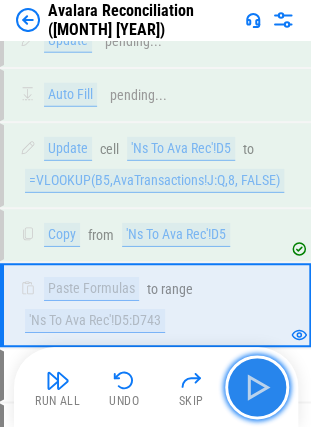 click at bounding box center [257, 387] 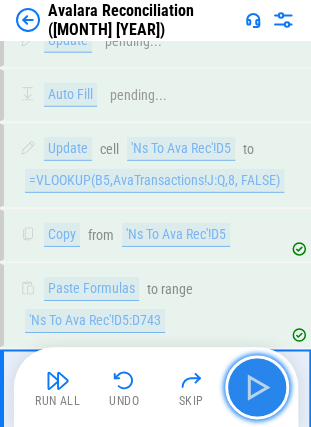 click at bounding box center (257, 387) 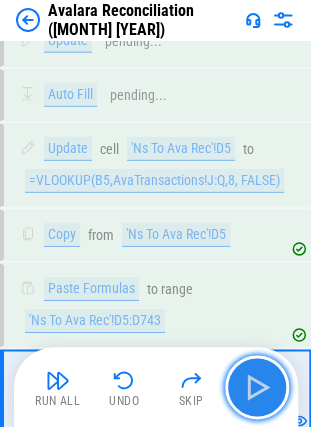 click at bounding box center (257, 387) 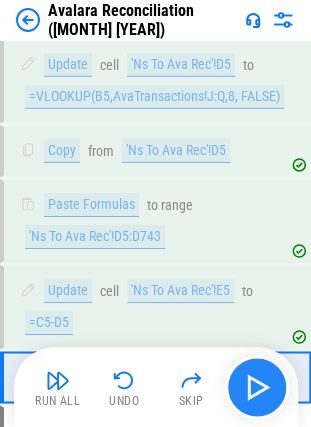 scroll, scrollTop: 12866, scrollLeft: 0, axis: vertical 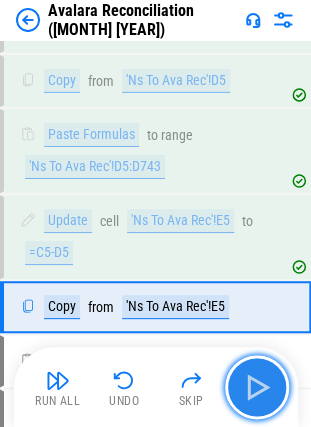 click at bounding box center (257, 387) 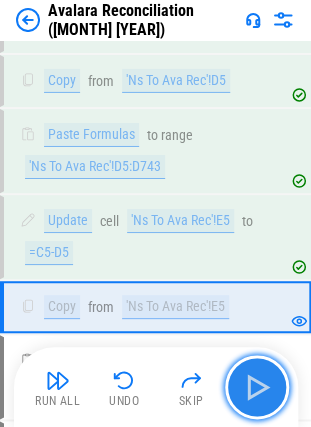 click at bounding box center (257, 387) 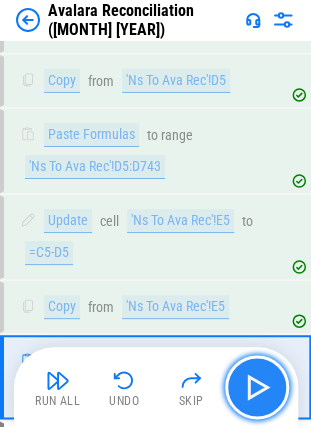 click at bounding box center [257, 387] 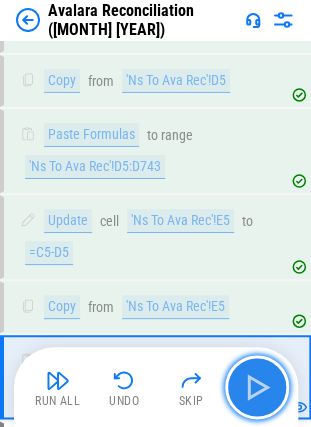 click at bounding box center [257, 387] 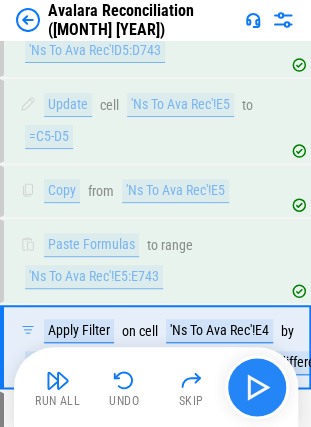 scroll, scrollTop: 13021, scrollLeft: 0, axis: vertical 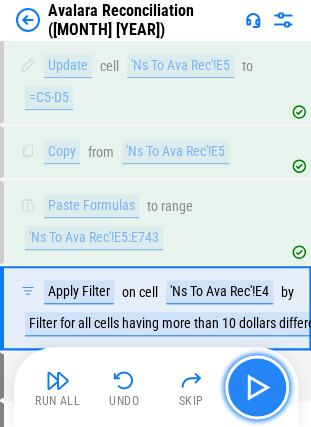 click at bounding box center (257, 387) 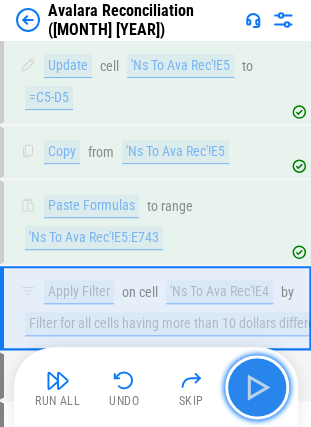 click at bounding box center (257, 387) 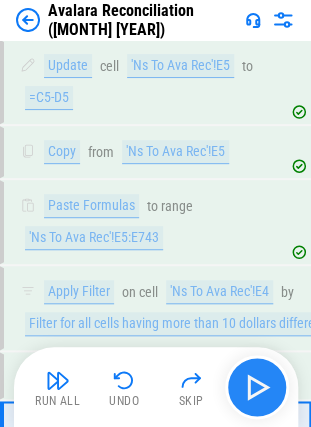 scroll, scrollTop: 13156, scrollLeft: 0, axis: vertical 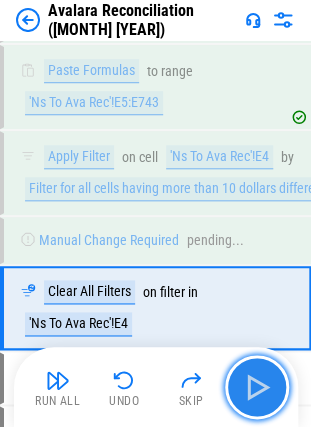 click at bounding box center [257, 387] 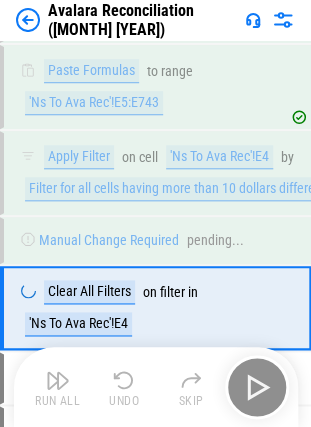 click on "Run All Undo Skip" at bounding box center (158, 387) 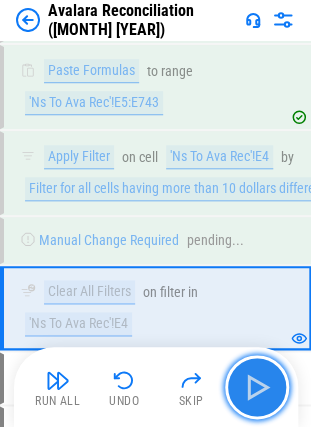 click at bounding box center (257, 387) 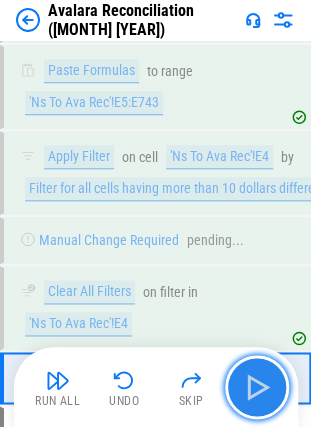 click at bounding box center (257, 387) 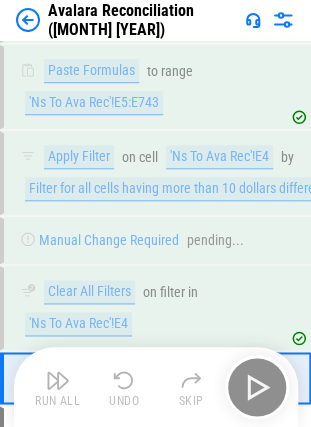 click on "Run All Undo Skip" at bounding box center (158, 387) 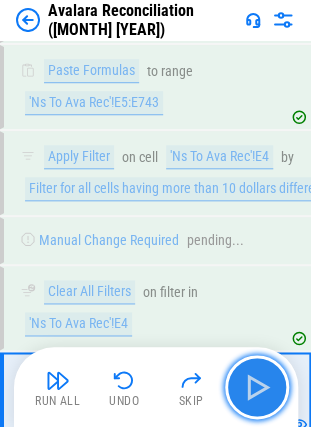 click at bounding box center [257, 387] 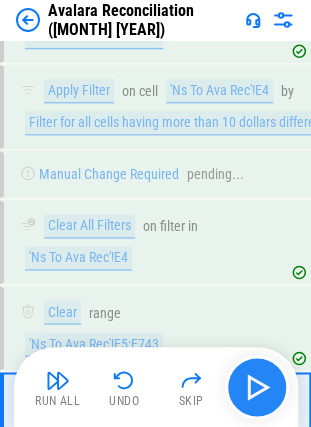scroll, scrollTop: 13326, scrollLeft: 0, axis: vertical 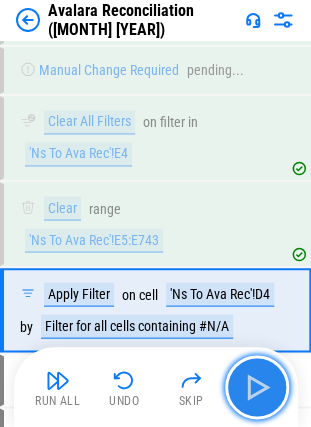 click at bounding box center (257, 387) 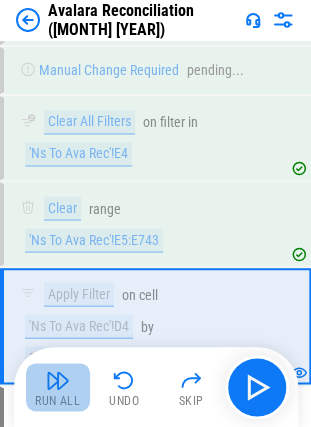 click at bounding box center [58, 380] 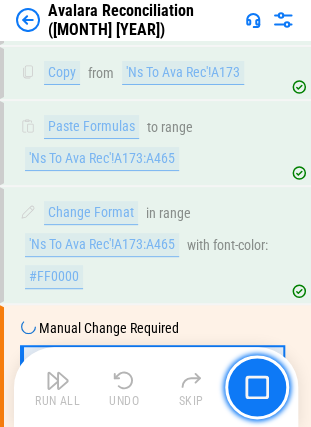 scroll, scrollTop: 15799, scrollLeft: 0, axis: vertical 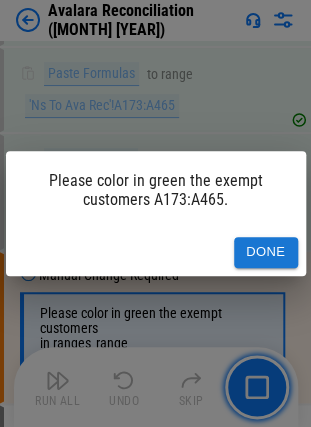 click on "Done" at bounding box center (266, 252) 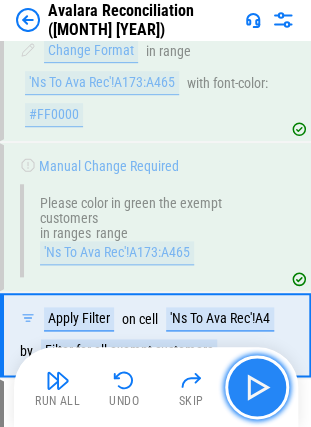 scroll, scrollTop: 15915, scrollLeft: 0, axis: vertical 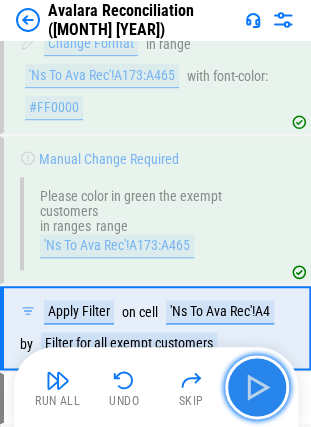 click at bounding box center (257, 387) 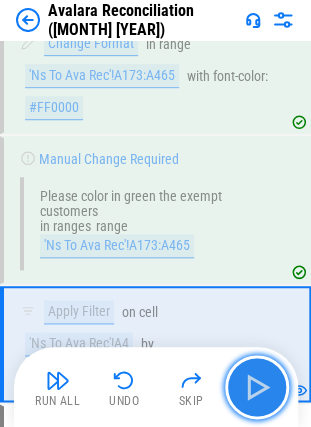 click at bounding box center (257, 387) 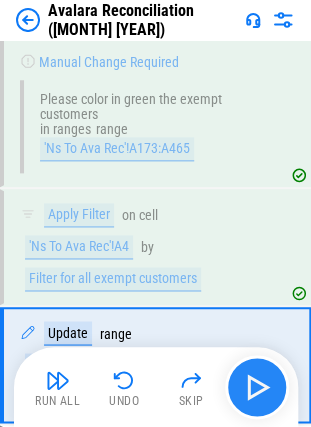 scroll, scrollTop: 16048, scrollLeft: 0, axis: vertical 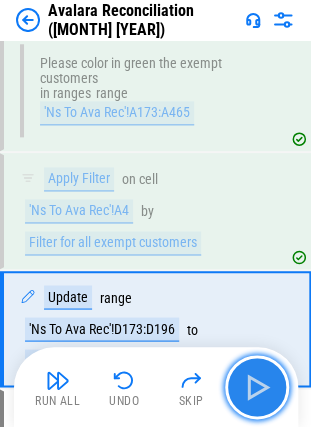 click at bounding box center [257, 387] 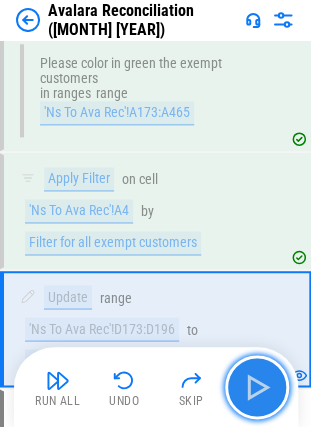 click at bounding box center (257, 387) 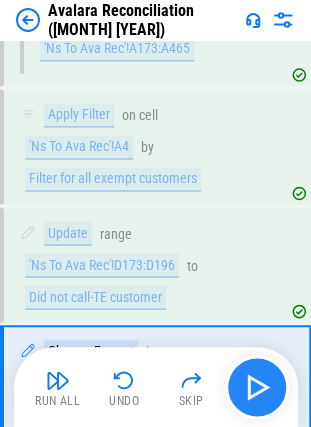 scroll, scrollTop: 16164, scrollLeft: 0, axis: vertical 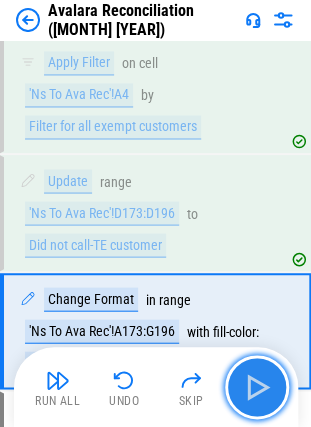 click at bounding box center (257, 387) 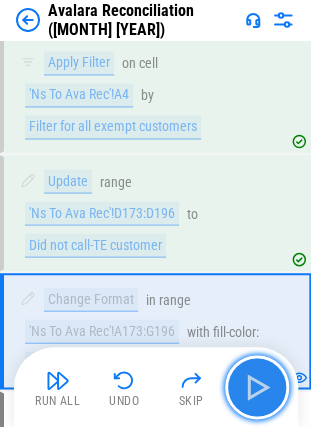click at bounding box center [257, 387] 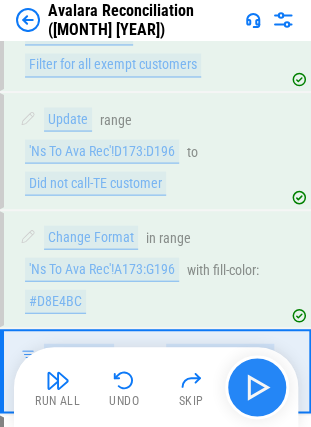 scroll, scrollTop: 16266, scrollLeft: 0, axis: vertical 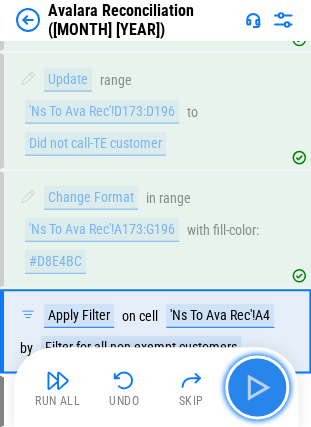 click at bounding box center [257, 387] 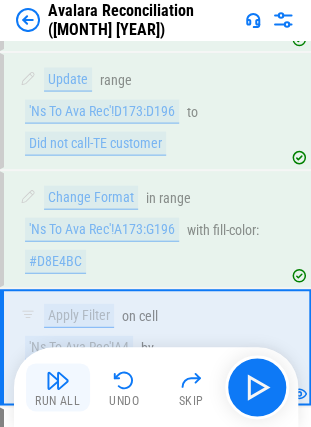 click at bounding box center [58, 380] 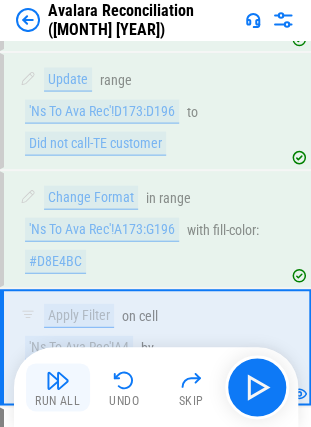 click on "Run All Undo Skip" at bounding box center (158, 387) 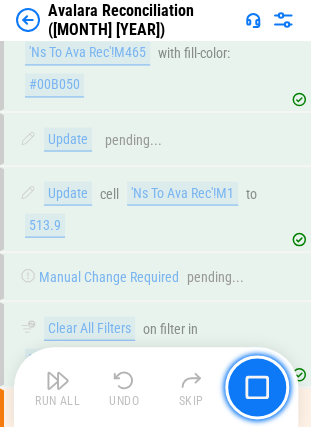 scroll, scrollTop: 18138, scrollLeft: 0, axis: vertical 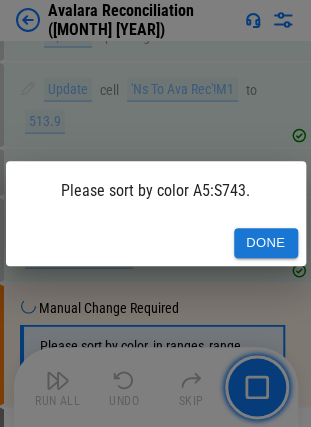 click on "Done" at bounding box center (156, 243) 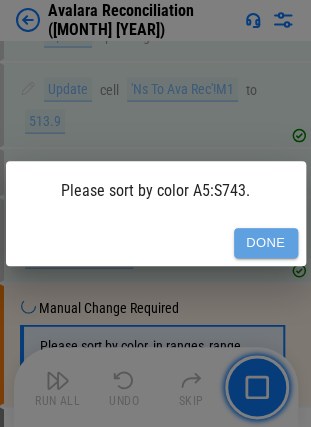 click on "Done" at bounding box center (266, 243) 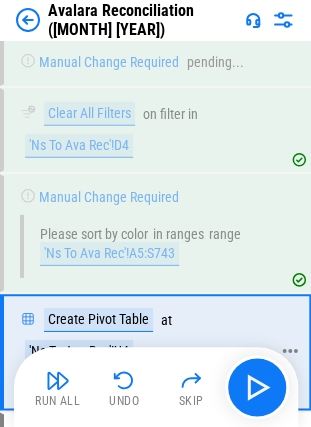 scroll, scrollTop: 18255, scrollLeft: 0, axis: vertical 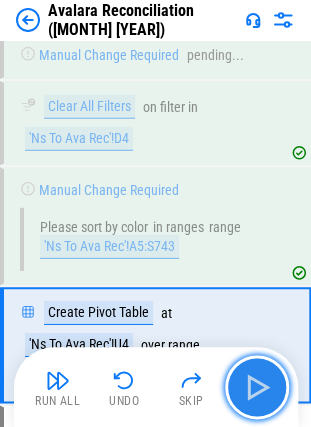 click at bounding box center (257, 387) 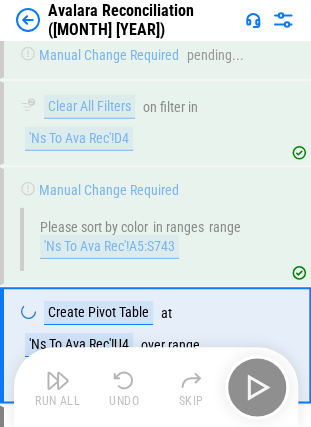 click on "Run All Undo Skip" at bounding box center (158, 387) 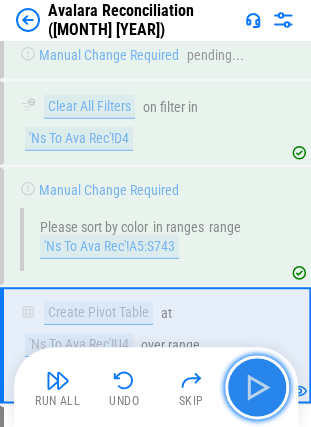 click at bounding box center (257, 387) 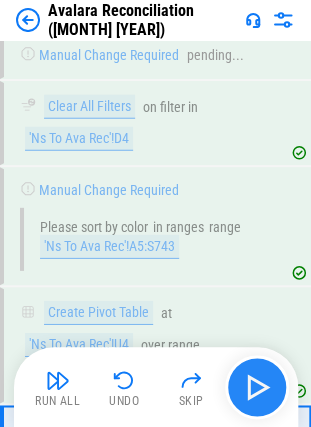 scroll, scrollTop: 18372, scrollLeft: 0, axis: vertical 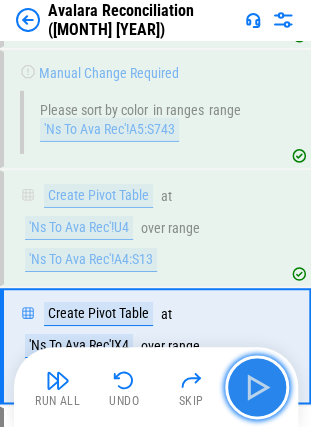 click at bounding box center (257, 387) 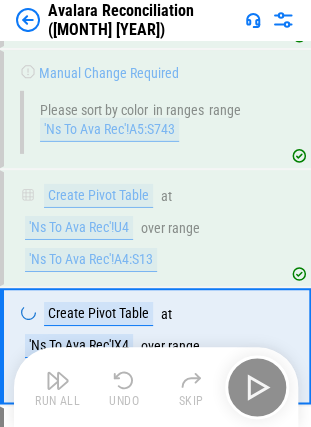 click on "Run All Undo Skip" at bounding box center [158, 387] 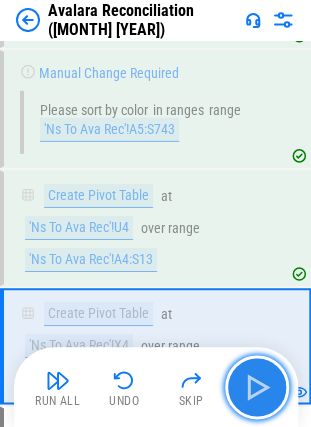click at bounding box center [257, 387] 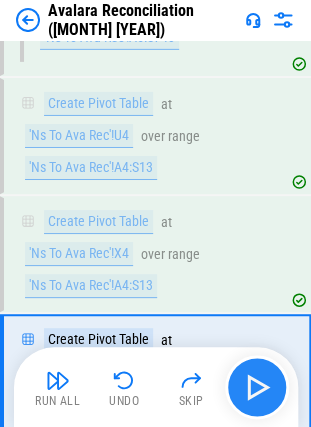 scroll, scrollTop: 18489, scrollLeft: 0, axis: vertical 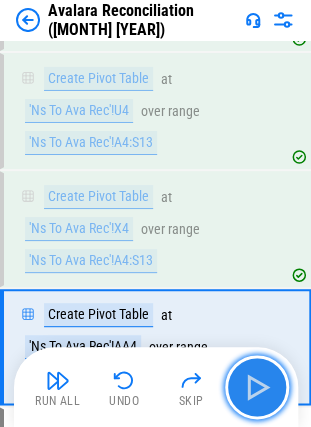click at bounding box center (257, 387) 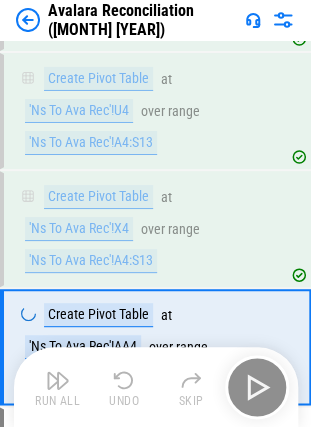 click on "Run All Undo Skip" at bounding box center [158, 387] 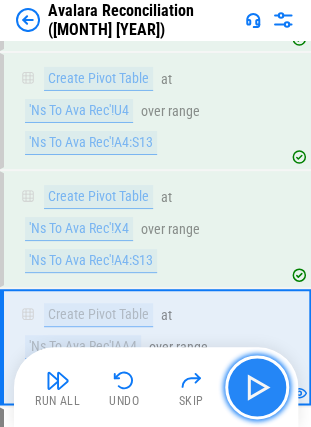 click at bounding box center [257, 387] 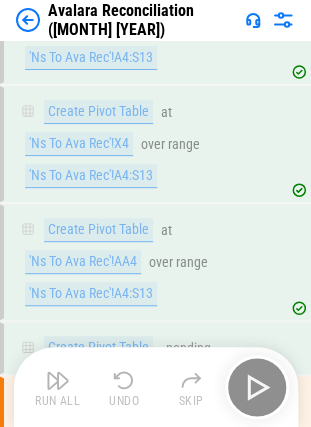 scroll, scrollTop: 18658, scrollLeft: 0, axis: vertical 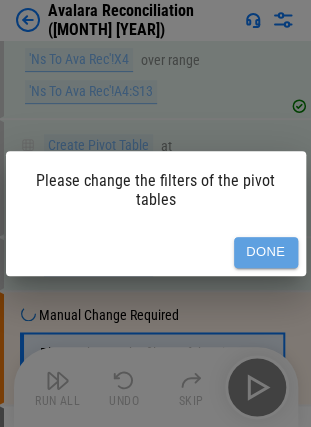 click on "Done" at bounding box center [266, 252] 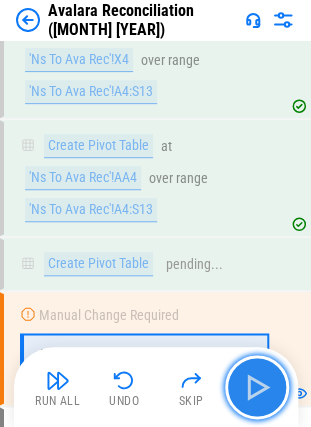 click at bounding box center (257, 387) 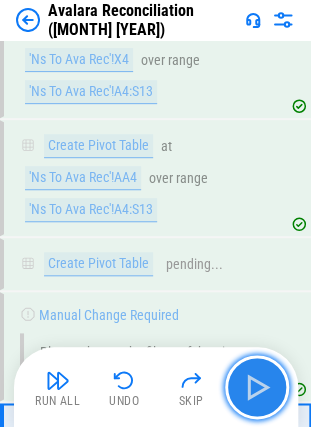 click at bounding box center [257, 387] 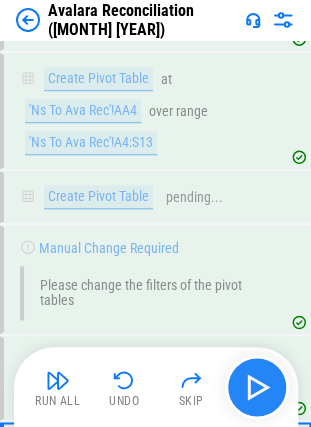 scroll, scrollTop: 18824, scrollLeft: 0, axis: vertical 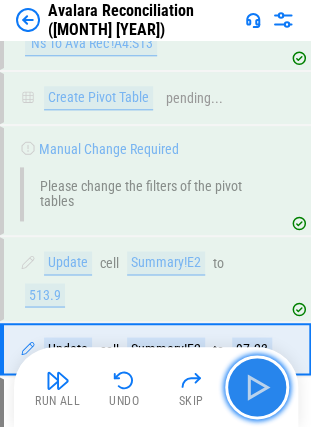 click at bounding box center (257, 387) 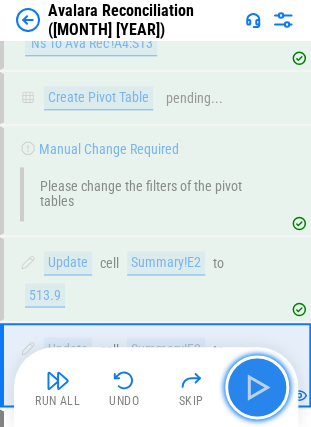 click at bounding box center [257, 387] 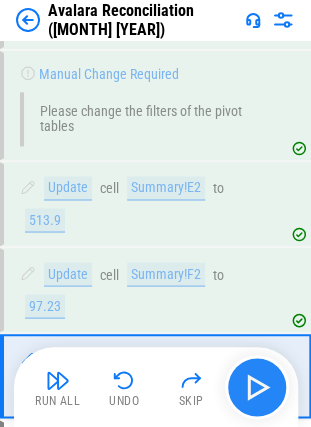 scroll, scrollTop: 18926, scrollLeft: 0, axis: vertical 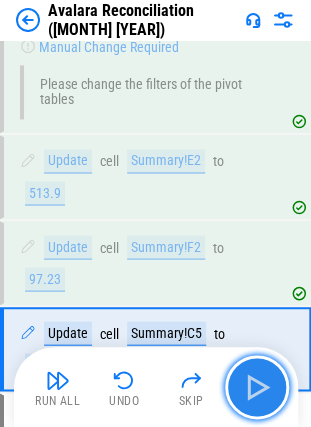 click at bounding box center [257, 387] 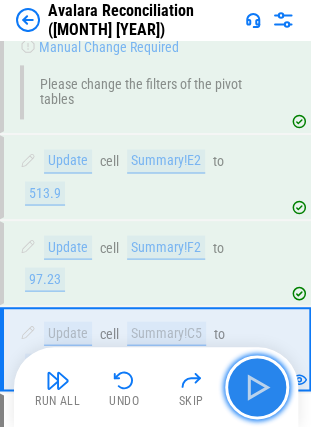 click at bounding box center [257, 387] 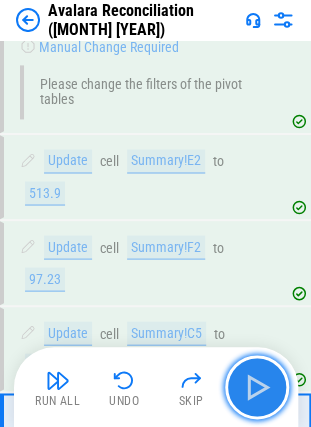 click at bounding box center [257, 387] 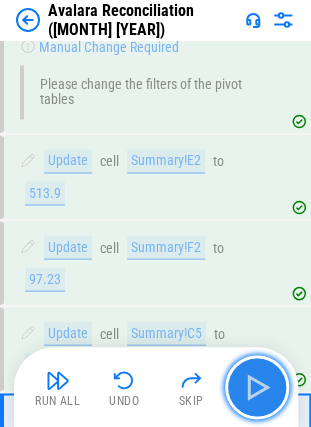 click at bounding box center (257, 387) 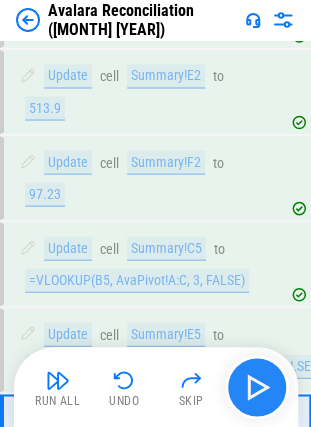 scroll, scrollTop: 19096, scrollLeft: 0, axis: vertical 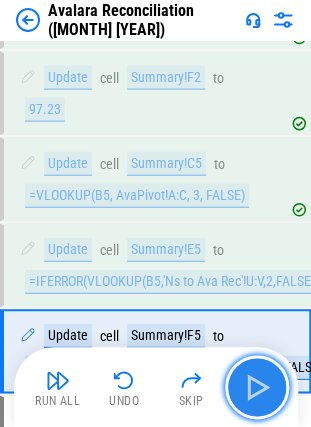 click at bounding box center [257, 387] 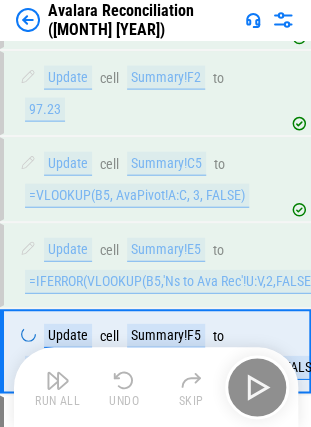 click on "Run All Undo Skip" at bounding box center (158, 387) 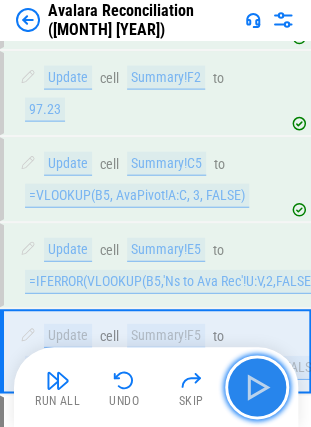click at bounding box center [257, 387] 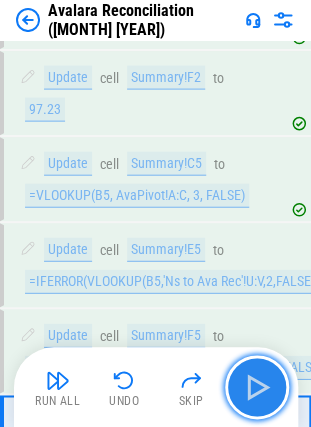 click at bounding box center [257, 387] 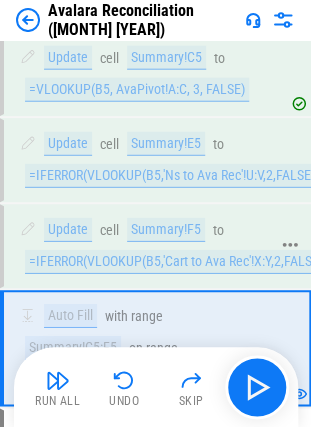 scroll, scrollTop: 19202, scrollLeft: 0, axis: vertical 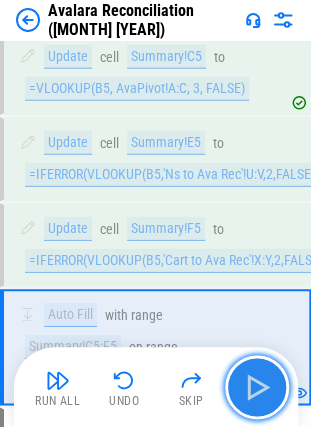 click at bounding box center [257, 387] 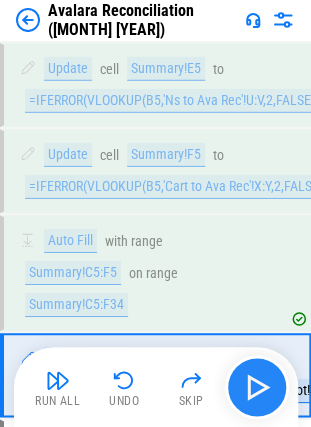 scroll, scrollTop: 19298, scrollLeft: 0, axis: vertical 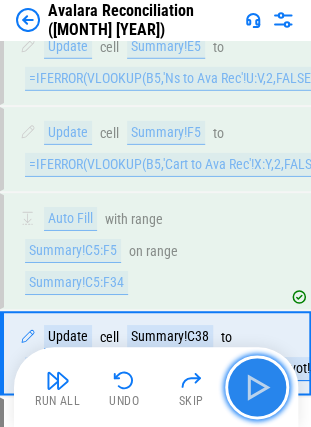 click at bounding box center (257, 387) 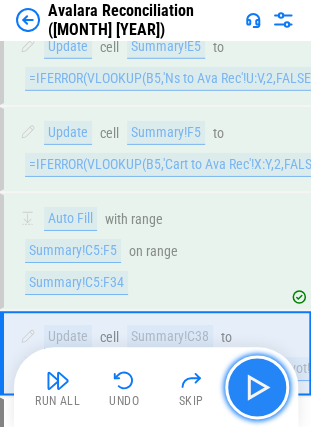 click at bounding box center (257, 387) 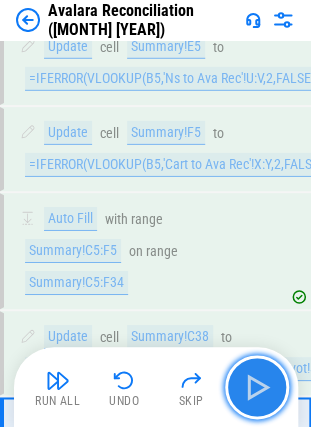 click at bounding box center (257, 387) 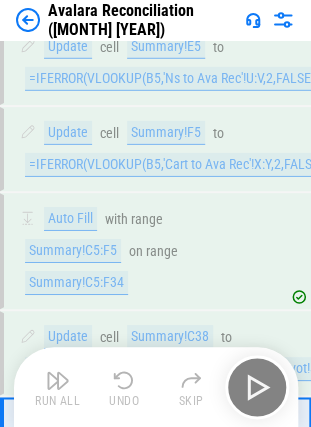 click on "Run All Undo Skip" at bounding box center (158, 387) 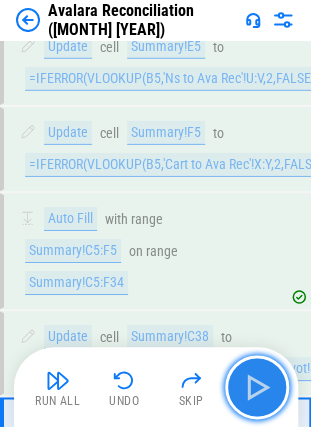 click at bounding box center (257, 387) 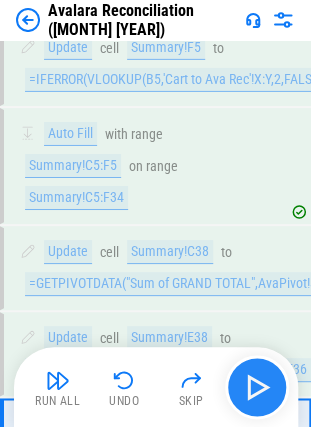 scroll, scrollTop: 19469, scrollLeft: 0, axis: vertical 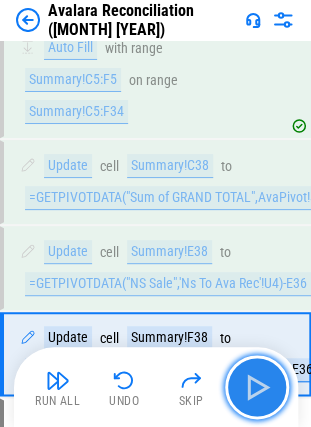 click at bounding box center [257, 387] 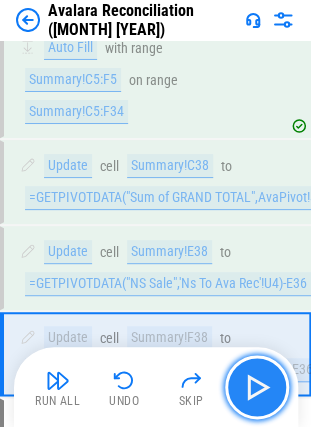 click at bounding box center (257, 387) 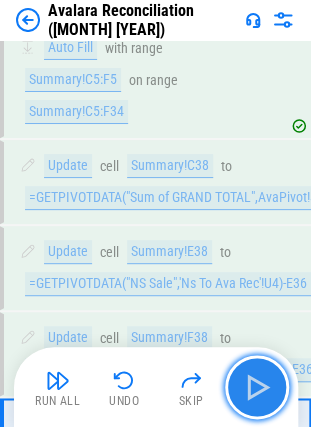 click at bounding box center (257, 387) 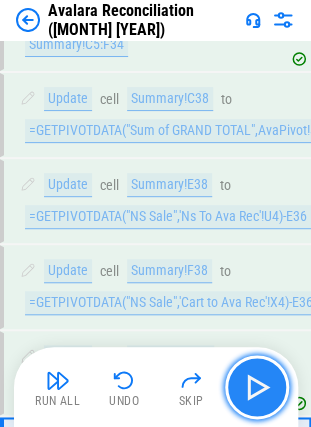 scroll, scrollTop: 19640, scrollLeft: 0, axis: vertical 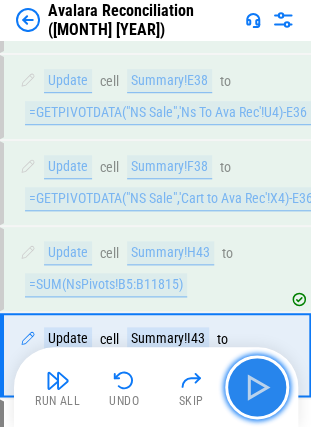 click at bounding box center (257, 387) 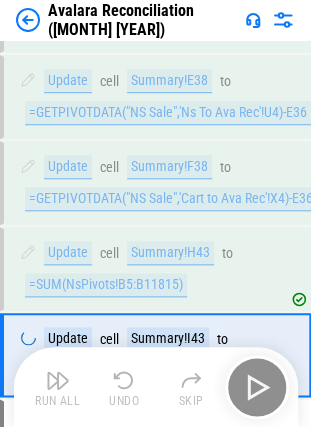 click on "Run All Undo Skip" at bounding box center (158, 387) 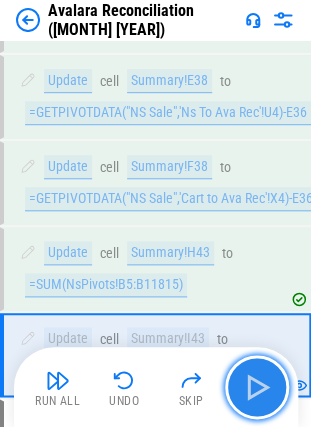 click at bounding box center (257, 387) 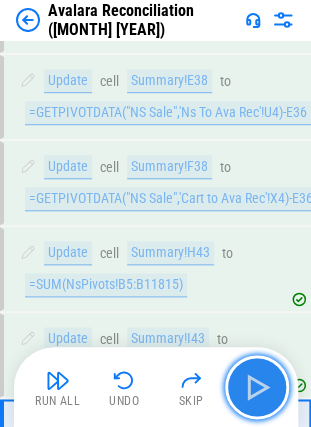 click at bounding box center (257, 387) 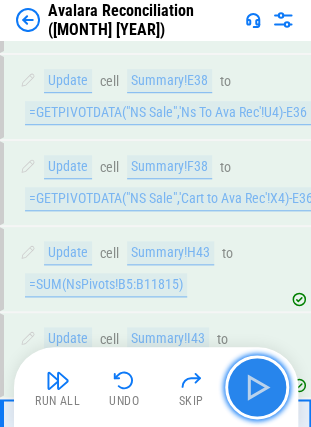 click at bounding box center [257, 387] 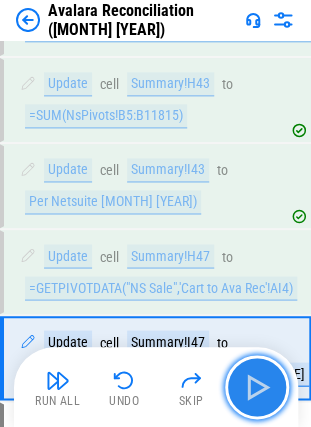 click at bounding box center [257, 387] 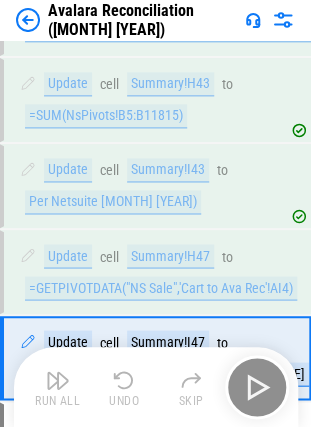 scroll, scrollTop: 19810, scrollLeft: 0, axis: vertical 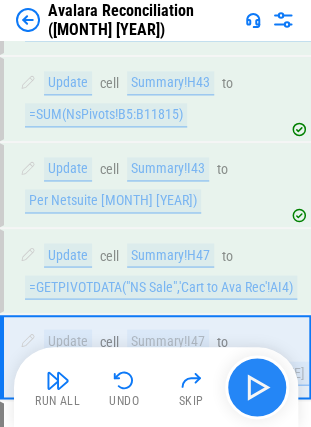 click on "Run All Undo Skip" at bounding box center (158, 387) 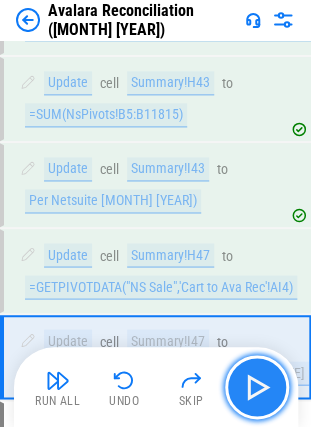 click at bounding box center [257, 387] 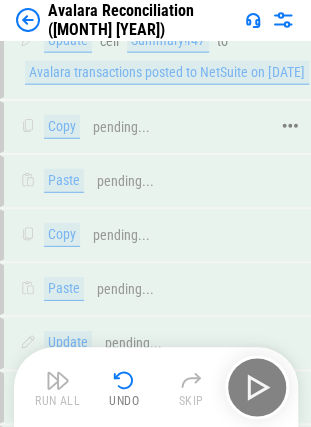 scroll, scrollTop: 20108, scrollLeft: 0, axis: vertical 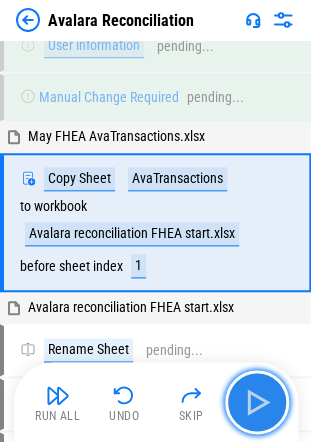 click at bounding box center (257, 402) 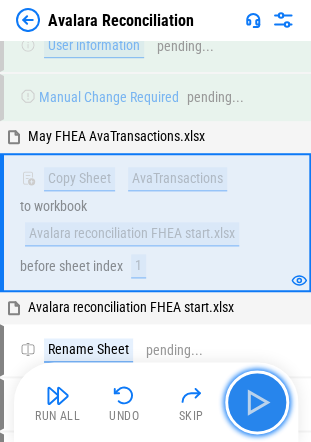 click at bounding box center (257, 402) 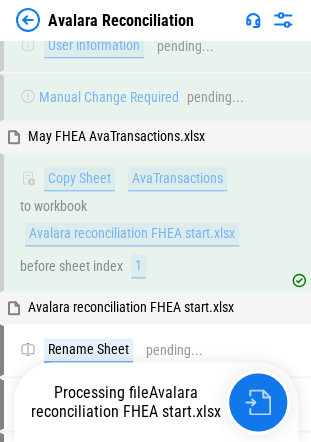 click at bounding box center [258, 402] 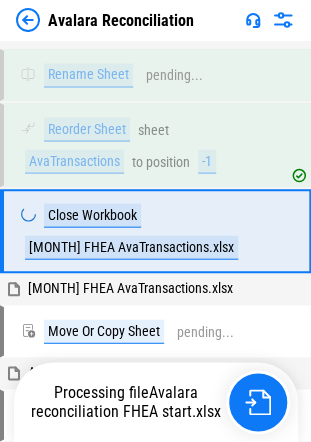 scroll, scrollTop: 388, scrollLeft: 0, axis: vertical 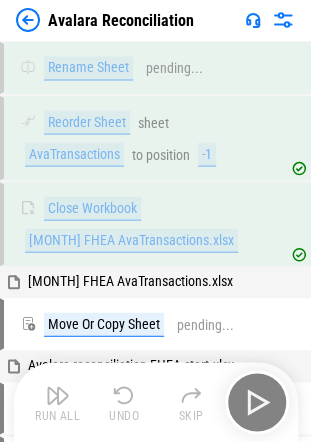 click on "Run All Undo Skip" at bounding box center (158, 402) 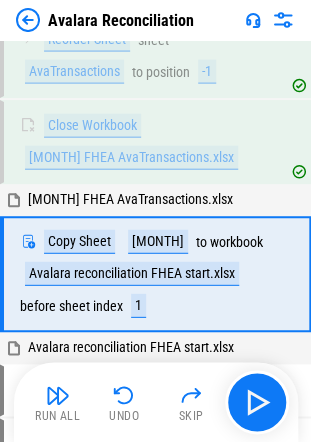 scroll, scrollTop: 519, scrollLeft: 0, axis: vertical 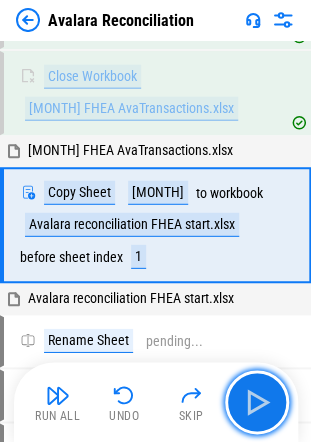 click at bounding box center (257, 402) 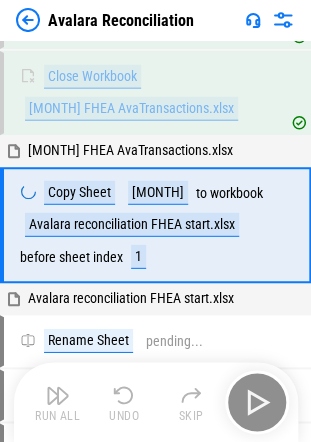 click on "Run All Undo Skip" at bounding box center [158, 402] 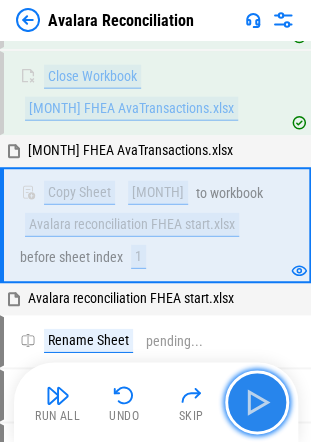 click at bounding box center (257, 402) 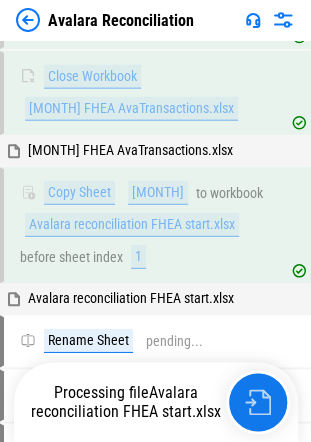 click at bounding box center [258, 402] 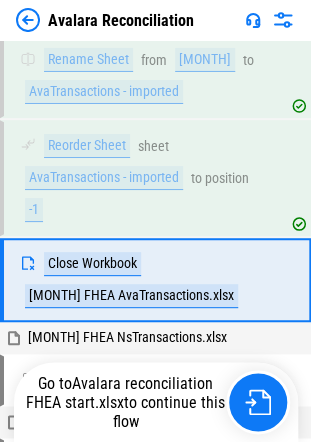scroll, scrollTop: 853, scrollLeft: 0, axis: vertical 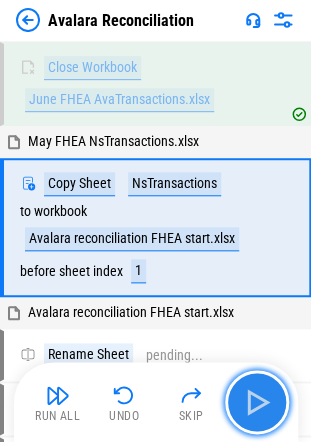 click at bounding box center (257, 402) 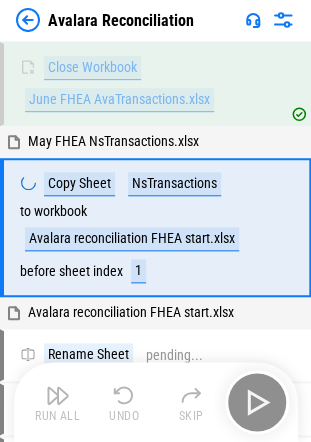 click on "Run All Undo Skip" at bounding box center (158, 402) 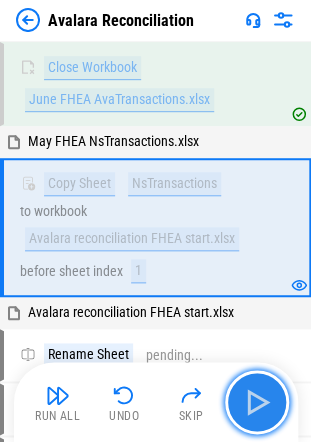 click at bounding box center [257, 402] 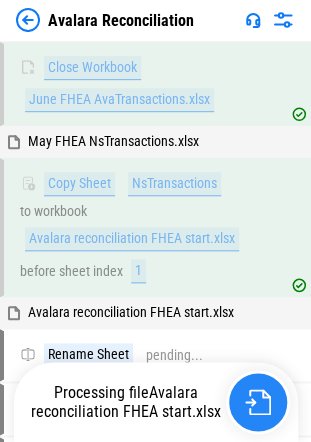 click at bounding box center [258, 402] 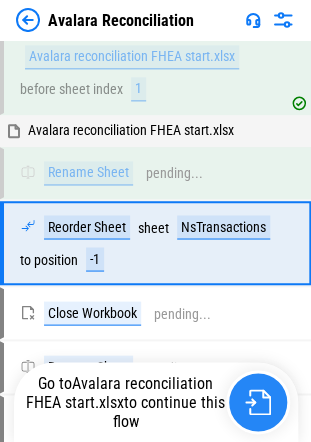 scroll, scrollTop: 1192, scrollLeft: 0, axis: vertical 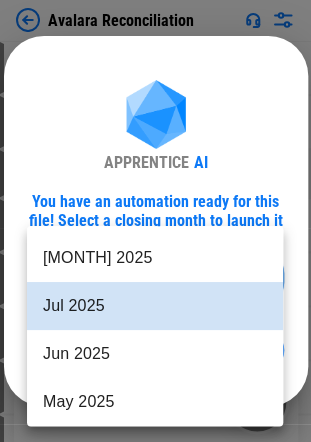 click on "Avalara Reconciliation  User information pending... User information pending... Manual Change Required pending... Move Or Copy Sheet pending... Rename Sheet pending... Reorder Sheet pending... Close Workbook pending... Move Or Copy Sheet pending... Rename Sheet pending... Reorder Sheet pending... Close Workbook pending... Move Or Copy Sheet pending... Rename Sheet pending... Reorder Sheet pending... Close Workbook pending... Rename Sheet pending... Add Columns pending... Update pending... Update pending... Copy pending... Paste Formulas pending... Change Format pending... Add Columns pending... Set filter pending... Update pending... Apply Filter pending... Update pending... Clear All Filters pending... Set filter pending... Apply Filter pending... Update pending... Clear All Filters pending... Change Format pending... Apply Filter pending... Apply Filter pending... Change Format pending... Update pending... Copy pending... Paste Formulas pending... Apply Filter pending... Manual Change Required Copy" at bounding box center (155, 221) 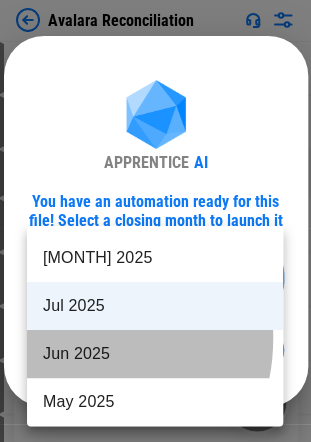 click on "Jun 2025" at bounding box center [155, 354] 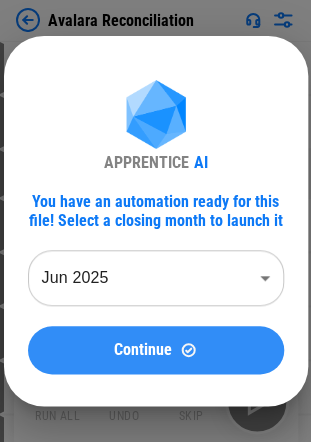 click on "Continue" at bounding box center [156, 349] 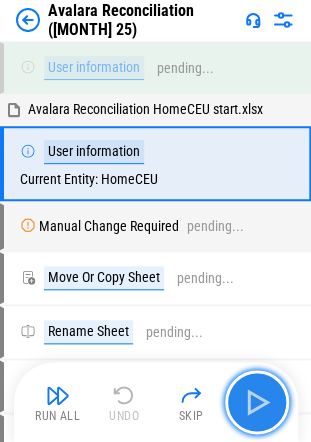 click at bounding box center [257, 402] 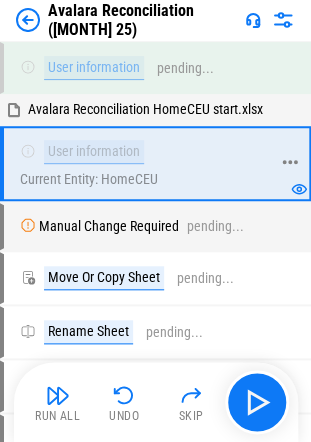 click on "User information Current Entity: HomeCEU" at bounding box center (144, 163) 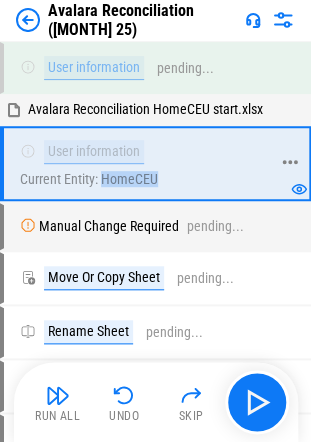 click on "User information Current Entity: HomeCEU" at bounding box center (144, 163) 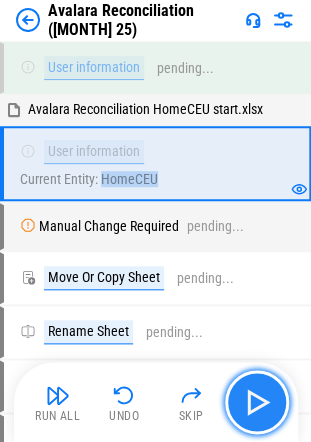 click at bounding box center (257, 402) 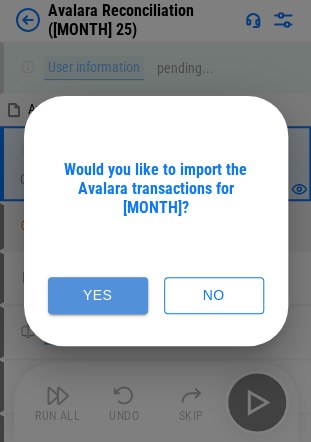 click on "Yes" at bounding box center (98, 295) 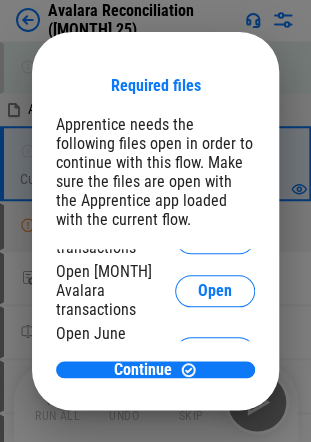 scroll, scrollTop: 0, scrollLeft: 0, axis: both 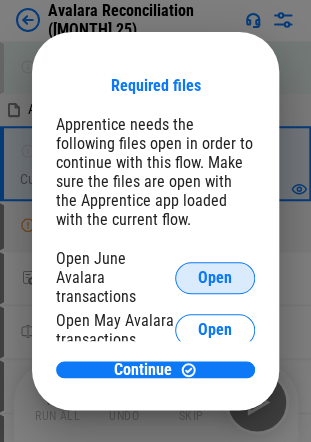 click on "Open" at bounding box center [215, 278] 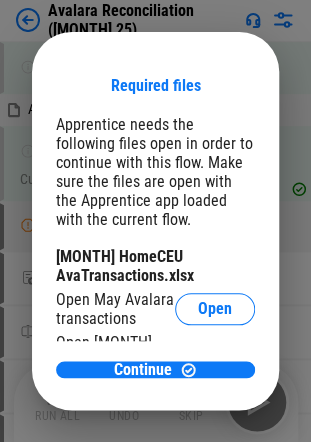 scroll, scrollTop: 85, scrollLeft: 0, axis: vertical 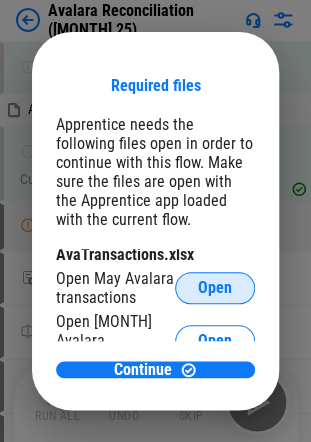 click on "Open" at bounding box center [215, 288] 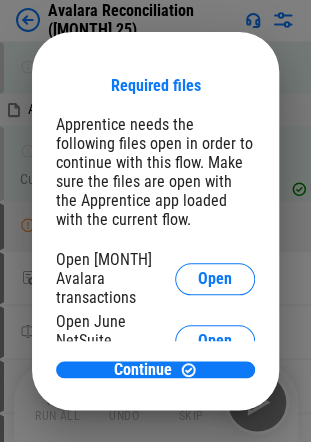 scroll, scrollTop: 191, scrollLeft: 0, axis: vertical 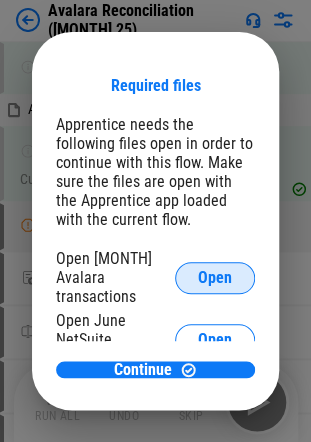 click on "Open" at bounding box center [215, 278] 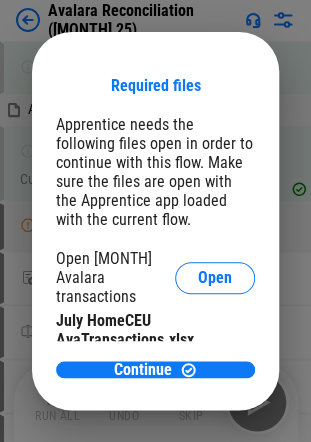 scroll, scrollTop: 0, scrollLeft: 0, axis: both 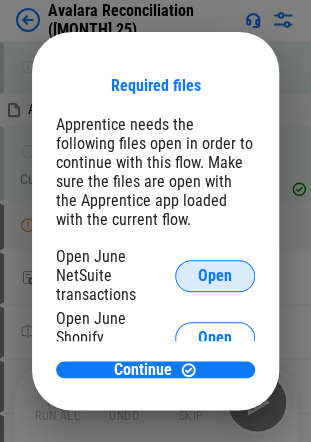 click on "Open" at bounding box center [215, 276] 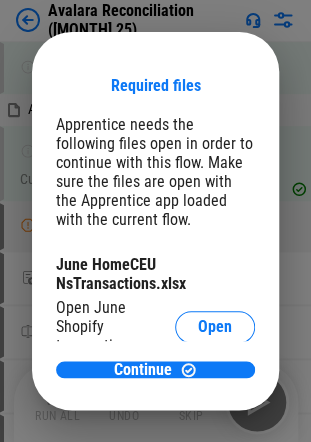 scroll, scrollTop: 399, scrollLeft: 0, axis: vertical 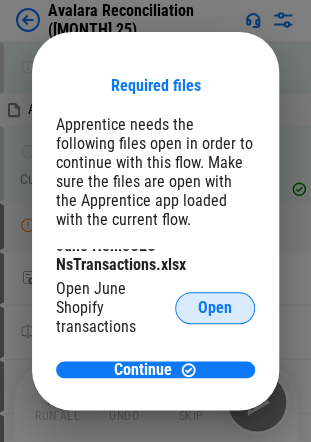 click on "Open" at bounding box center [215, 308] 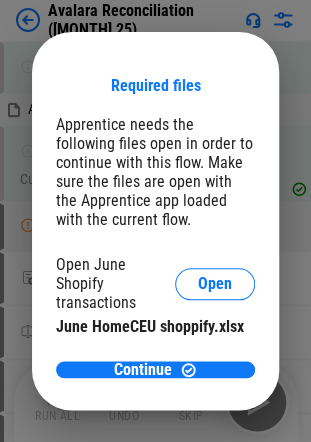 scroll, scrollTop: 443, scrollLeft: 0, axis: vertical 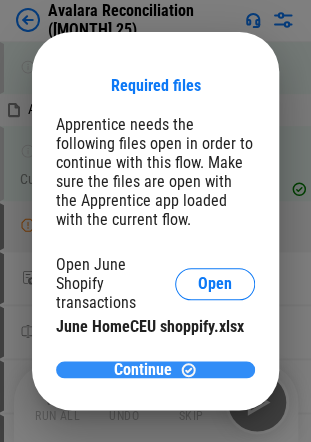 click on "Continue" at bounding box center (155, 369) 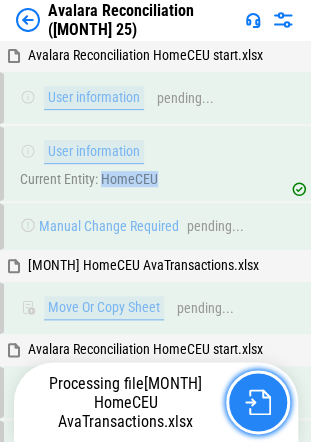 click at bounding box center [258, 402] 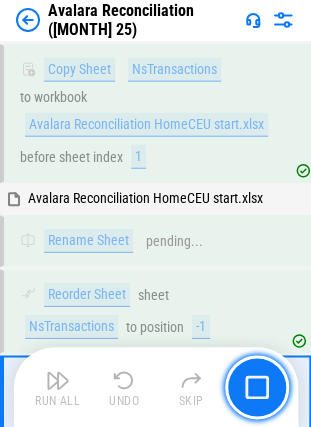 scroll, scrollTop: 23863, scrollLeft: 0, axis: vertical 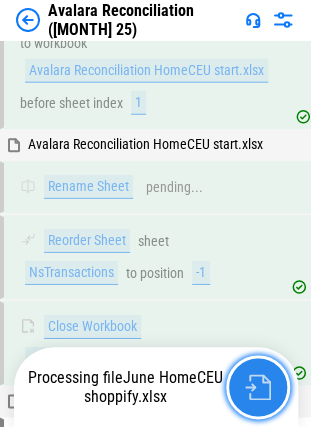 click at bounding box center [258, 387] 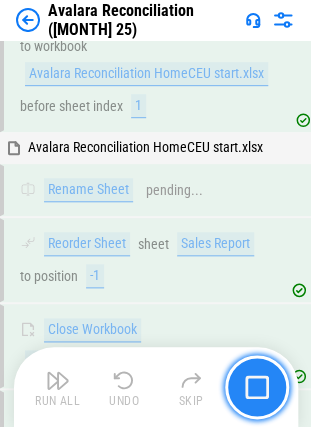 scroll, scrollTop: 24458, scrollLeft: 0, axis: vertical 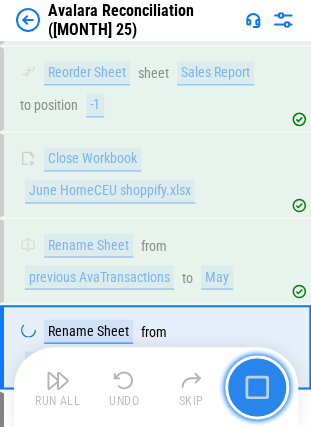 click at bounding box center [257, 387] 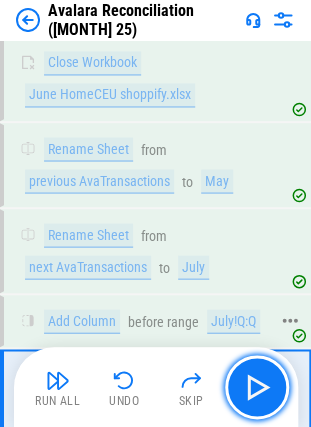 scroll, scrollTop: 24557, scrollLeft: 0, axis: vertical 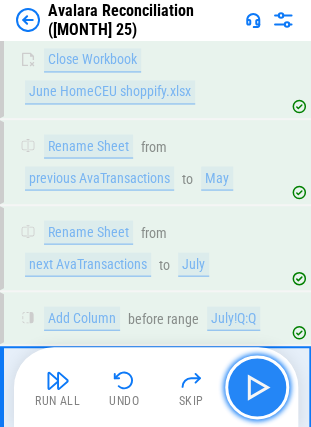 click at bounding box center (257, 387) 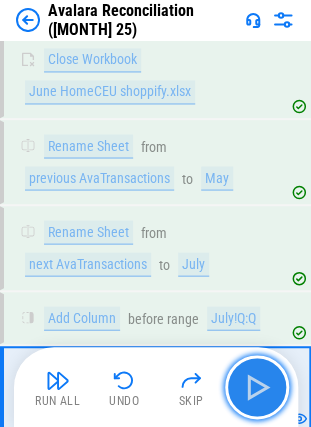click at bounding box center [257, 387] 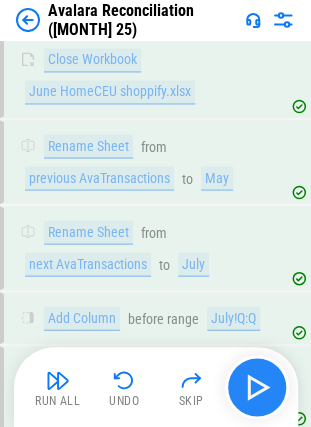 scroll, scrollTop: 24666, scrollLeft: 0, axis: vertical 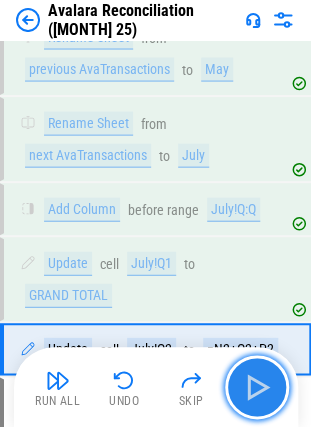 click at bounding box center [257, 387] 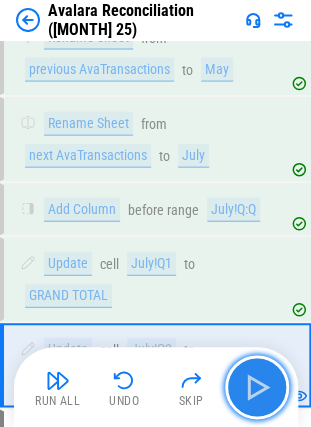click at bounding box center [257, 387] 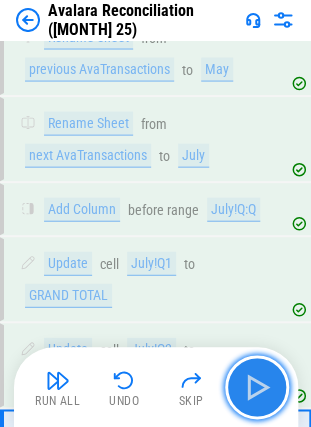 click at bounding box center (257, 387) 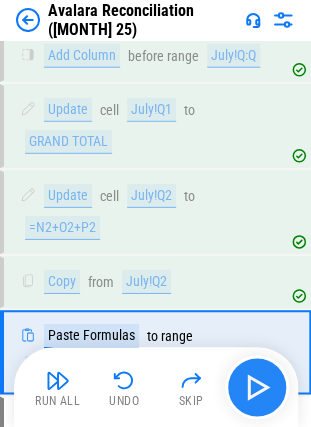 scroll, scrollTop: 24821, scrollLeft: 0, axis: vertical 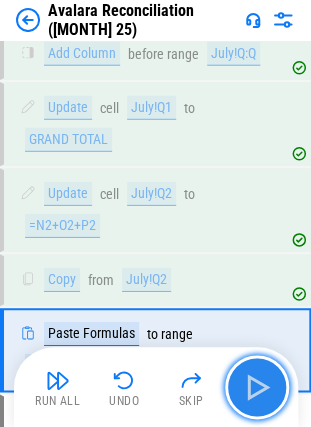 click at bounding box center [257, 387] 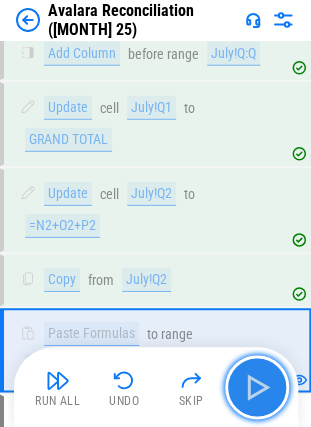 click at bounding box center (257, 387) 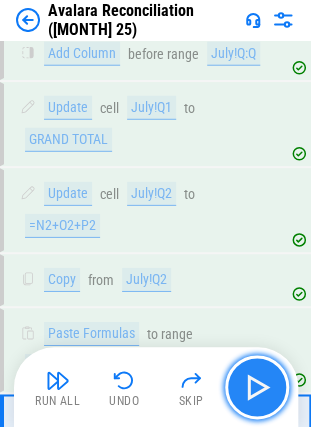 click at bounding box center [257, 387] 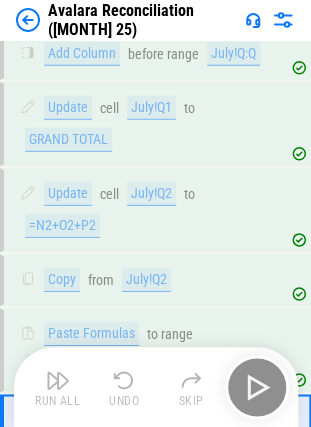 click on "Run All Undo Skip" at bounding box center [158, 387] 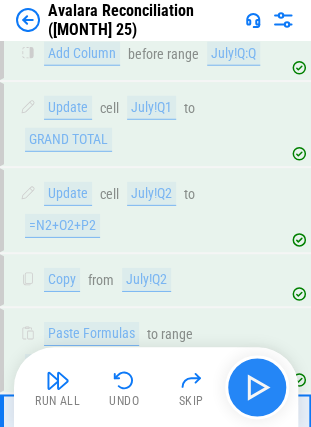 click on "Run All Undo Skip" at bounding box center [158, 387] 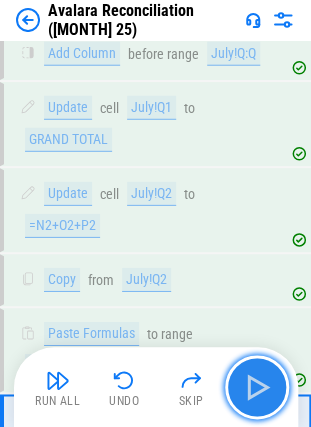 click at bounding box center [257, 387] 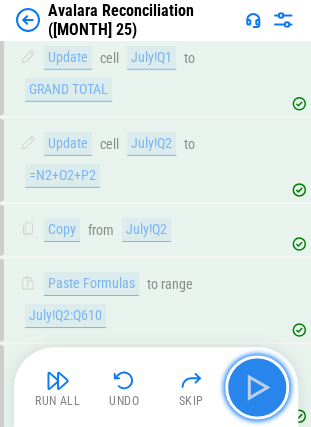 click at bounding box center [257, 387] 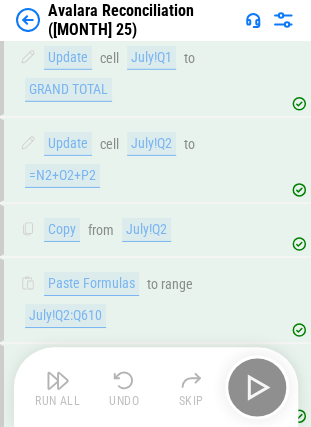 scroll, scrollTop: 24976, scrollLeft: 0, axis: vertical 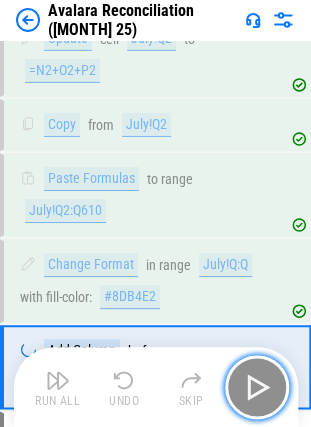 click at bounding box center [257, 387] 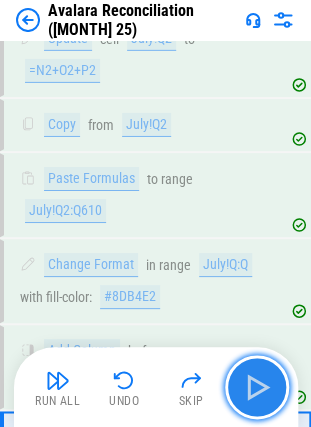 click at bounding box center [257, 387] 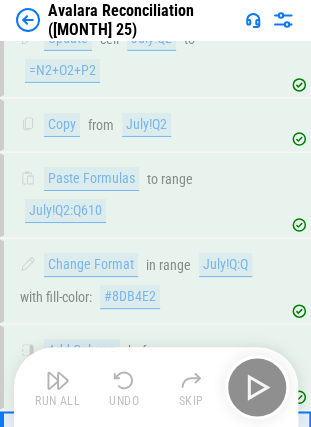 click on "Run All Undo Skip" at bounding box center [158, 387] 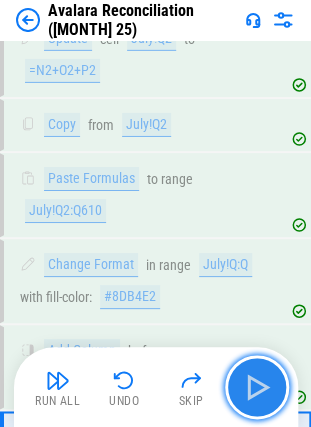 click at bounding box center (257, 387) 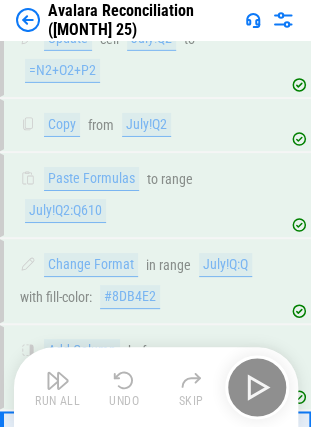 click on "Run All Undo Skip" at bounding box center (158, 387) 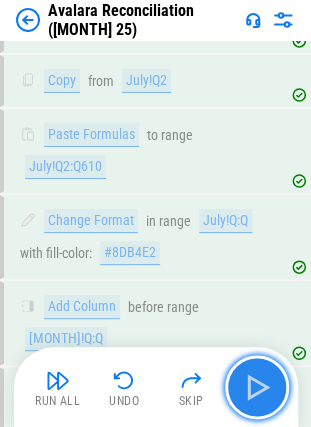 click at bounding box center [257, 387] 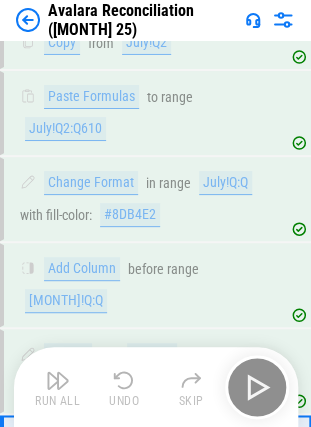 click on "Run All Undo Skip" at bounding box center (158, 387) 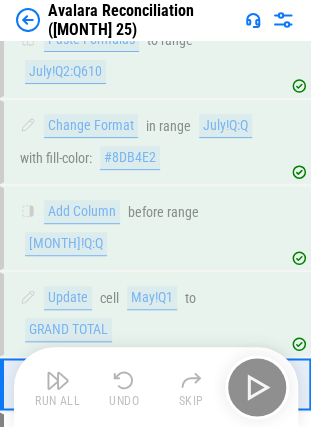 click on "Run All Undo Skip" at bounding box center [158, 387] 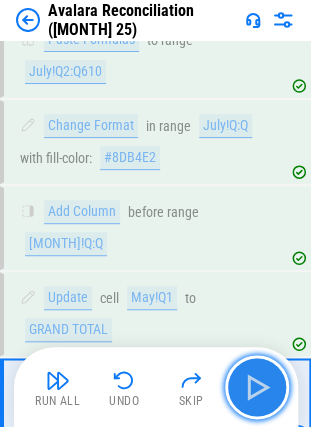 click at bounding box center [257, 387] 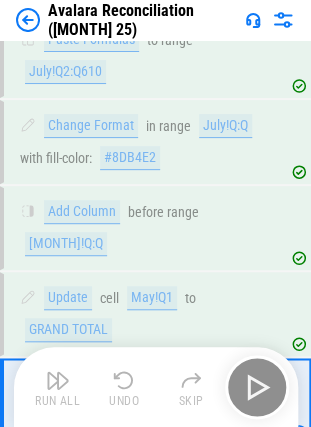 click on "Run All Undo Skip" at bounding box center (158, 387) 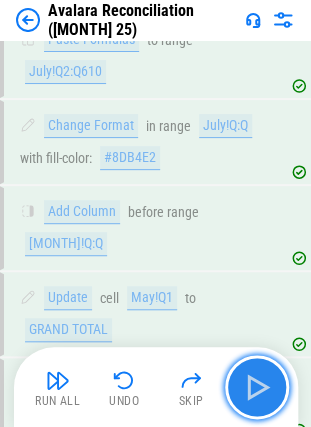 click at bounding box center [257, 387] 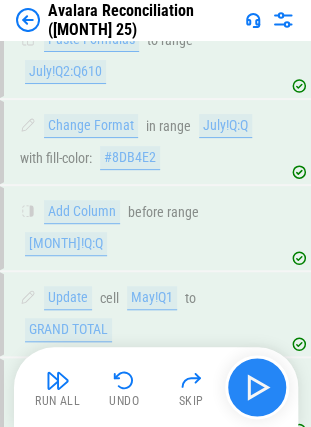scroll, scrollTop: 25270, scrollLeft: 0, axis: vertical 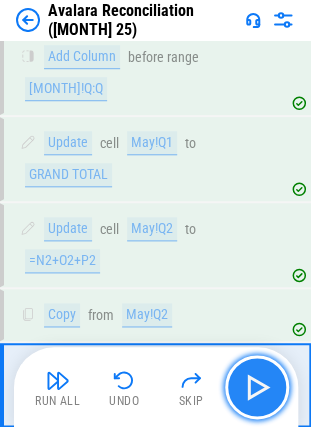 click at bounding box center [257, 387] 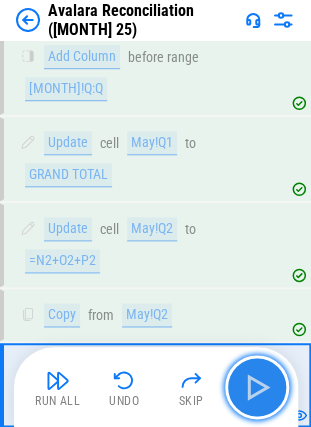 click at bounding box center [257, 387] 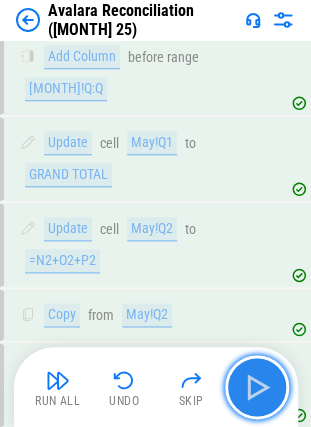 click at bounding box center [257, 387] 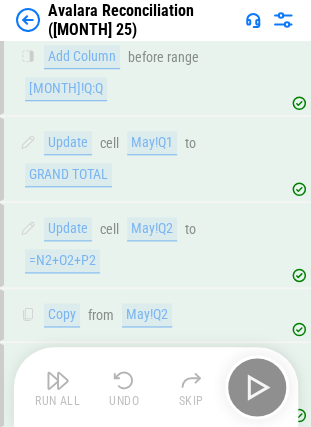 click on "Run All Undo Skip" at bounding box center (158, 387) 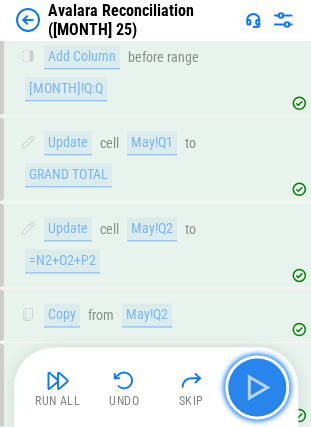 click at bounding box center (257, 387) 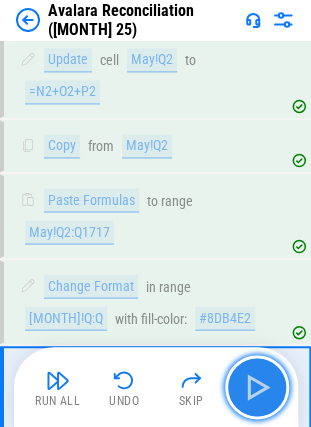 scroll, scrollTop: 25440, scrollLeft: 0, axis: vertical 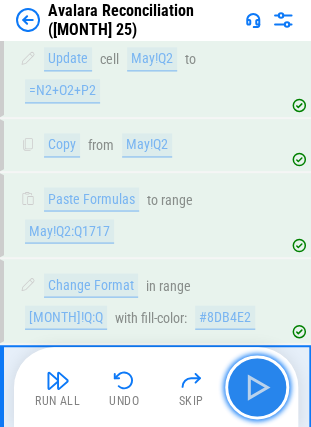 click at bounding box center (257, 387) 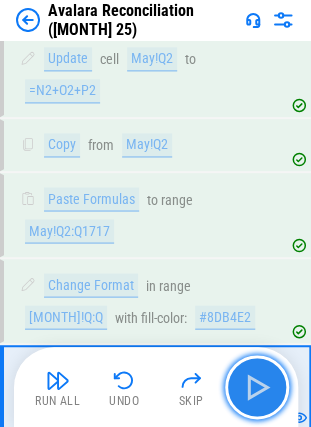 click at bounding box center [257, 387] 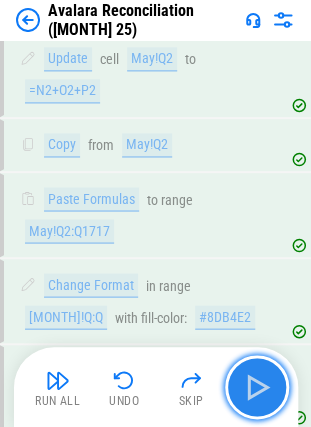 click at bounding box center (257, 387) 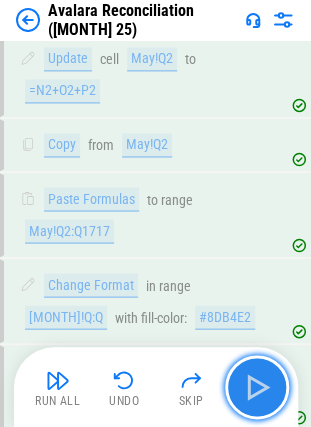 click at bounding box center [257, 387] 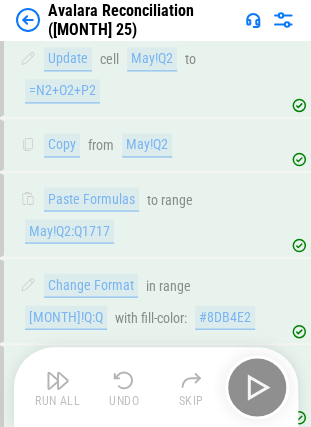 click on "Run All Undo Skip" at bounding box center [158, 387] 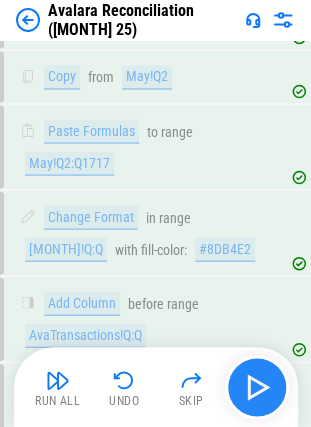 scroll, scrollTop: 25611, scrollLeft: 0, axis: vertical 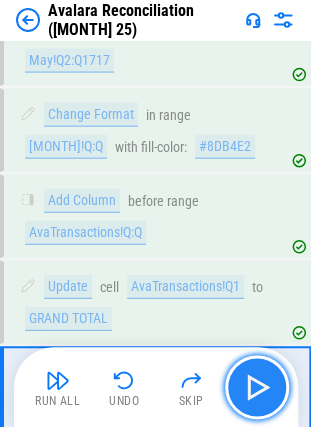 click at bounding box center (257, 387) 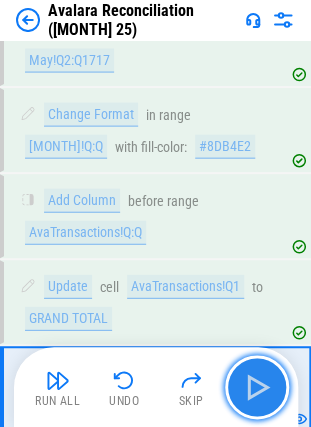 click at bounding box center [257, 387] 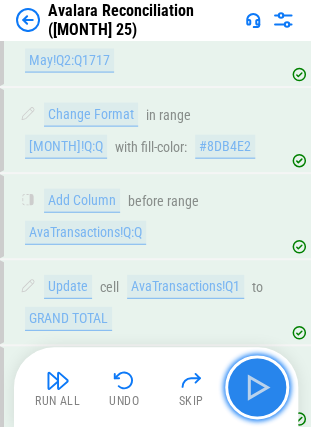 click at bounding box center (257, 387) 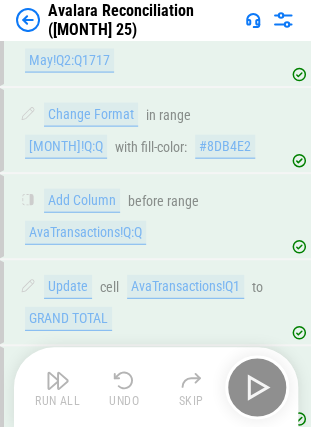click on "Run All Undo Skip" at bounding box center [158, 387] 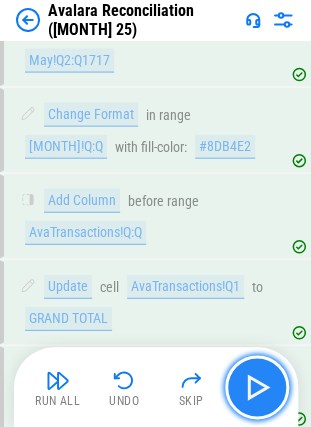click at bounding box center [257, 387] 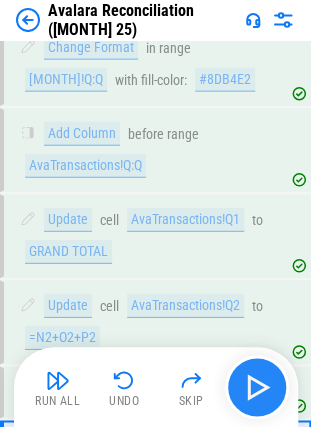 scroll, scrollTop: 25750, scrollLeft: 0, axis: vertical 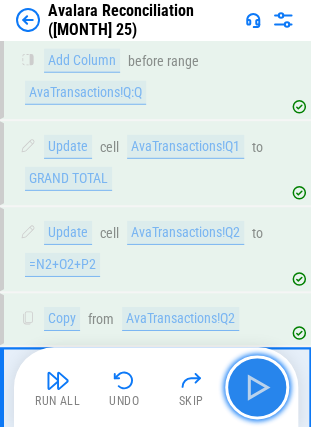 click at bounding box center (257, 387) 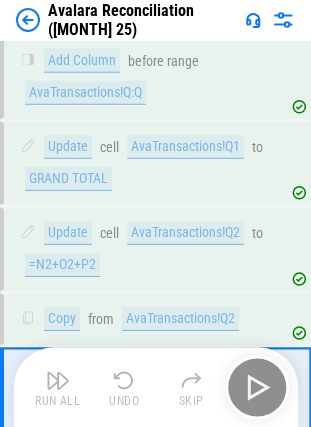 click on "Run All Undo Skip" at bounding box center (158, 387) 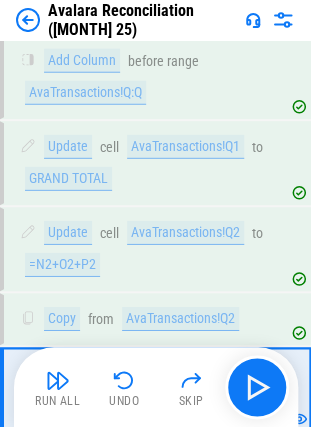 click at bounding box center (283, 20) 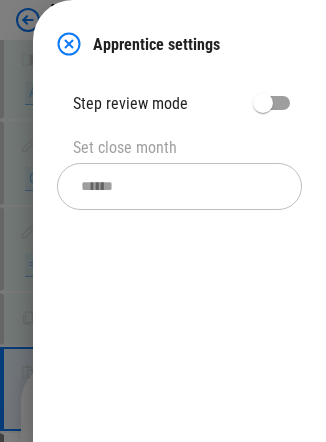 click at bounding box center [69, 44] 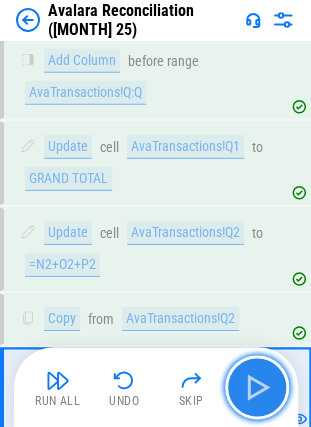 click at bounding box center [257, 387] 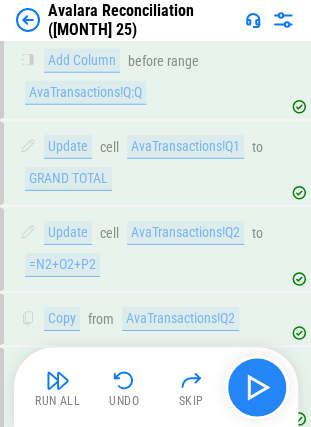 scroll, scrollTop: 25851, scrollLeft: 0, axis: vertical 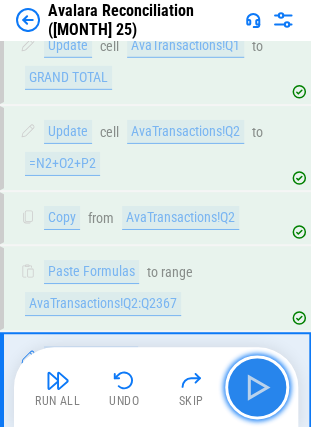 click at bounding box center (257, 387) 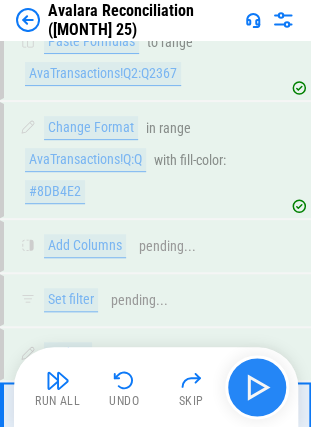 scroll, scrollTop: 26114, scrollLeft: 0, axis: vertical 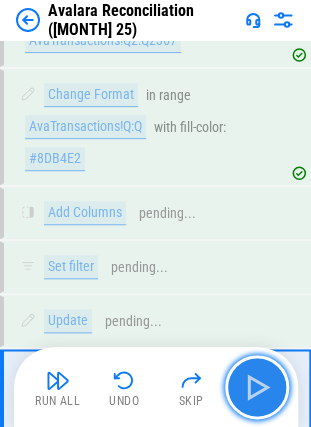 click at bounding box center [257, 387] 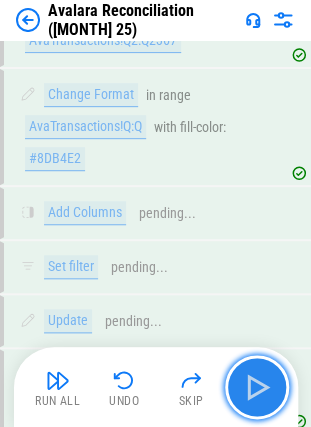 click at bounding box center [257, 387] 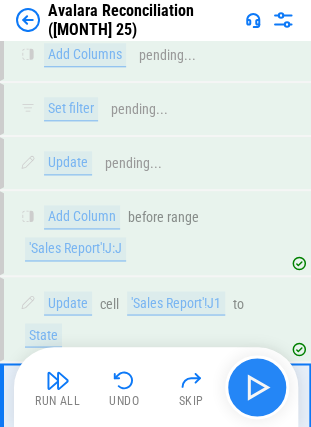 scroll, scrollTop: 26284, scrollLeft: 0, axis: vertical 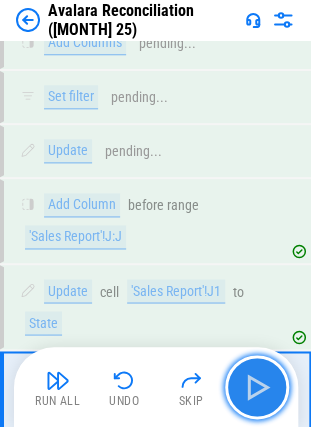 click at bounding box center (257, 387) 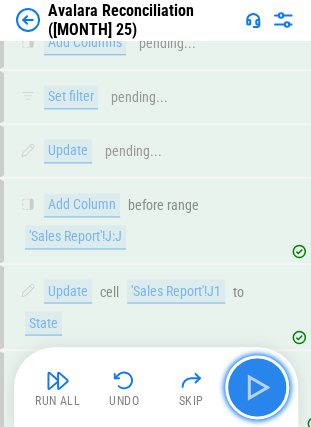 click at bounding box center [257, 387] 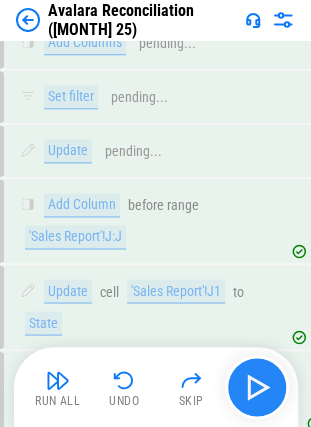 scroll, scrollTop: 26423, scrollLeft: 0, axis: vertical 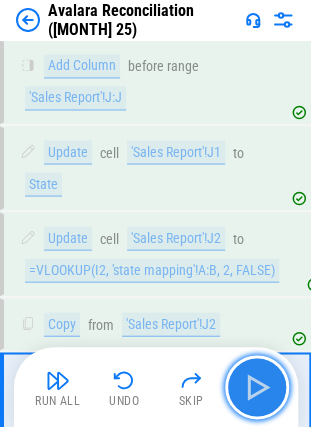 click at bounding box center (257, 387) 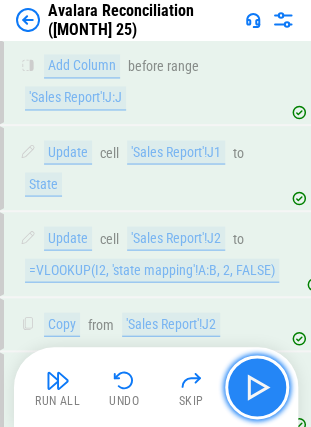 click at bounding box center (257, 387) 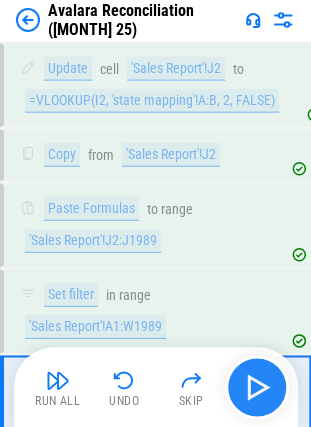 scroll, scrollTop: 26594, scrollLeft: 0, axis: vertical 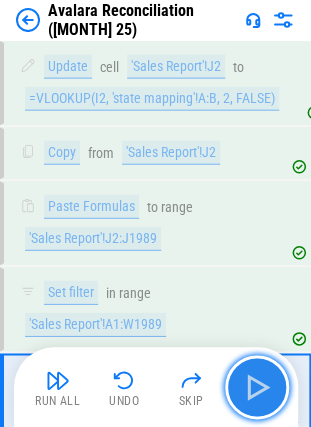click at bounding box center [257, 387] 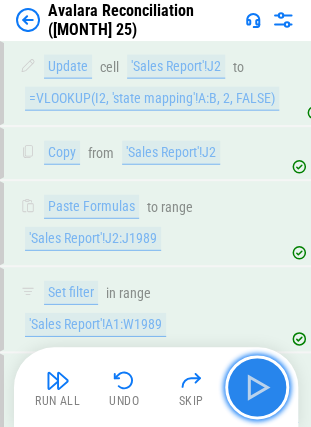 click at bounding box center (257, 387) 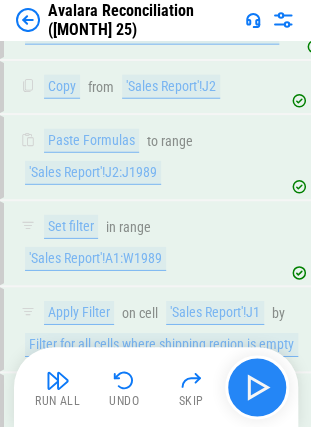 scroll, scrollTop: 26748, scrollLeft: 0, axis: vertical 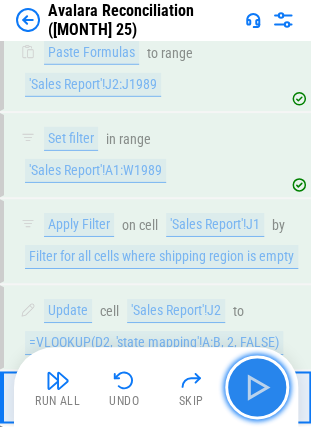 click at bounding box center (257, 387) 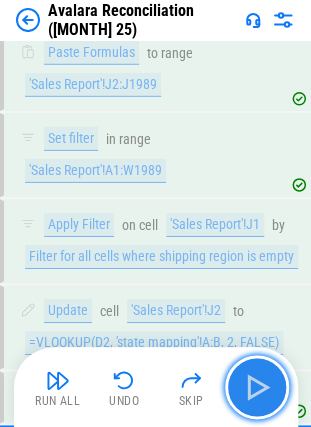 click at bounding box center (257, 387) 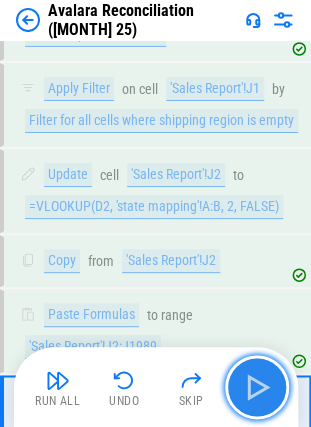 scroll, scrollTop: 26919, scrollLeft: 0, axis: vertical 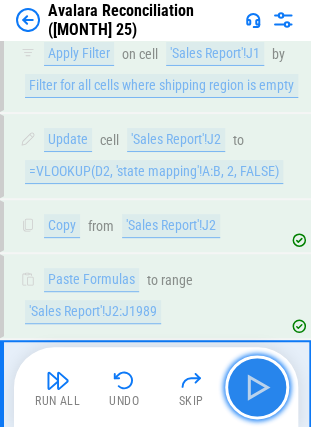 click at bounding box center [257, 387] 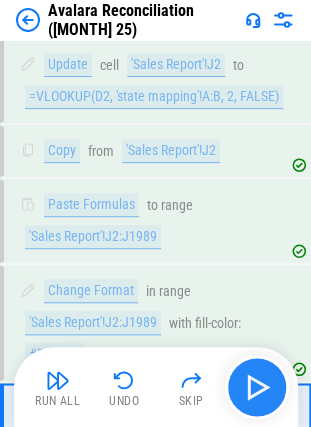 scroll, scrollTop: 27020, scrollLeft: 0, axis: vertical 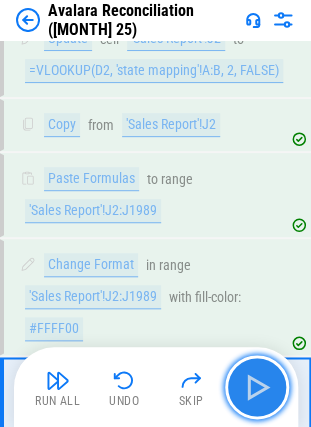 click at bounding box center [257, 387] 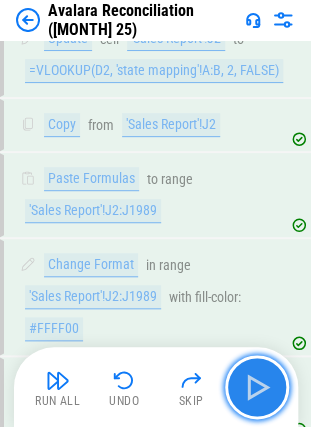 click at bounding box center [257, 387] 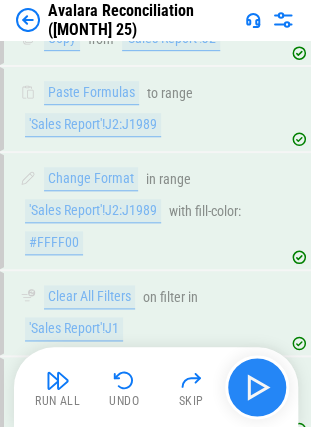 scroll, scrollTop: 27191, scrollLeft: 0, axis: vertical 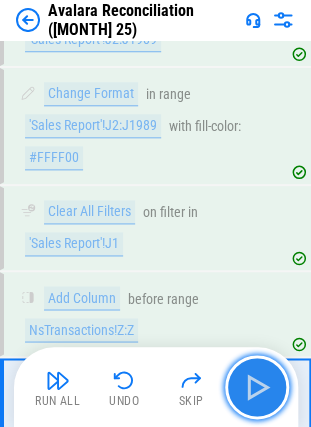 click at bounding box center (257, 387) 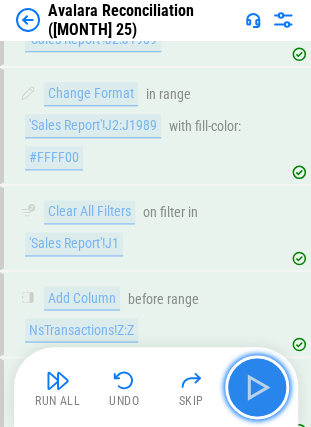 click at bounding box center (257, 387) 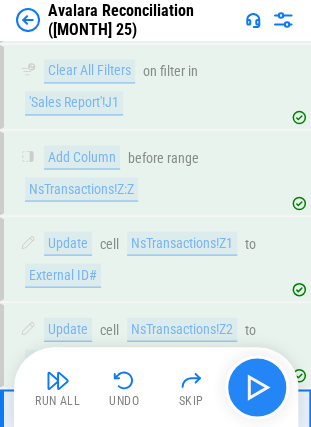 scroll, scrollTop: 27346, scrollLeft: 0, axis: vertical 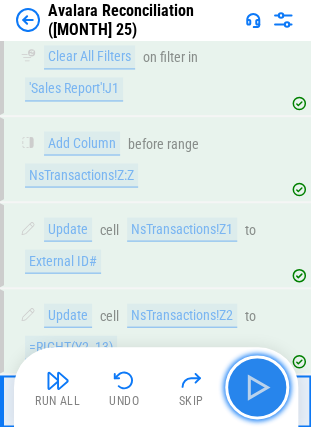 click at bounding box center [257, 387] 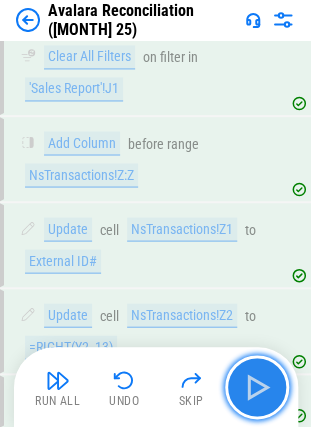 click at bounding box center (257, 387) 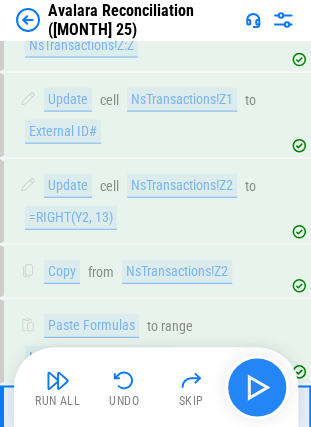 scroll, scrollTop: 27501, scrollLeft: 0, axis: vertical 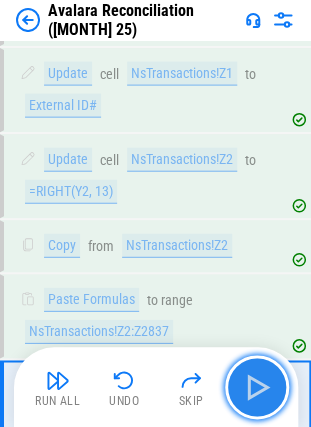 click at bounding box center (257, 387) 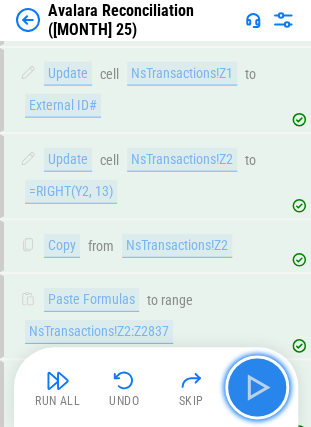 click at bounding box center [257, 387] 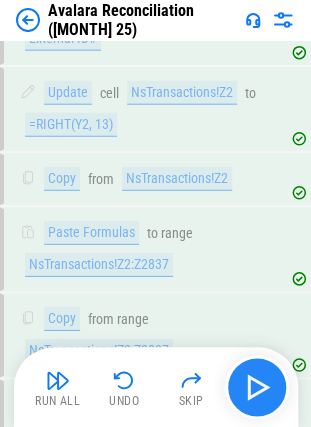 scroll, scrollTop: 27687, scrollLeft: 0, axis: vertical 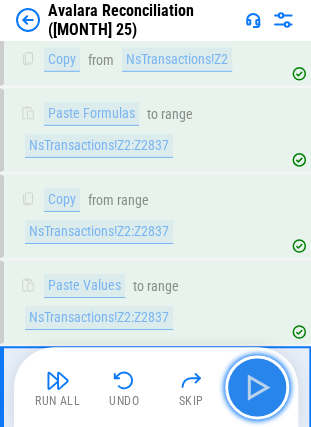 click at bounding box center [257, 387] 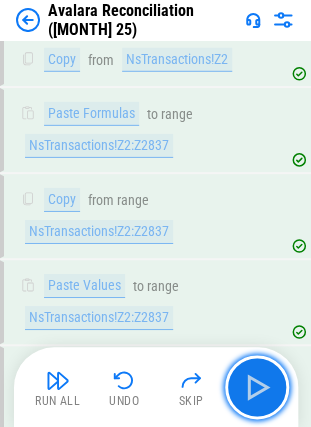 click at bounding box center (257, 387) 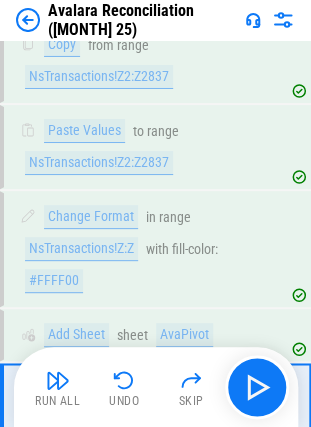 scroll, scrollTop: 27842, scrollLeft: 0, axis: vertical 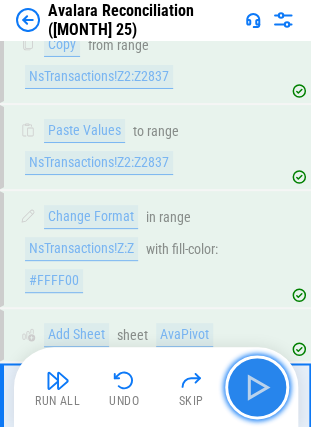 click at bounding box center [257, 387] 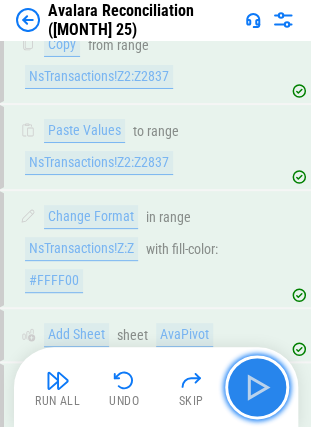 click at bounding box center [257, 387] 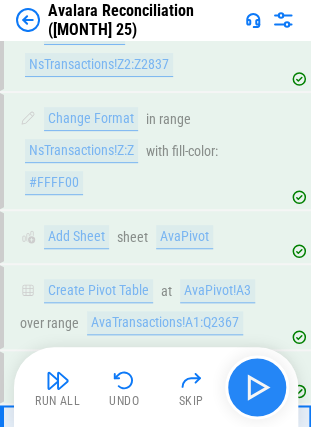 scroll, scrollTop: 27981, scrollLeft: 0, axis: vertical 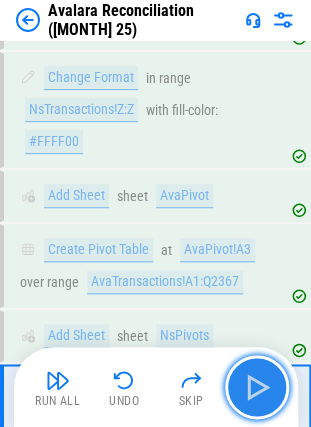 click at bounding box center [257, 387] 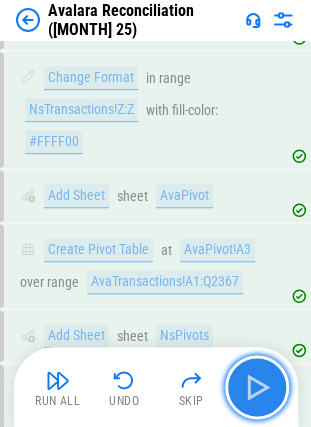 click at bounding box center (257, 387) 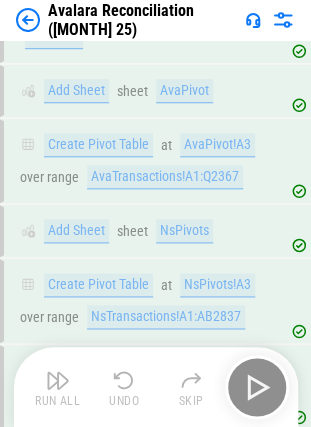 scroll, scrollTop: 28170, scrollLeft: 0, axis: vertical 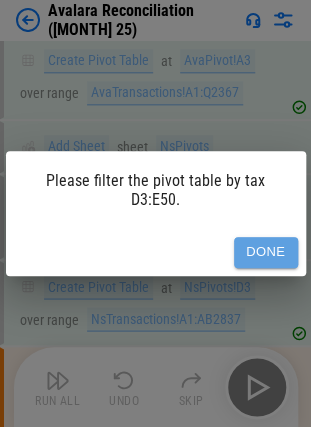 click on "Done" at bounding box center [266, 252] 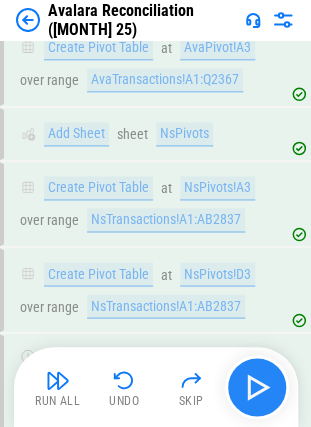 scroll, scrollTop: 28272, scrollLeft: 0, axis: vertical 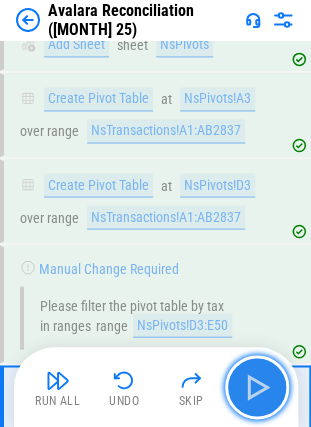 click at bounding box center (257, 387) 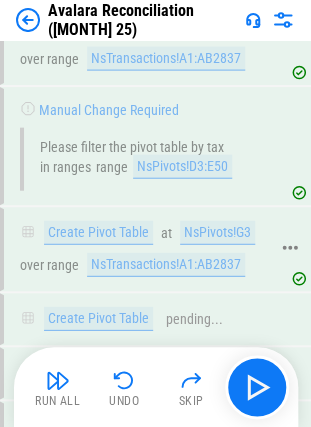 scroll, scrollTop: 28556, scrollLeft: 0, axis: vertical 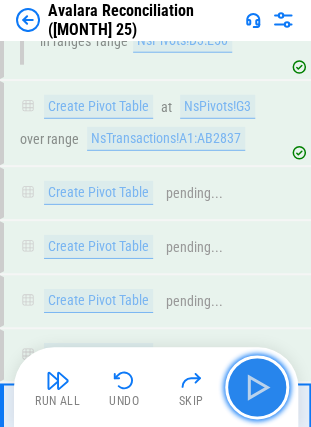 click at bounding box center [257, 387] 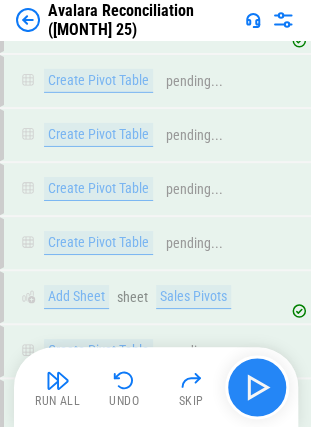 scroll, scrollTop: 28894, scrollLeft: 0, axis: vertical 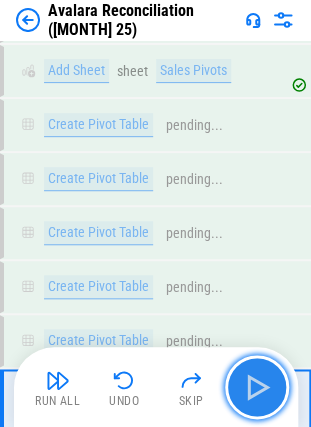 click at bounding box center [257, 387] 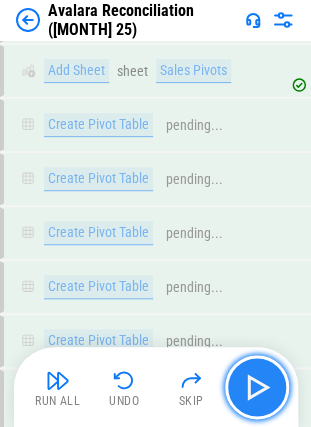 scroll, scrollTop: 29010, scrollLeft: 0, axis: vertical 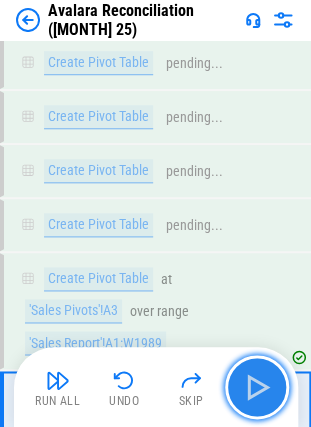 click at bounding box center (257, 387) 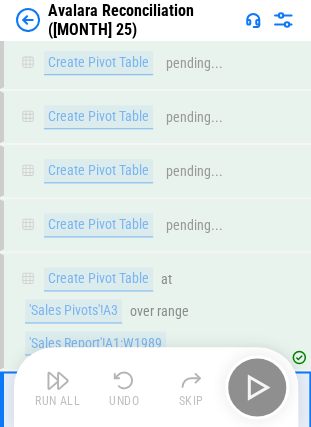 click on "Run All Undo Skip" at bounding box center [158, 387] 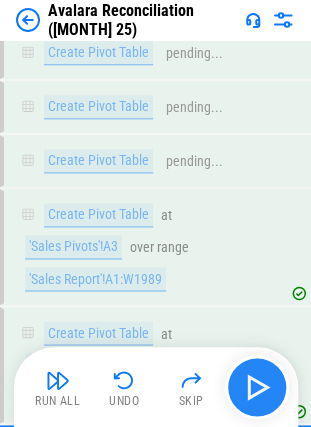 scroll, scrollTop: 29128, scrollLeft: 0, axis: vertical 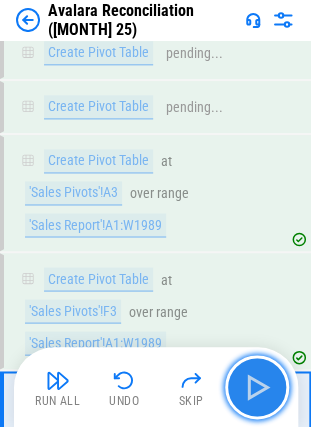 click at bounding box center (257, 387) 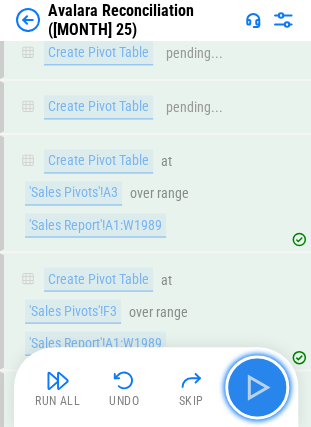 click at bounding box center (257, 387) 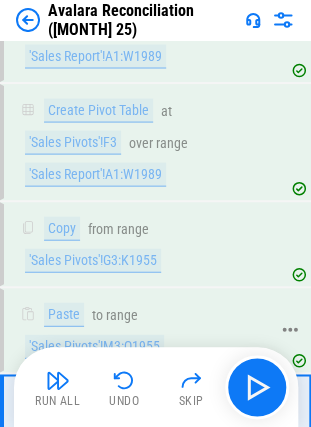 scroll, scrollTop: 29298, scrollLeft: 0, axis: vertical 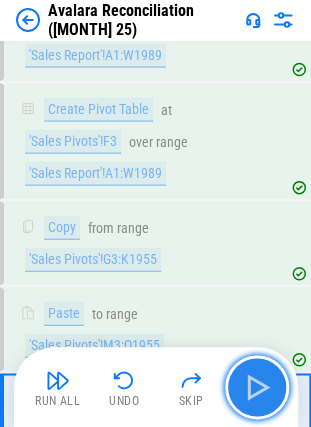 click at bounding box center [257, 387] 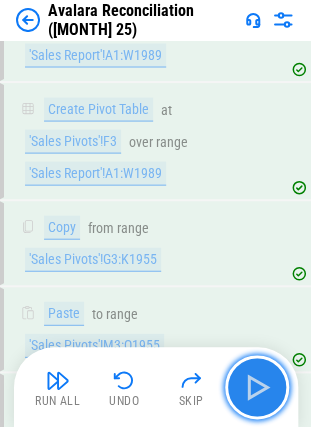 click at bounding box center (257, 387) 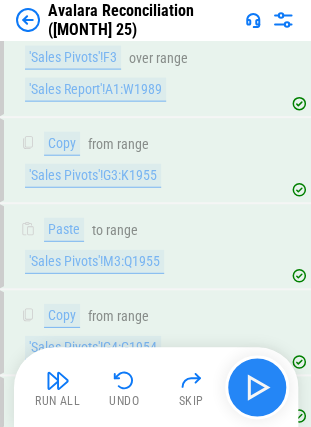 scroll, scrollTop: 29437, scrollLeft: 0, axis: vertical 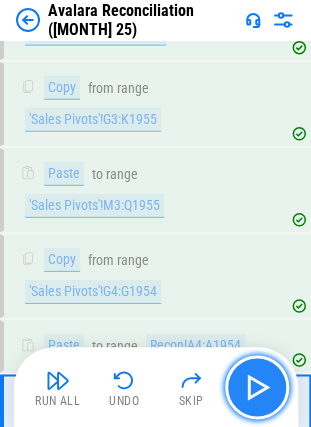 click at bounding box center (257, 387) 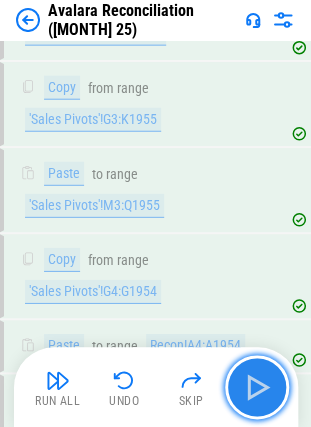 click at bounding box center (257, 387) 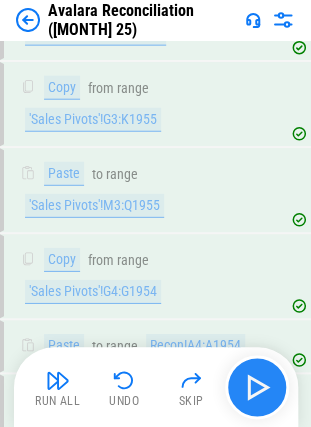 scroll, scrollTop: 29576, scrollLeft: 0, axis: vertical 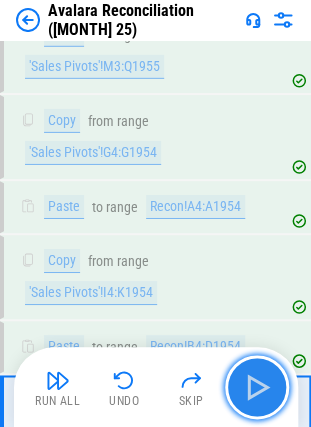 click at bounding box center (257, 387) 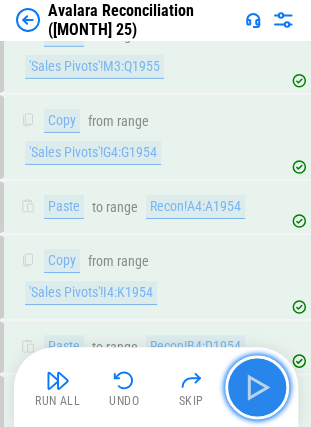 click at bounding box center [257, 387] 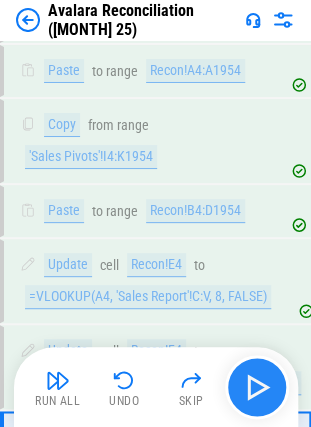 scroll, scrollTop: 29747, scrollLeft: 0, axis: vertical 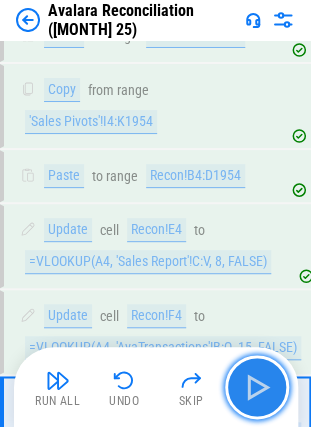 click at bounding box center [257, 387] 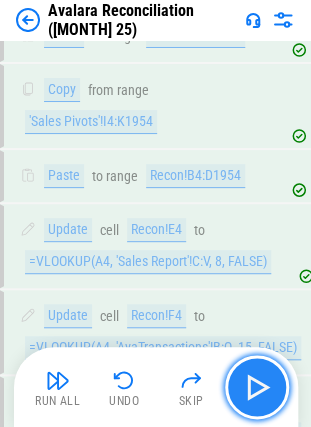 click at bounding box center [257, 387] 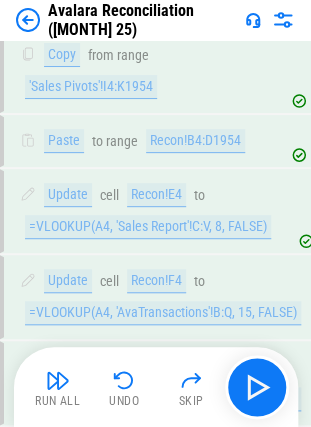 scroll, scrollTop: 29870, scrollLeft: 0, axis: vertical 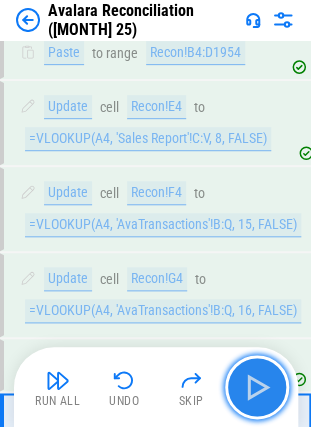 click at bounding box center (257, 387) 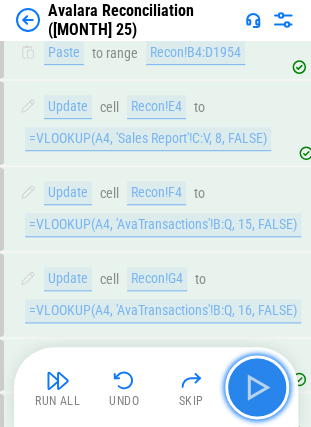 click at bounding box center (257, 387) 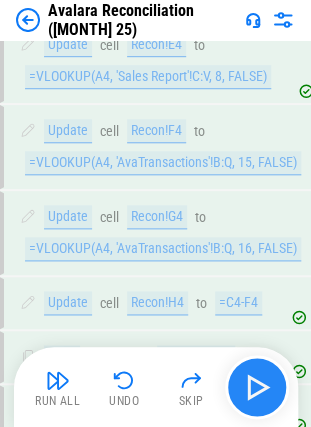 scroll, scrollTop: 29977, scrollLeft: 0, axis: vertical 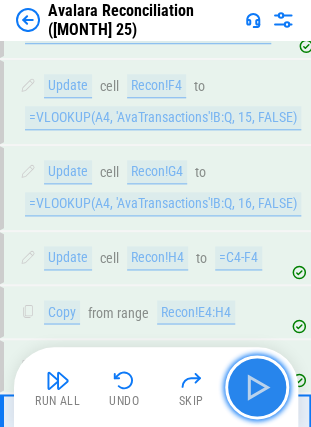 click at bounding box center [257, 387] 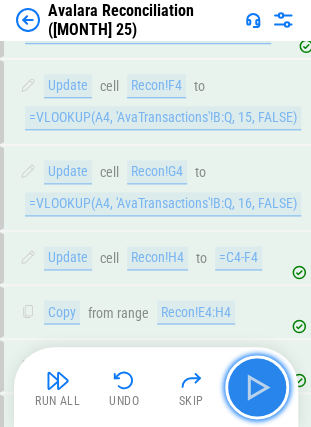 click at bounding box center [257, 387] 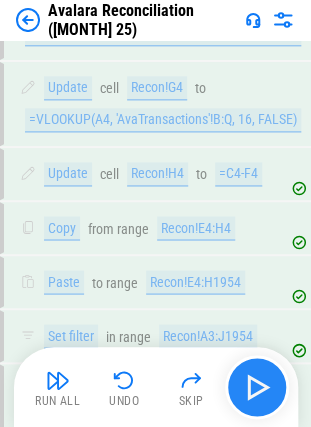 scroll, scrollTop: 30132, scrollLeft: 0, axis: vertical 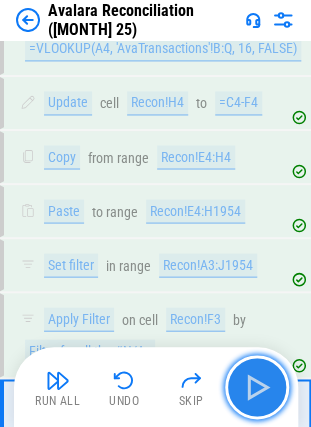 click at bounding box center [257, 387] 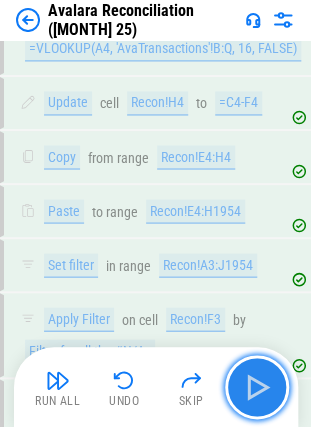 click at bounding box center [257, 387] 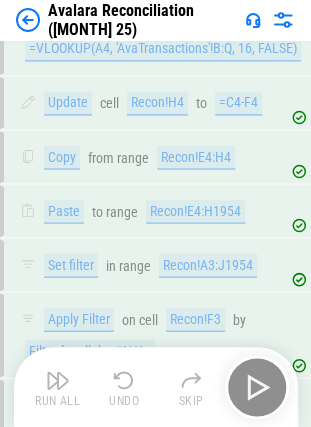 click on "Run All Undo Skip" at bounding box center (158, 387) 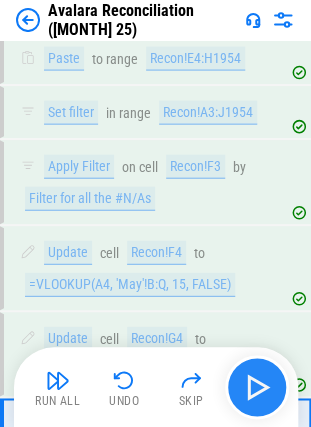scroll, scrollTop: 30287, scrollLeft: 0, axis: vertical 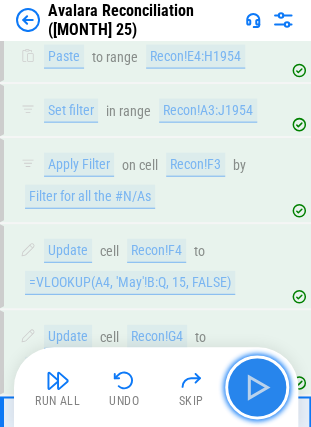 click at bounding box center (257, 387) 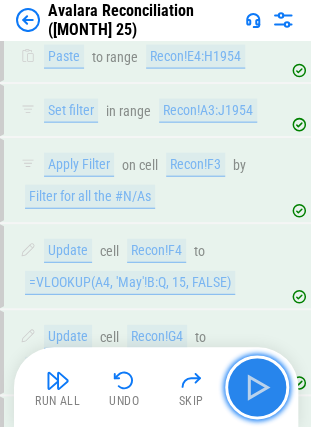 click at bounding box center [257, 387] 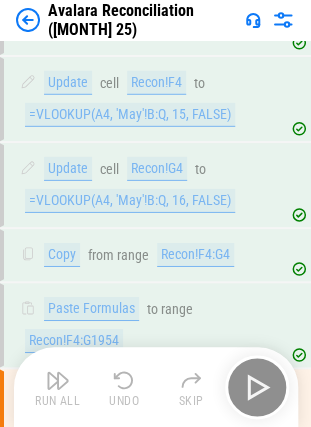 scroll, scrollTop: 30460, scrollLeft: 0, axis: vertical 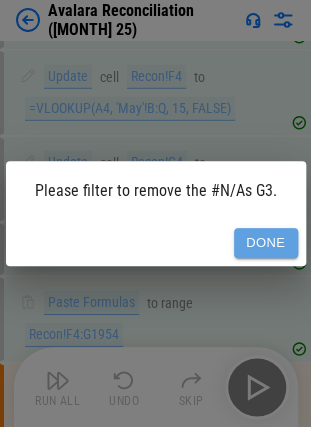 click on "Done" at bounding box center [266, 243] 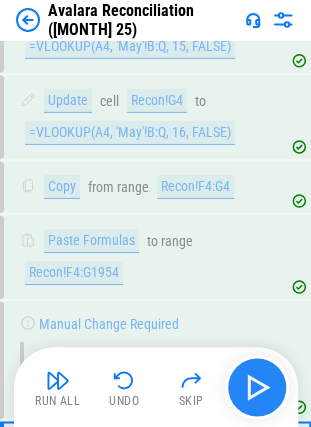 scroll, scrollTop: 30562, scrollLeft: 0, axis: vertical 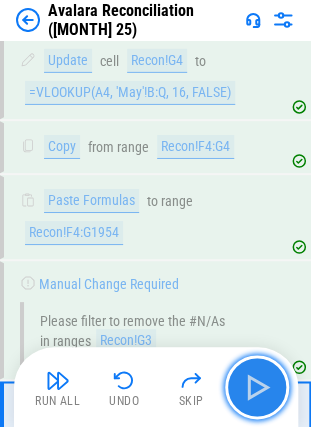 click at bounding box center (257, 387) 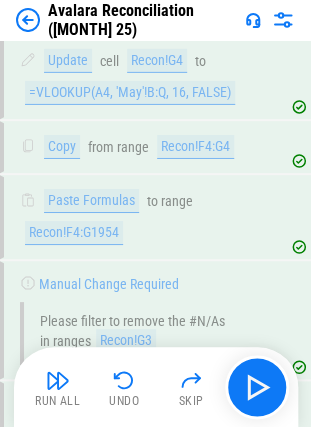 scroll, scrollTop: 30678, scrollLeft: 0, axis: vertical 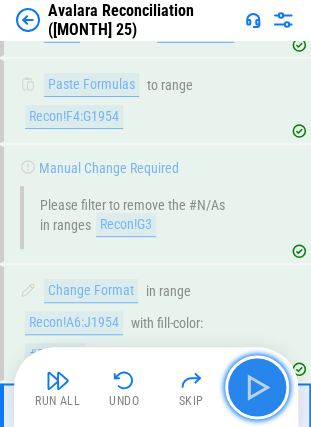 click at bounding box center [257, 387] 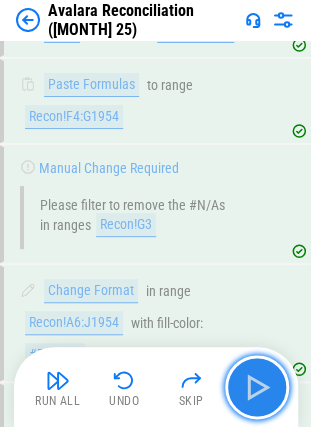 click at bounding box center (257, 387) 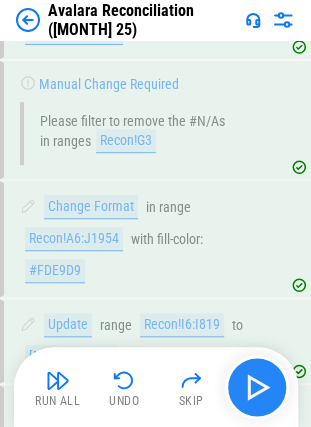 scroll, scrollTop: 30833, scrollLeft: 0, axis: vertical 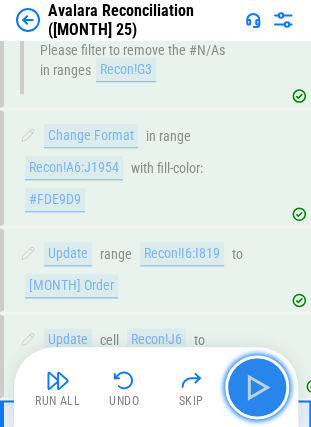 click at bounding box center [257, 387] 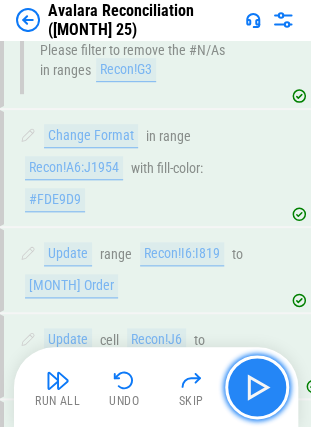 click at bounding box center [257, 387] 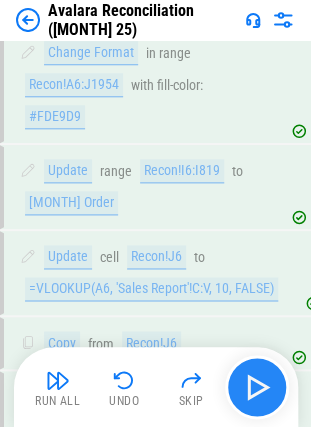scroll, scrollTop: 30972, scrollLeft: 0, axis: vertical 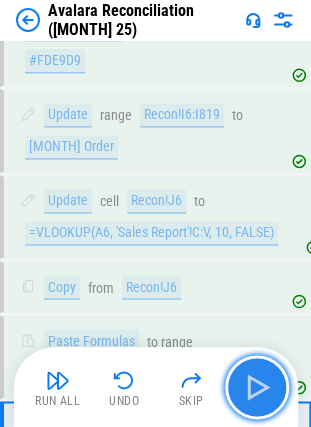 click at bounding box center [257, 387] 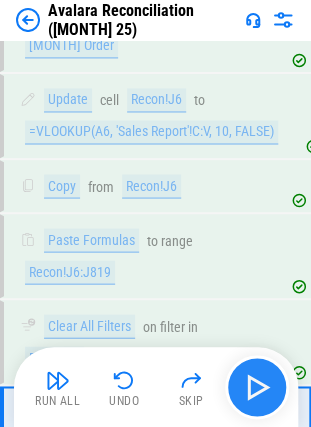 scroll, scrollTop: 31074, scrollLeft: 0, axis: vertical 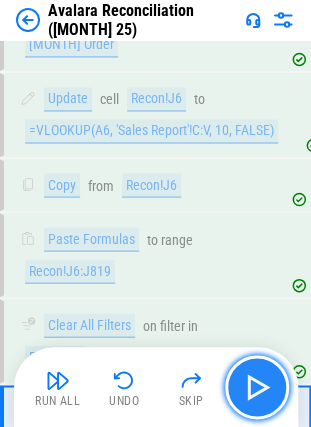 click at bounding box center [257, 387] 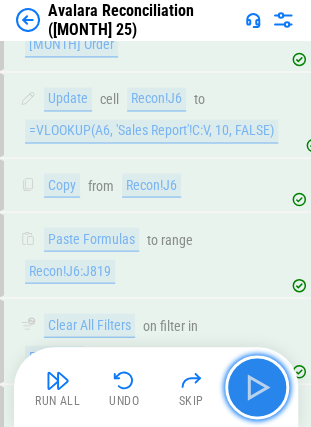 click at bounding box center (257, 387) 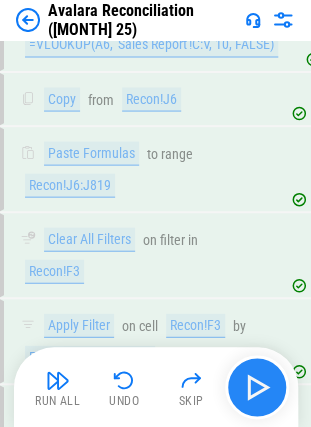 scroll, scrollTop: 31244, scrollLeft: 0, axis: vertical 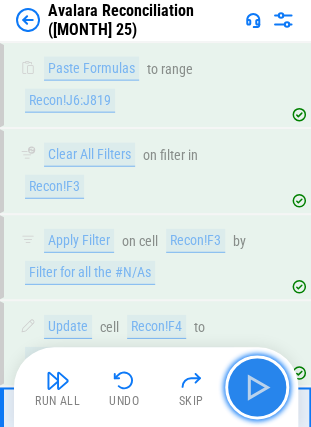 click at bounding box center (257, 387) 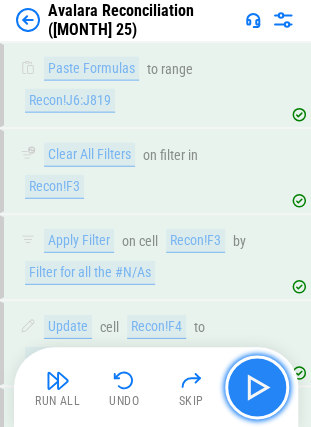click at bounding box center (257, 387) 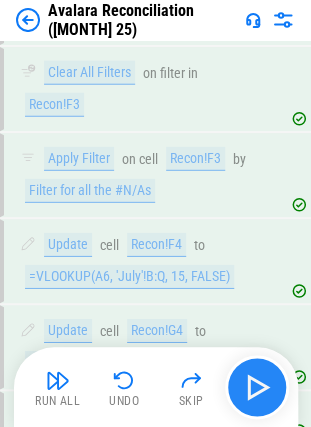 scroll, scrollTop: 31383, scrollLeft: 0, axis: vertical 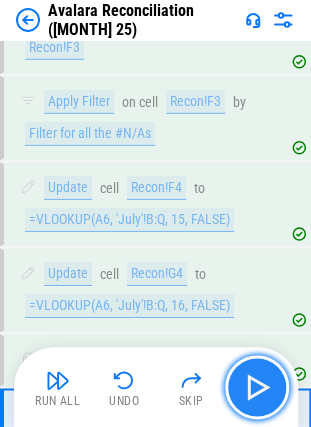click at bounding box center [257, 387] 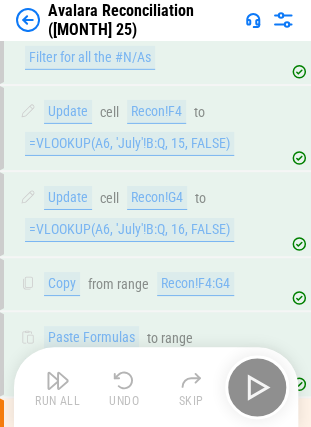 scroll, scrollTop: 31487, scrollLeft: 0, axis: vertical 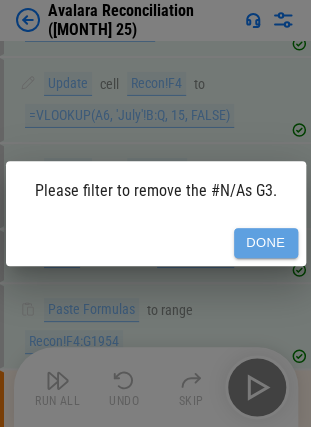 click on "Done" at bounding box center [266, 243] 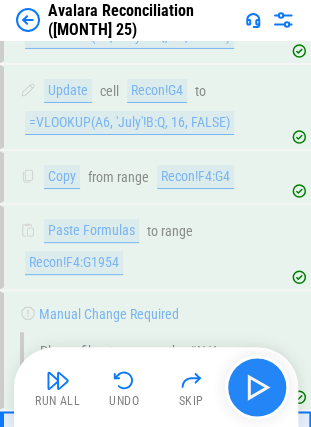 scroll, scrollTop: 31604, scrollLeft: 0, axis: vertical 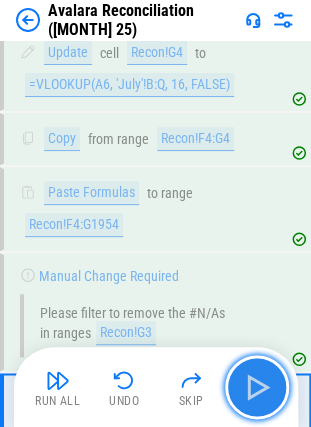 click at bounding box center [257, 387] 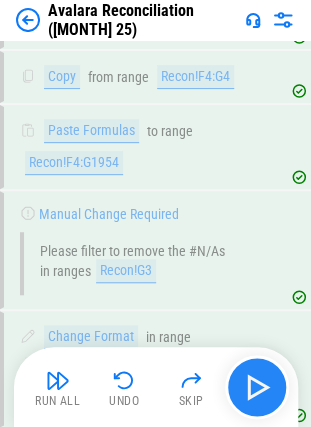 scroll, scrollTop: 31705, scrollLeft: 0, axis: vertical 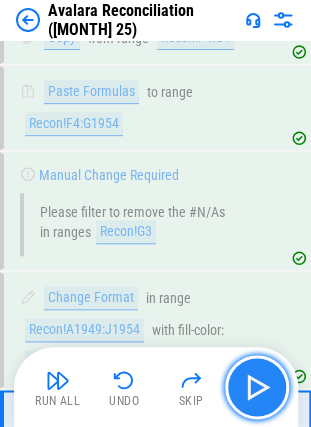click at bounding box center [257, 387] 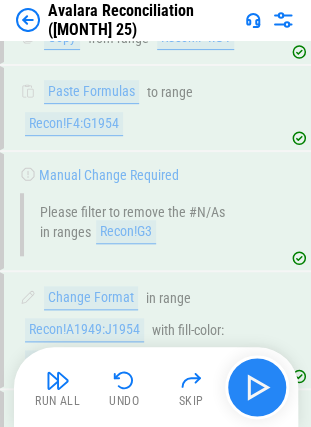 click on "Run All Undo Skip" at bounding box center [158, 387] 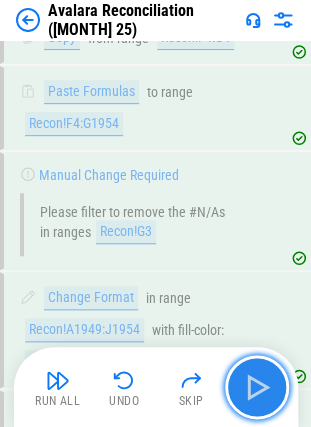 click at bounding box center [257, 387] 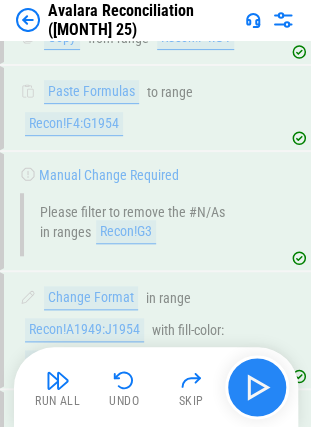 scroll, scrollTop: 31860, scrollLeft: 0, axis: vertical 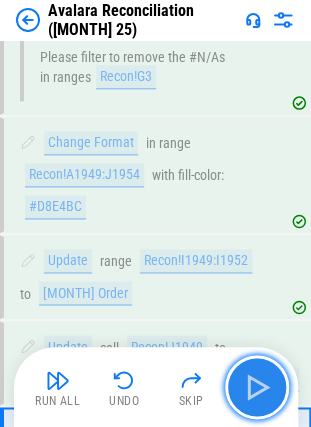 click at bounding box center (257, 387) 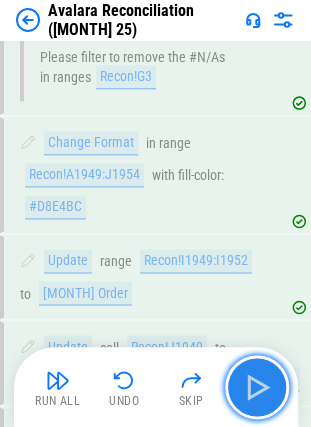 click at bounding box center [257, 387] 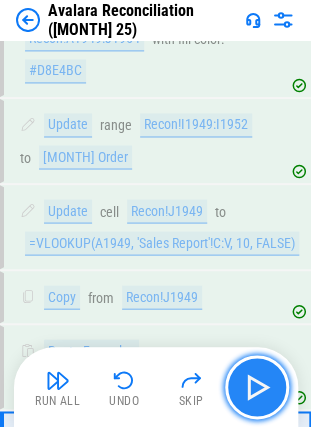 click at bounding box center [257, 387] 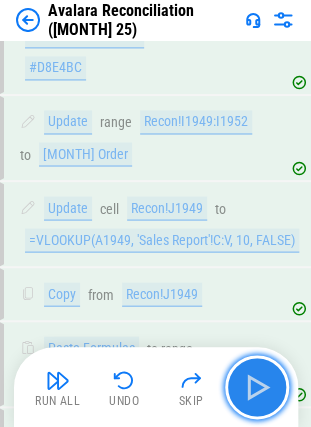 click at bounding box center (257, 387) 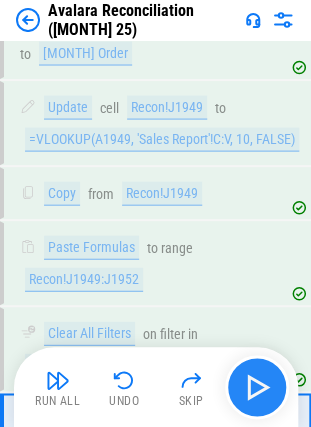 scroll, scrollTop: 32100, scrollLeft: 0, axis: vertical 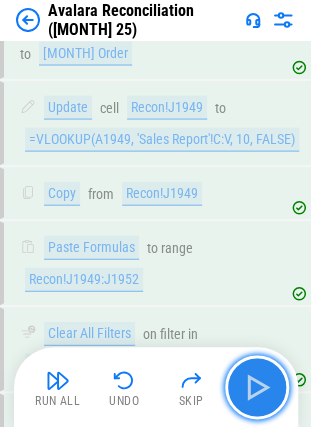 click at bounding box center [257, 387] 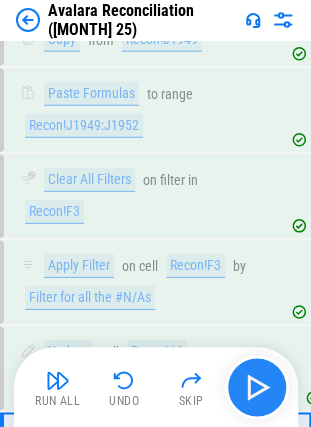 scroll, scrollTop: 32255, scrollLeft: 0, axis: vertical 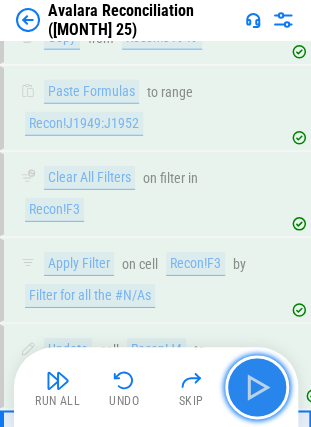 click at bounding box center [257, 387] 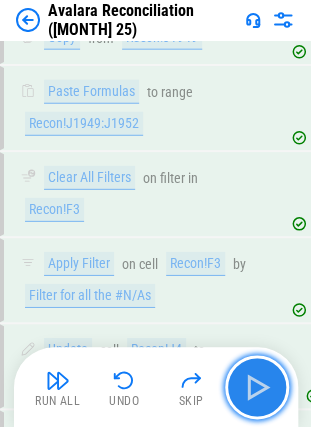 click at bounding box center (257, 387) 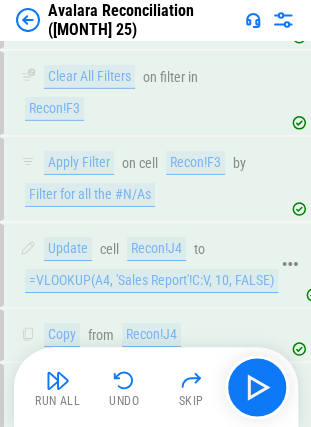 scroll, scrollTop: 32410, scrollLeft: 0, axis: vertical 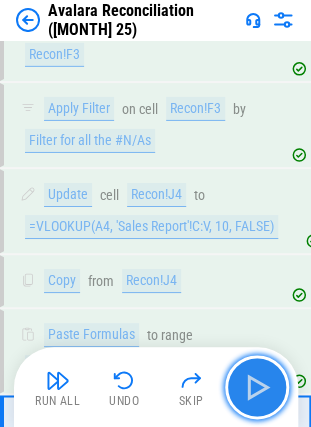 click at bounding box center [257, 387] 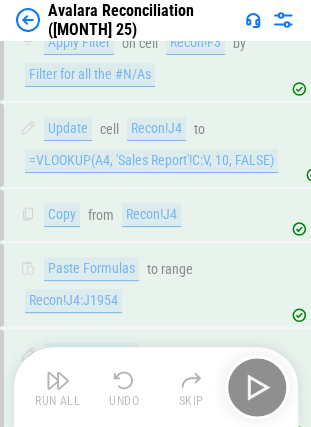 scroll, scrollTop: 32553, scrollLeft: 0, axis: vertical 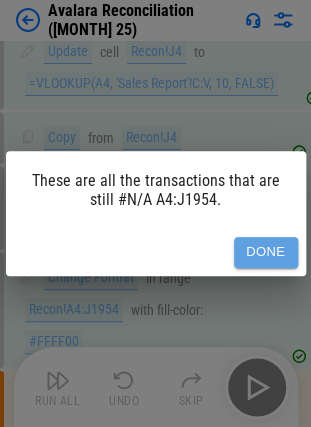 click on "Done" at bounding box center (266, 252) 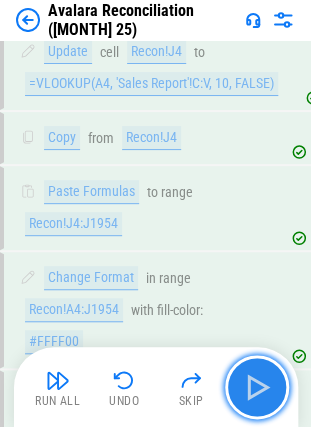 click at bounding box center [257, 387] 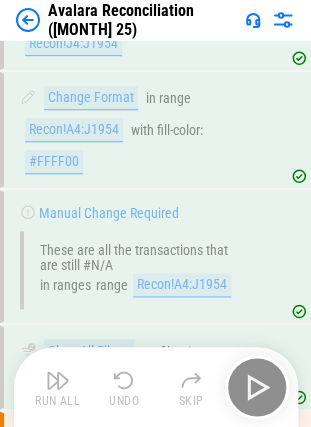 scroll, scrollTop: 32766, scrollLeft: 0, axis: vertical 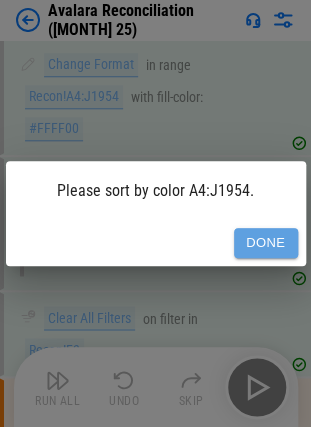 click on "Done" at bounding box center [266, 243] 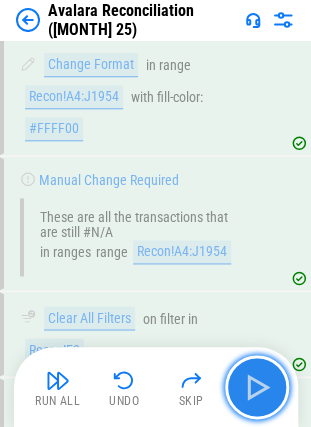 click at bounding box center [257, 387] 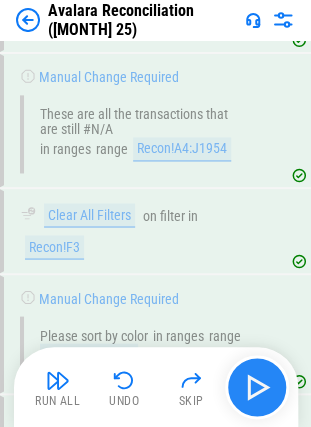 scroll, scrollTop: 32936, scrollLeft: 0, axis: vertical 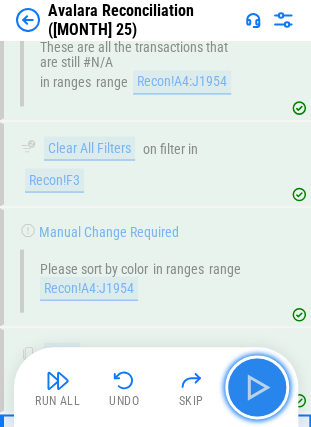 click at bounding box center (257, 387) 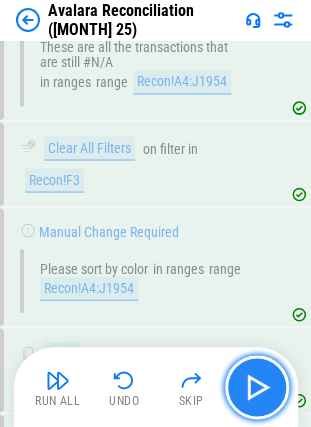 click at bounding box center (257, 387) 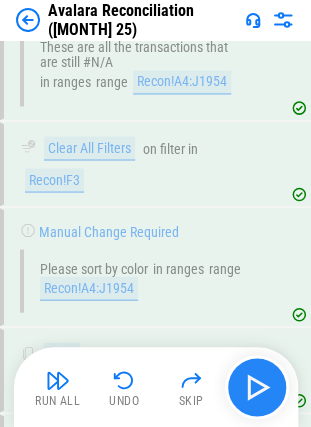 scroll, scrollTop: 33075, scrollLeft: 0, axis: vertical 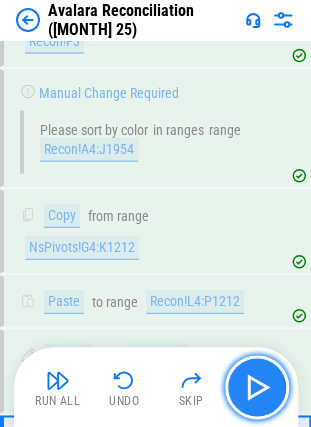 click at bounding box center [257, 387] 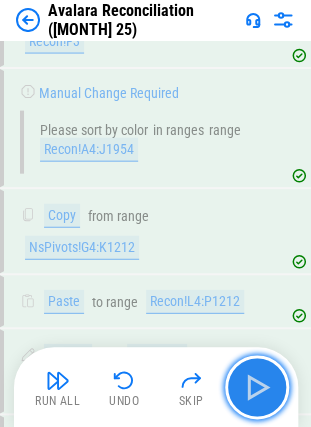 click at bounding box center [257, 387] 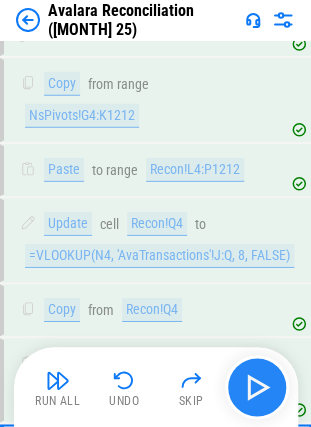scroll, scrollTop: 33214, scrollLeft: 0, axis: vertical 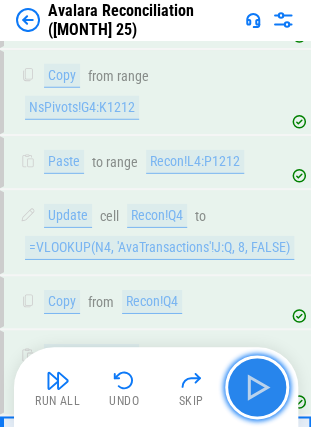 click at bounding box center (257, 387) 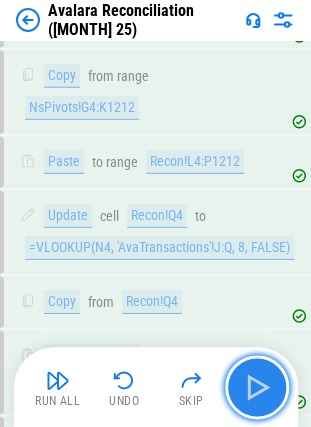 click at bounding box center [257, 387] 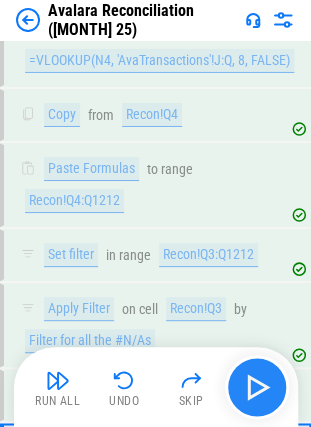 scroll, scrollTop: 33406, scrollLeft: 0, axis: vertical 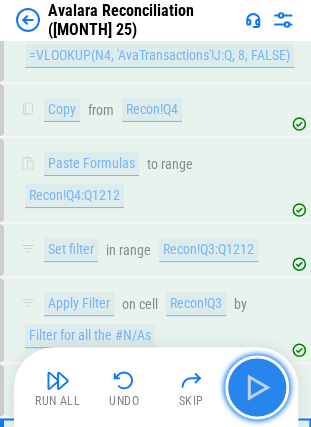 click at bounding box center (257, 387) 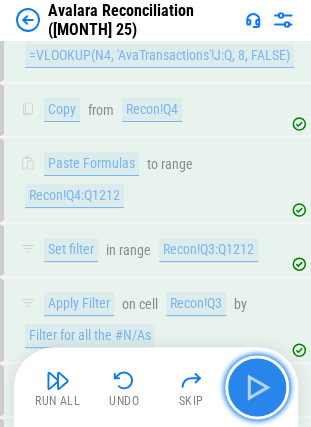 click at bounding box center [257, 387] 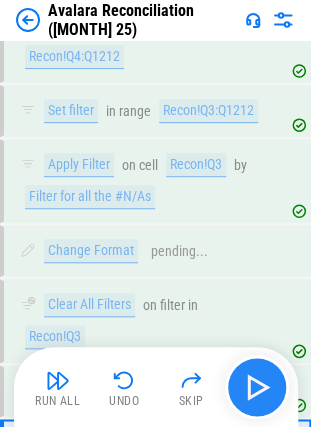 scroll, scrollTop: 33546, scrollLeft: 0, axis: vertical 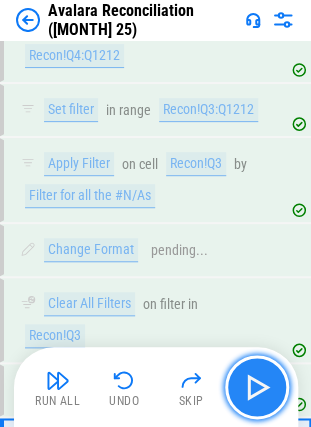 click at bounding box center [257, 387] 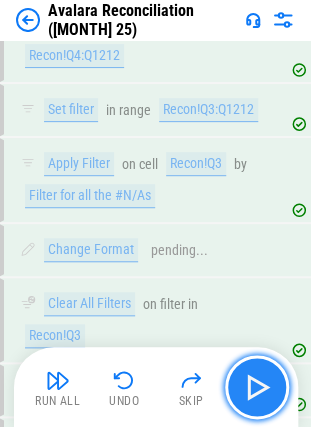 click at bounding box center [257, 387] 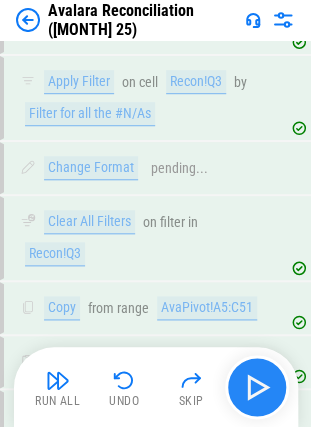 scroll, scrollTop: 33684, scrollLeft: 0, axis: vertical 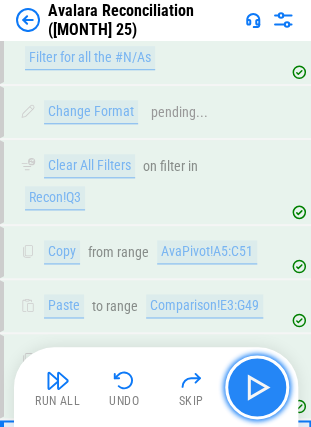 click at bounding box center (257, 387) 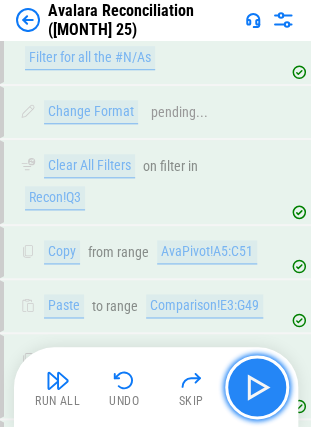 click at bounding box center (257, 387) 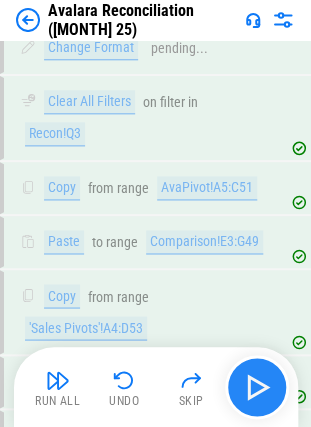 scroll, scrollTop: 33792, scrollLeft: 0, axis: vertical 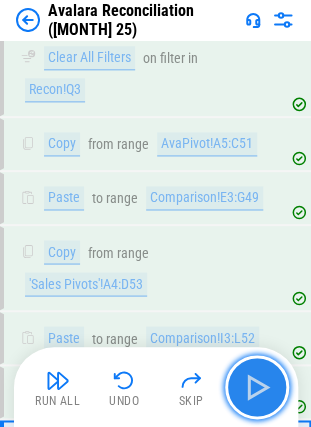 click at bounding box center (257, 387) 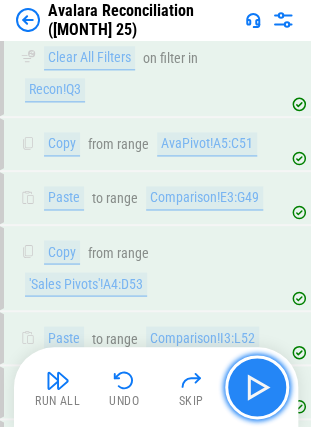 click at bounding box center (257, 387) 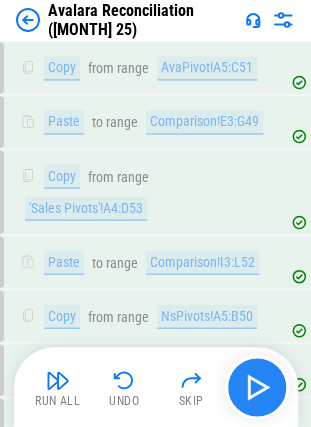 scroll, scrollTop: 33899, scrollLeft: 0, axis: vertical 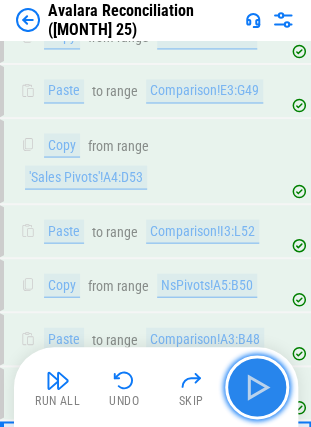 click at bounding box center [257, 387] 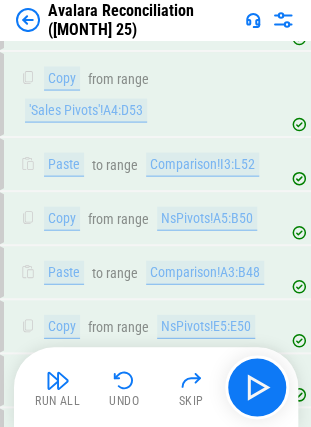 scroll, scrollTop: 34076, scrollLeft: 0, axis: vertical 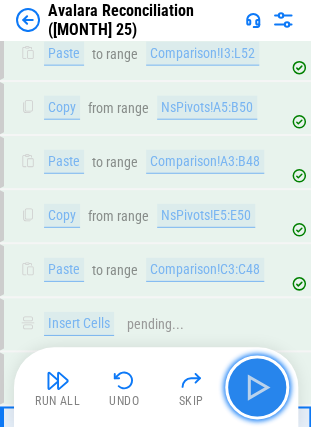 click at bounding box center [257, 387] 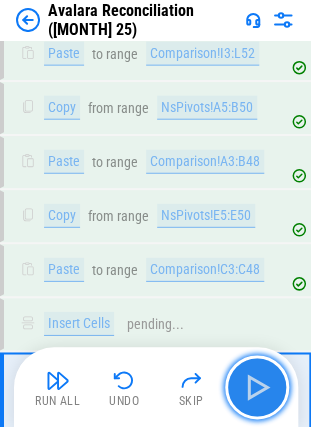 click at bounding box center (257, 387) 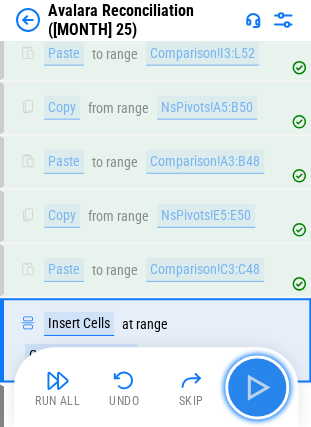 click at bounding box center [257, 387] 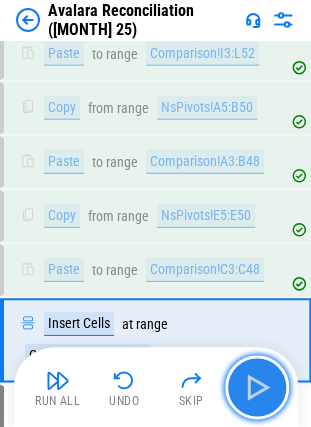 click at bounding box center [257, 387] 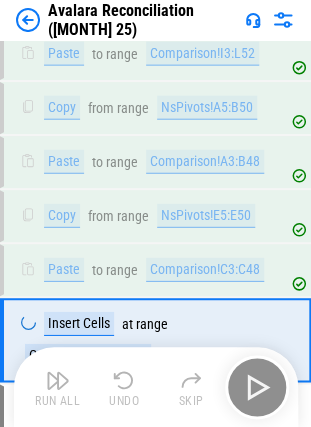 click on "Run All Undo Skip" at bounding box center (158, 387) 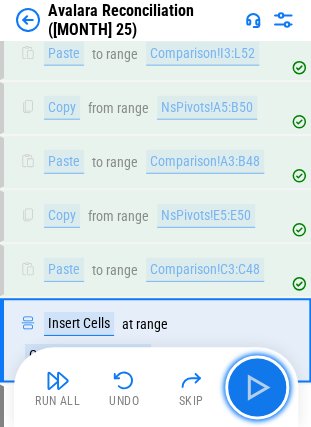 click at bounding box center [257, 387] 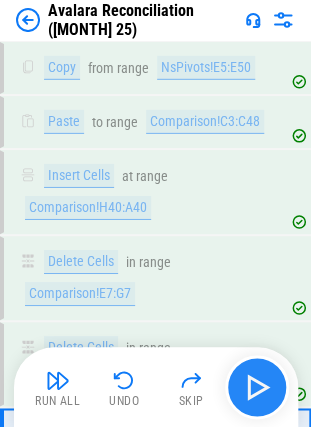 scroll, scrollTop: 34225, scrollLeft: 0, axis: vertical 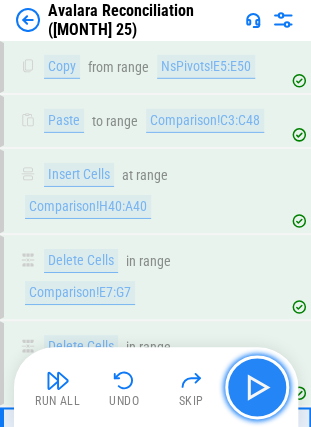click at bounding box center (257, 387) 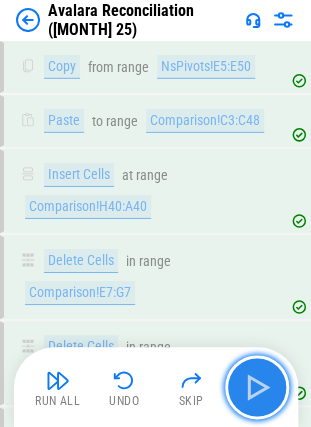 click at bounding box center (257, 387) 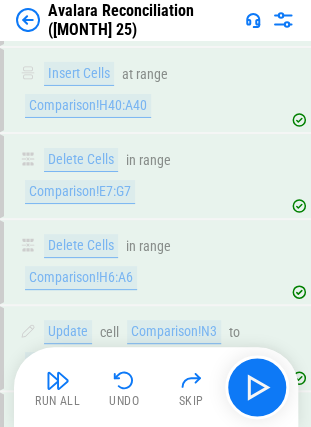 scroll, scrollTop: 34380, scrollLeft: 0, axis: vertical 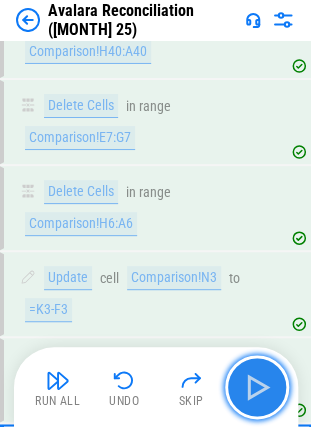 click at bounding box center [257, 387] 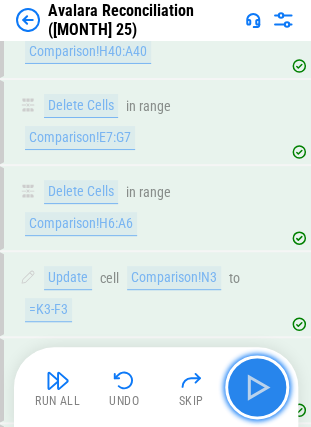 click at bounding box center (257, 387) 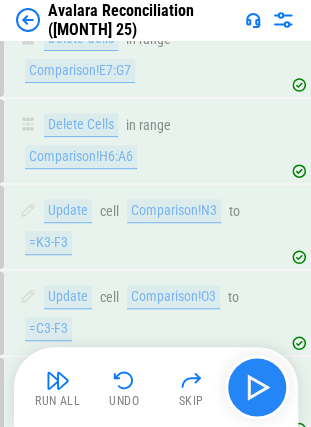 scroll, scrollTop: 34566, scrollLeft: 0, axis: vertical 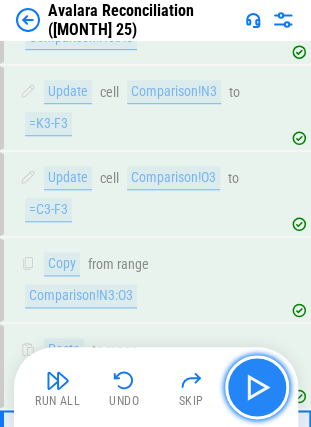 click at bounding box center [257, 387] 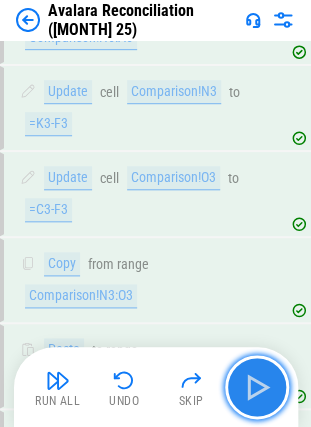 click at bounding box center [257, 387] 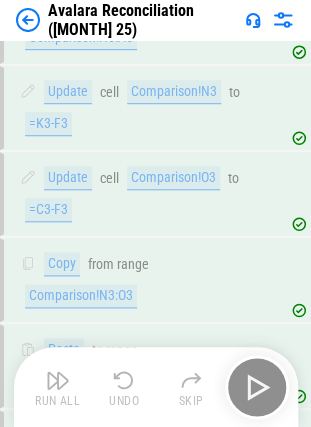 click on "Run All Undo Skip" at bounding box center [158, 387] 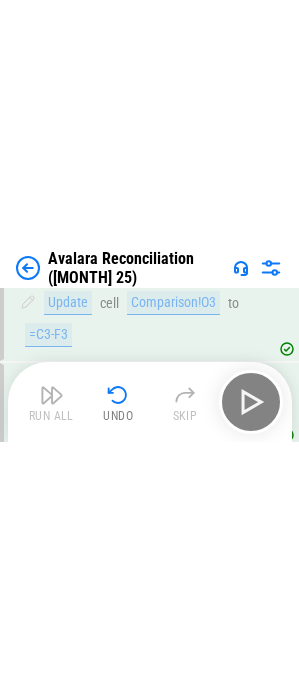 scroll, scrollTop: 35157, scrollLeft: 0, axis: vertical 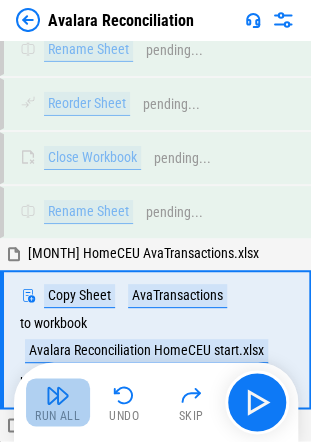 click on "Run All" at bounding box center (58, 402) 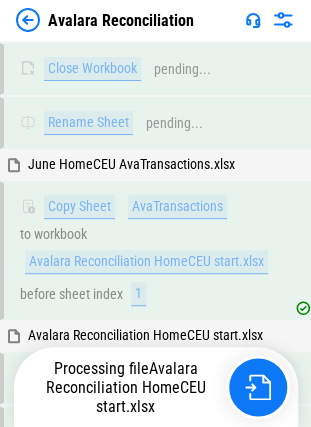 scroll, scrollTop: 22486, scrollLeft: 0, axis: vertical 